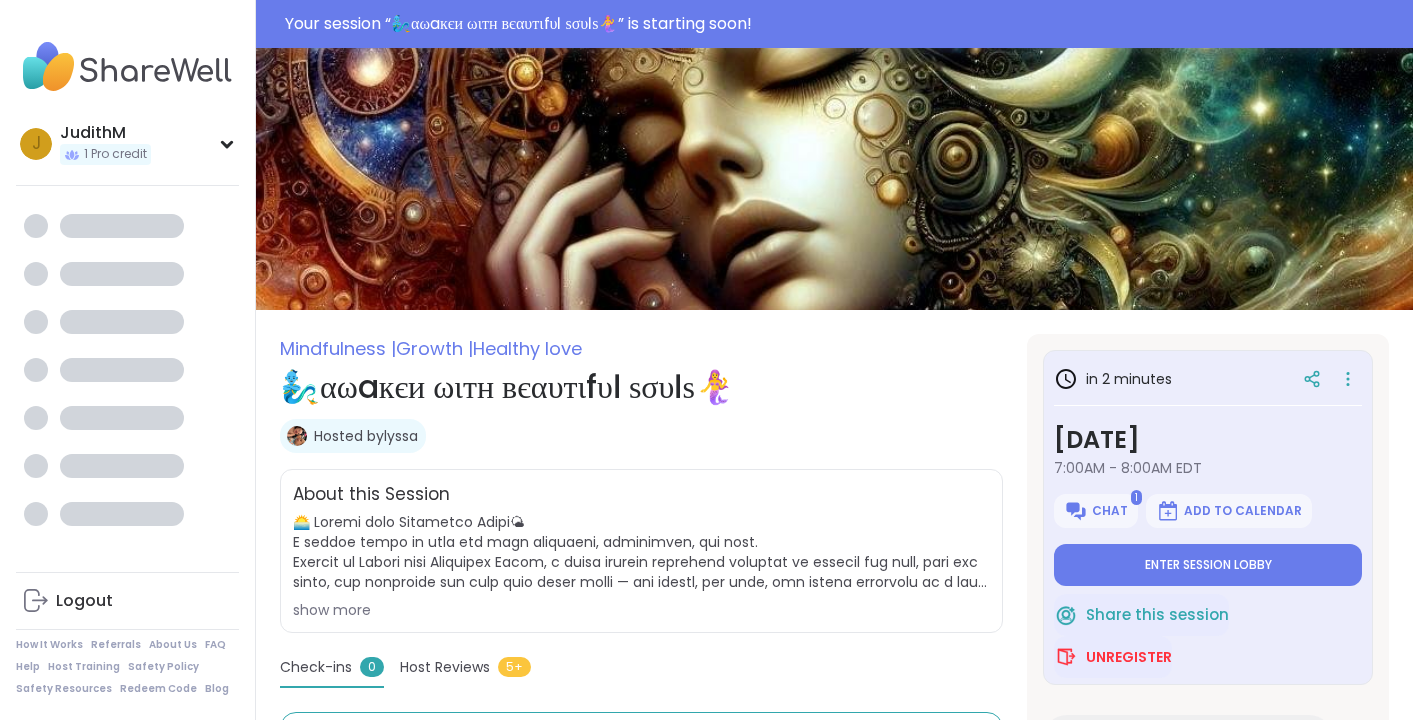 scroll, scrollTop: 0, scrollLeft: 0, axis: both 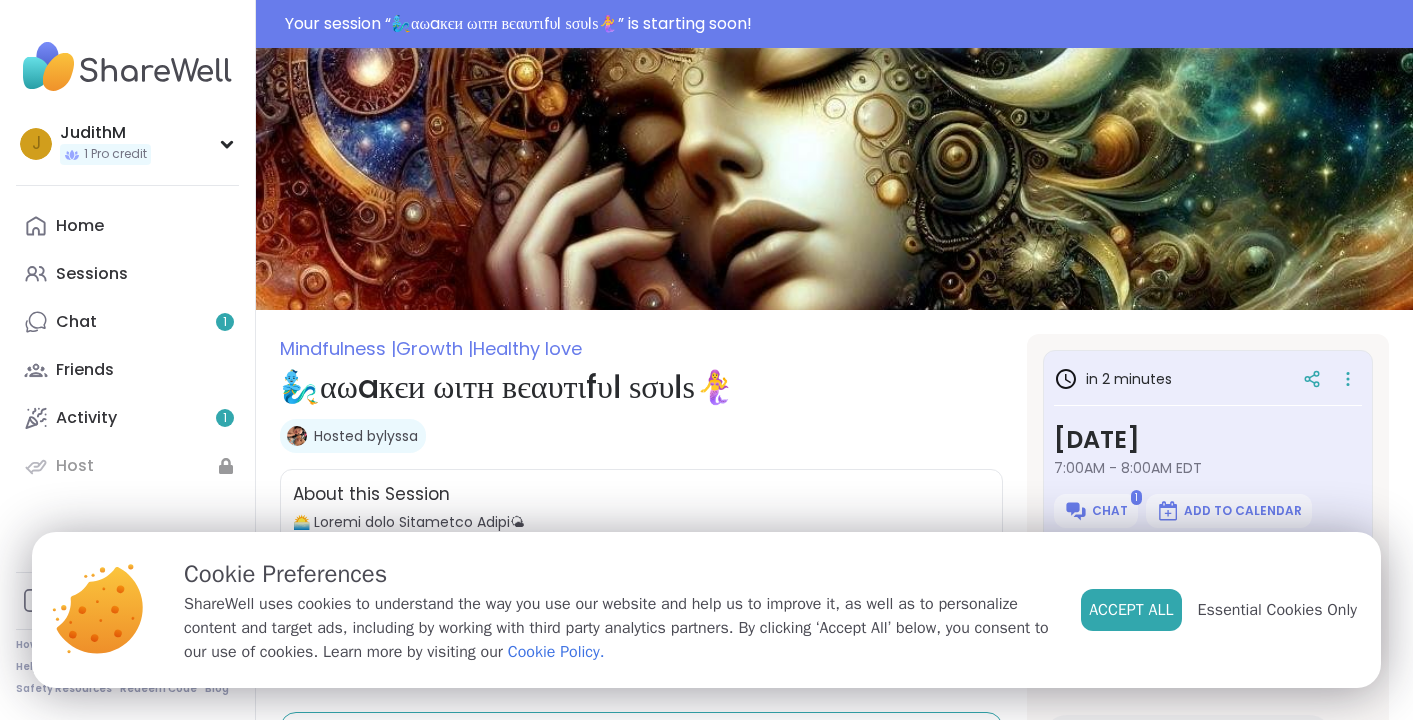 click on "Accept All Essential Cookies Only" at bounding box center (1219, 610) 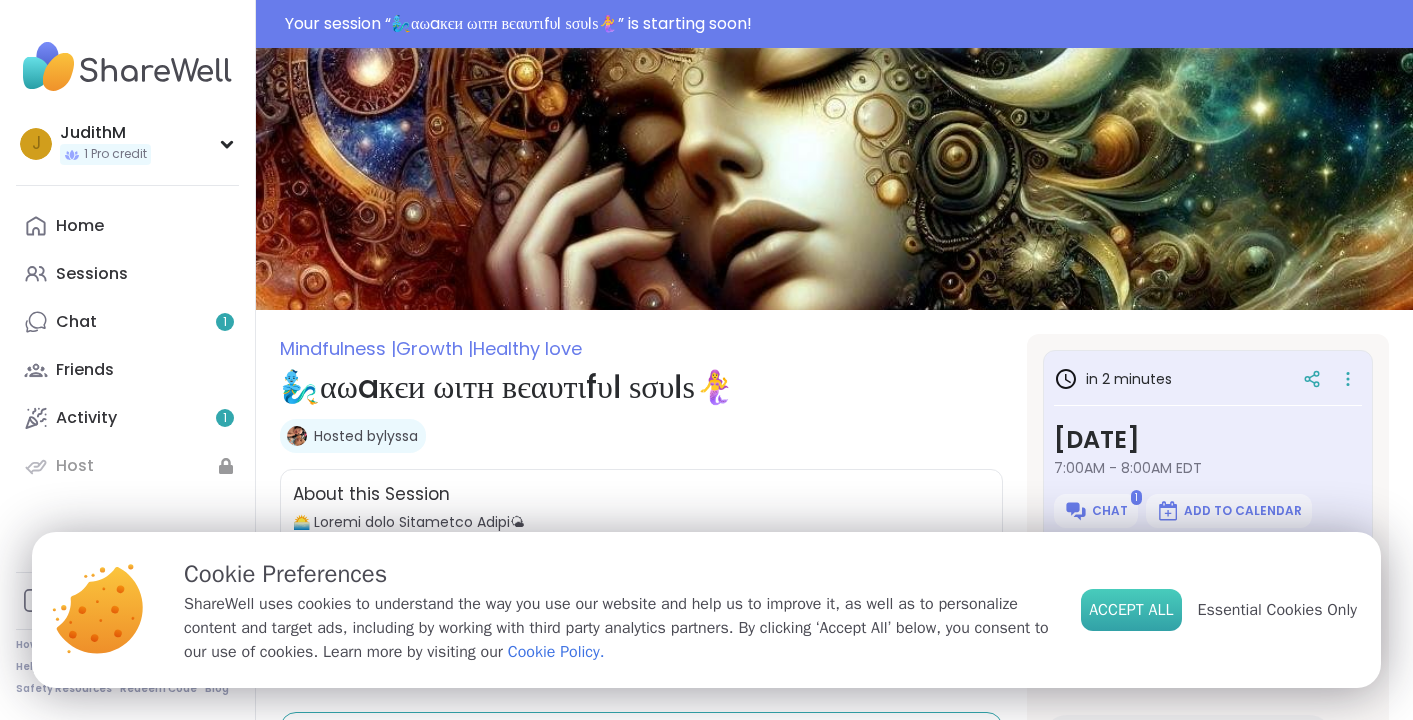click on "Accept All" at bounding box center [1131, 610] 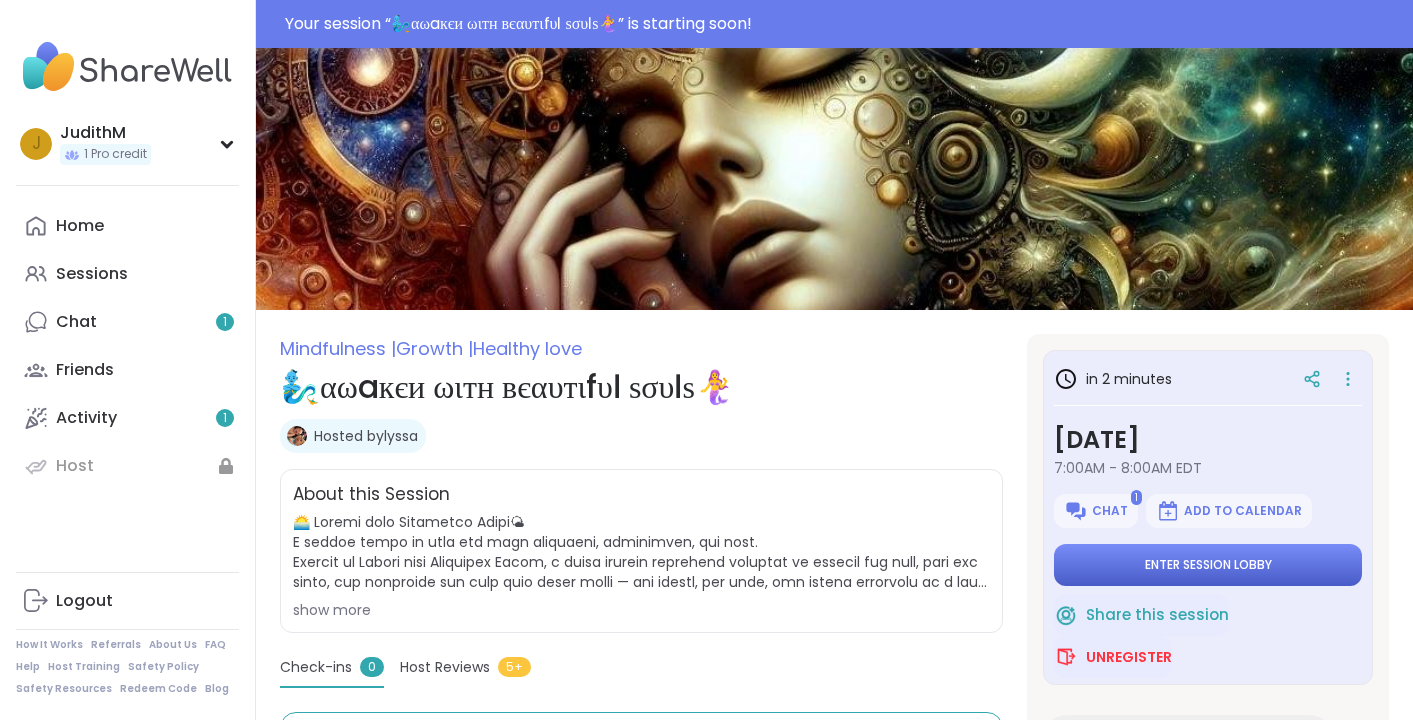 click on "Enter session lobby" at bounding box center [1208, 565] 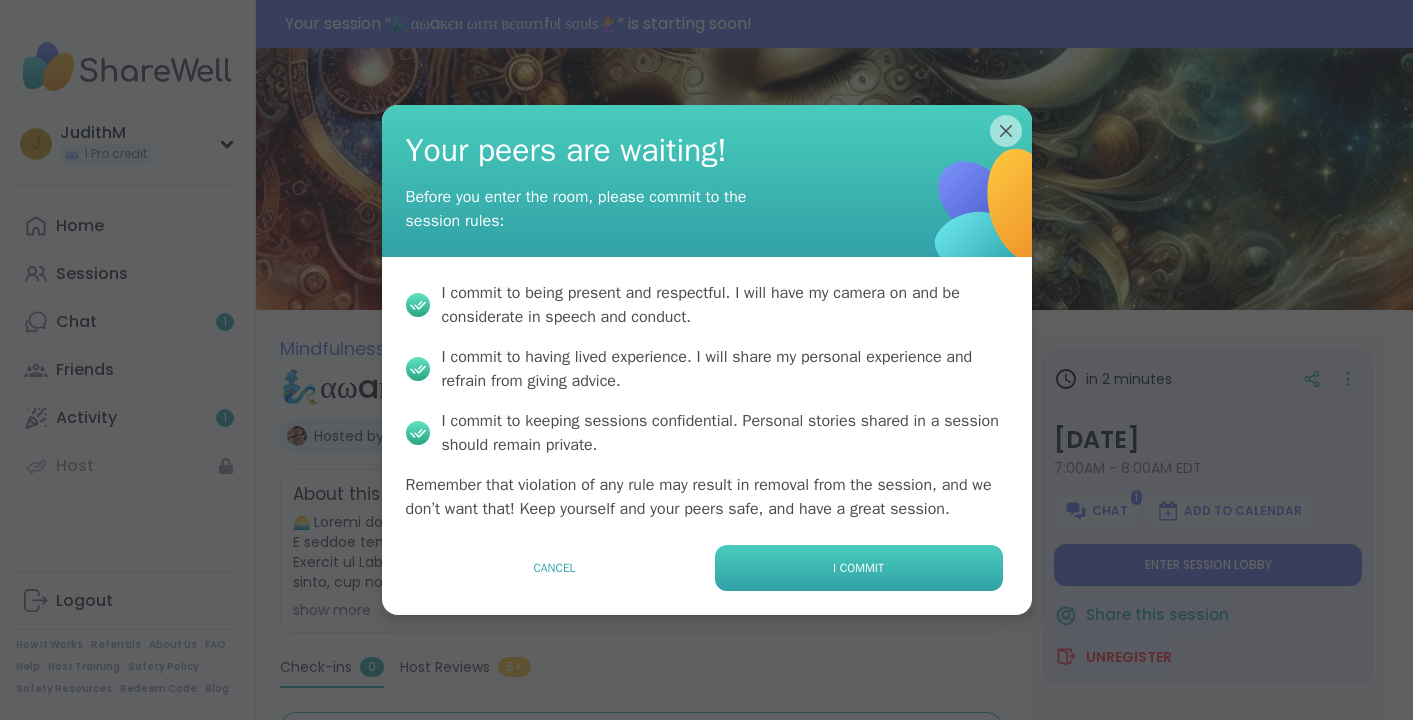 click on "I commit" at bounding box center (859, 568) 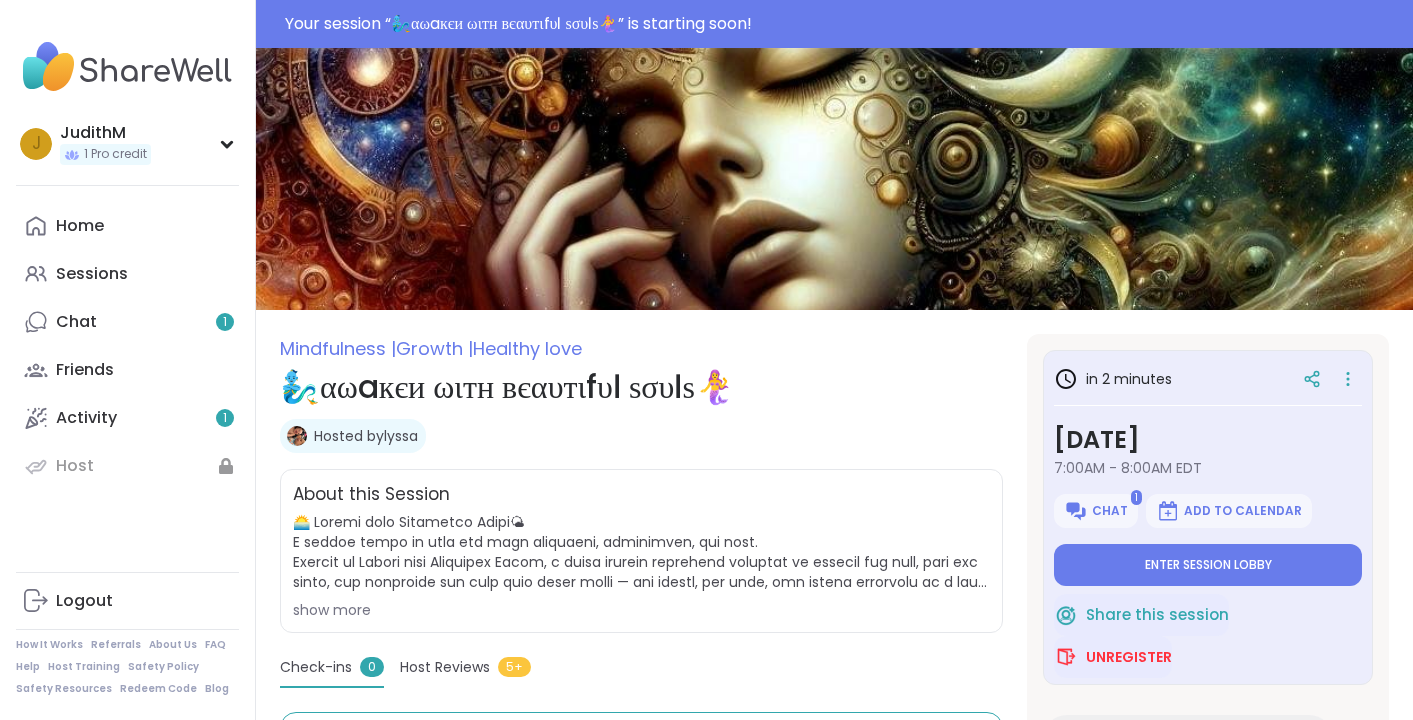 type on "*" 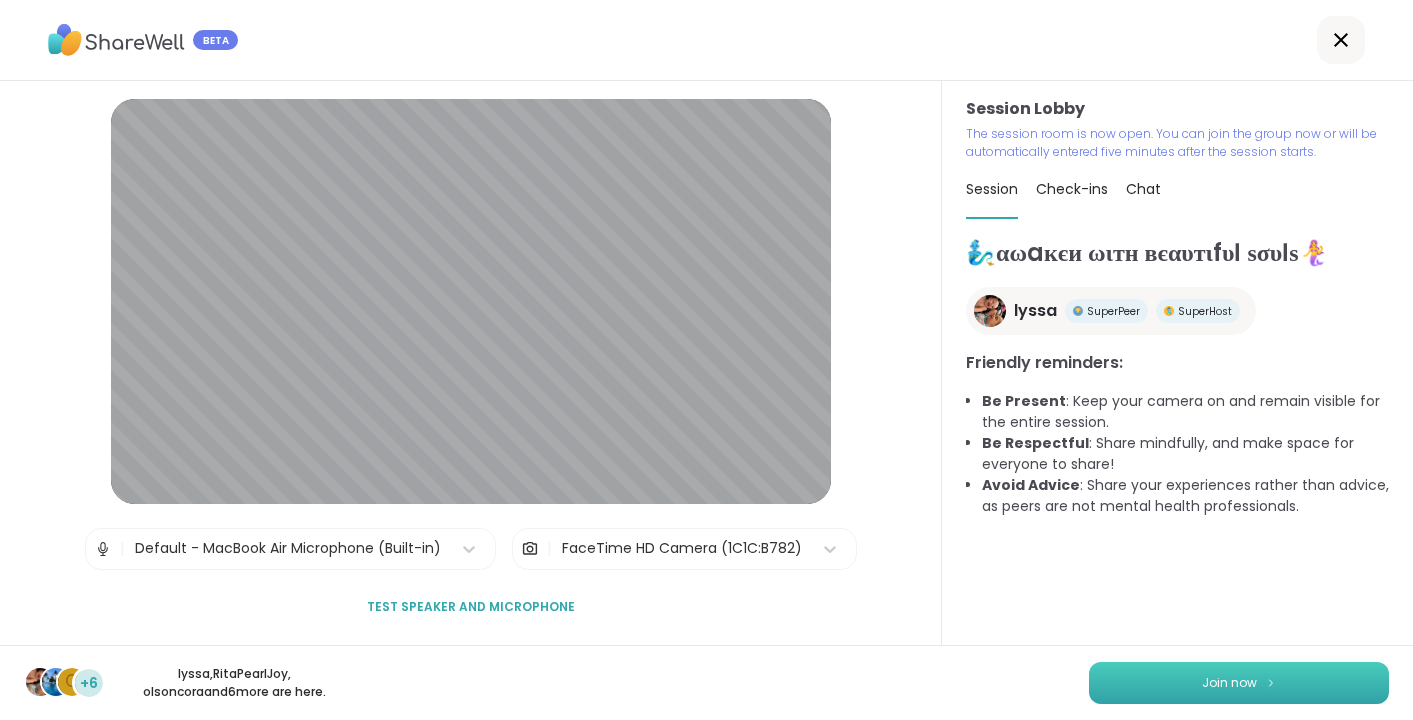 click on "Join now" at bounding box center [1239, 683] 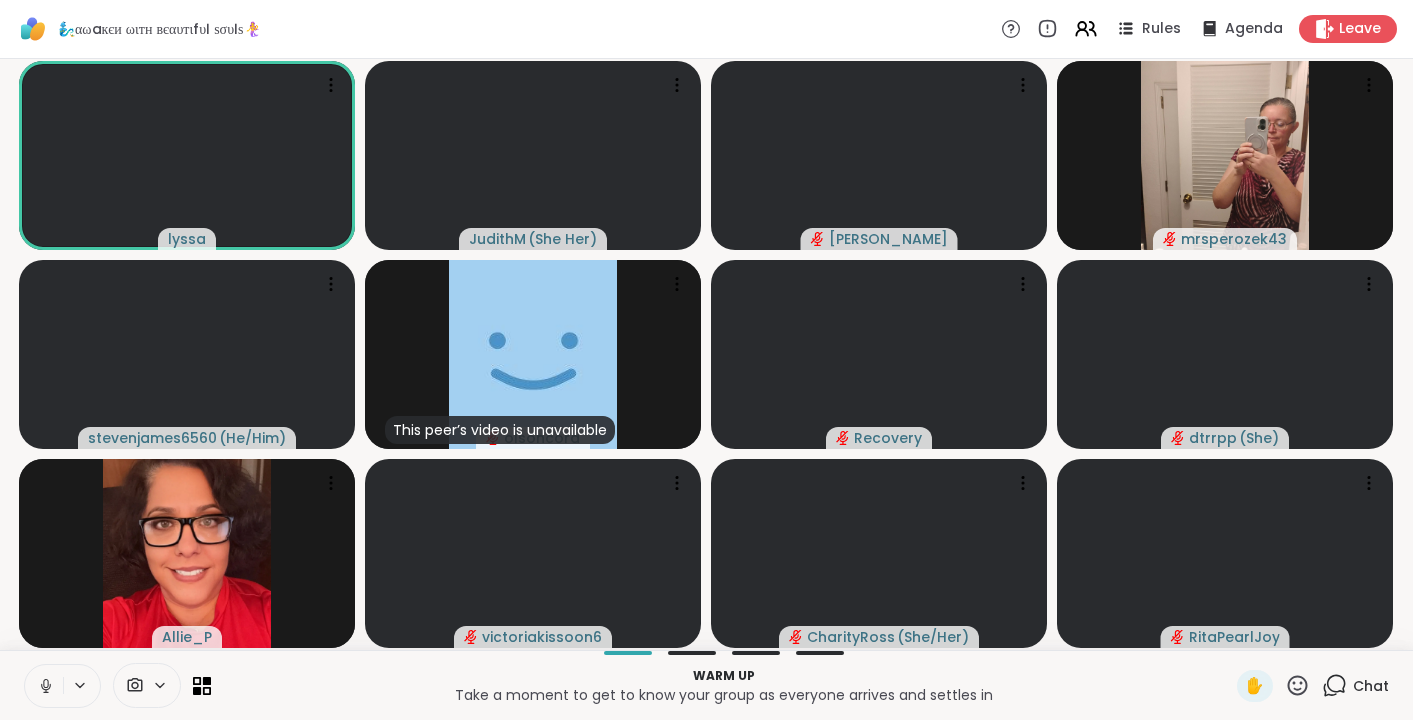click at bounding box center [81, 685] 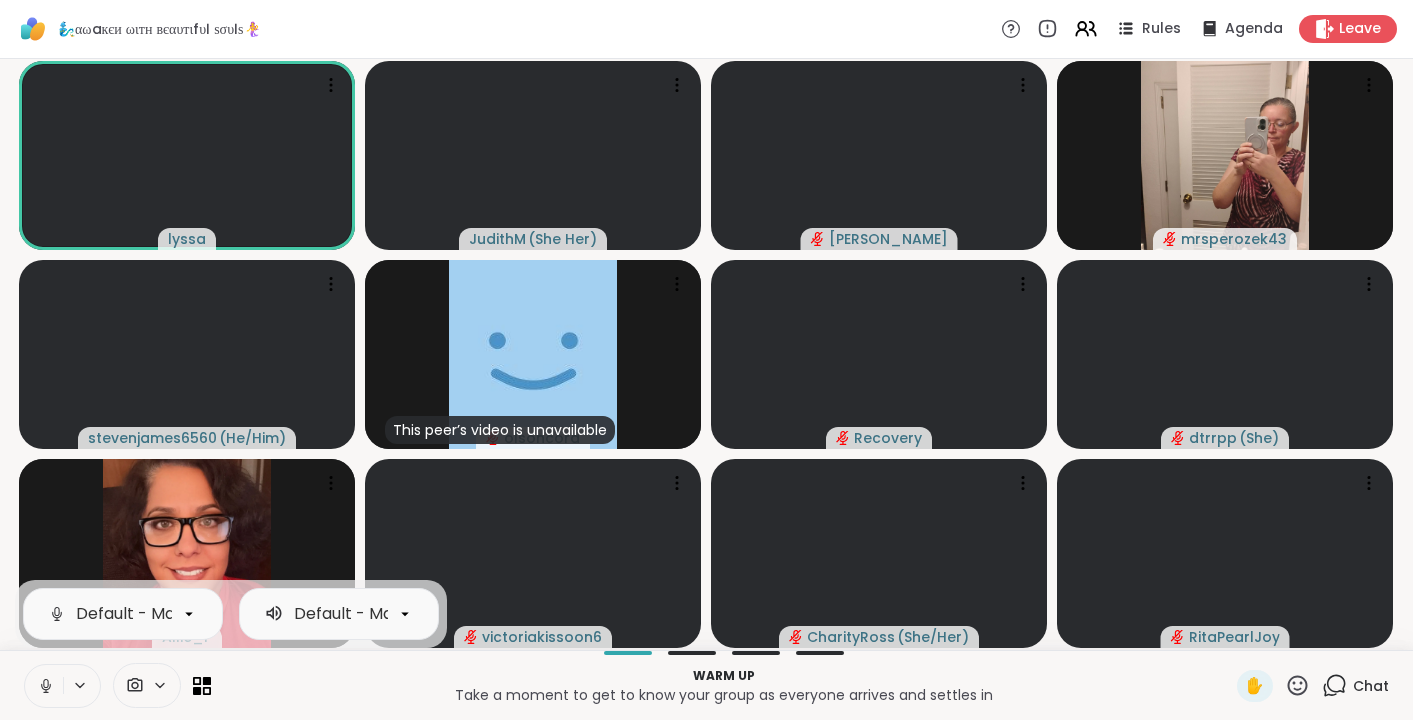 click at bounding box center [81, 685] 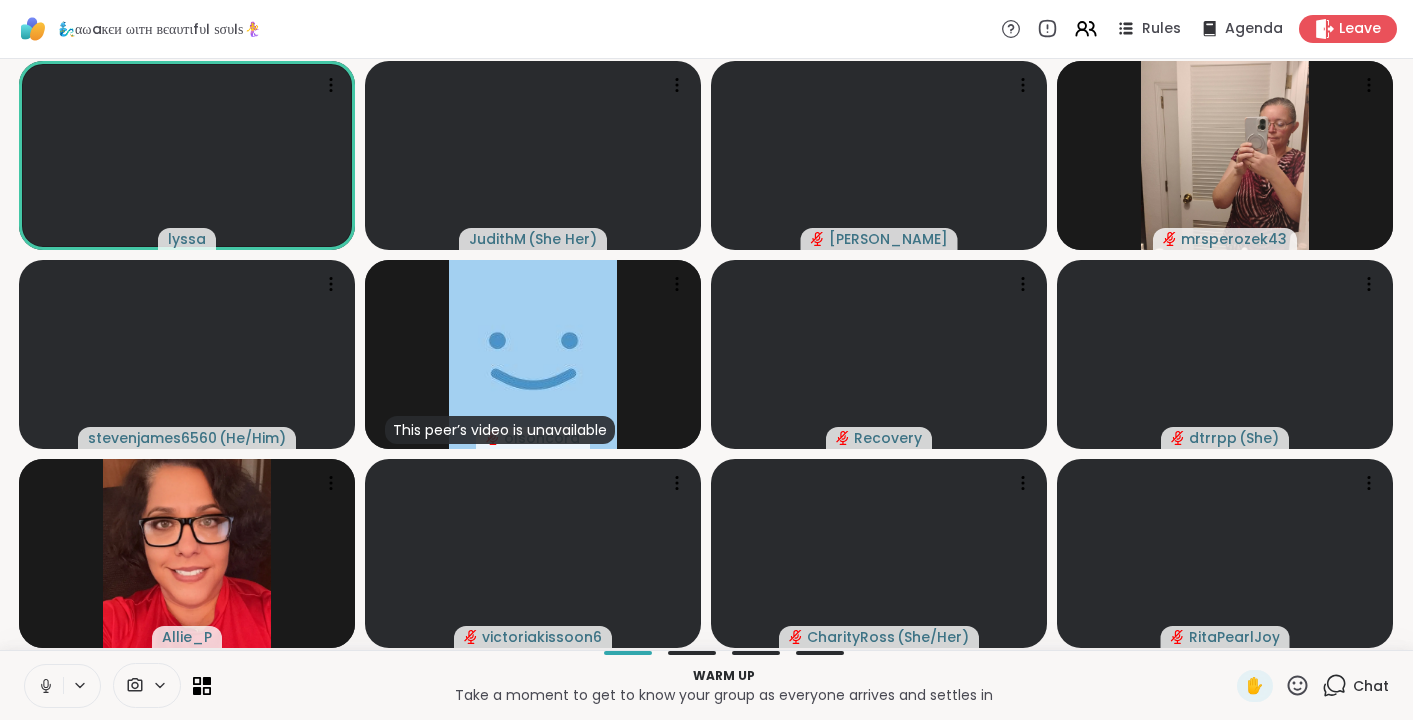 click 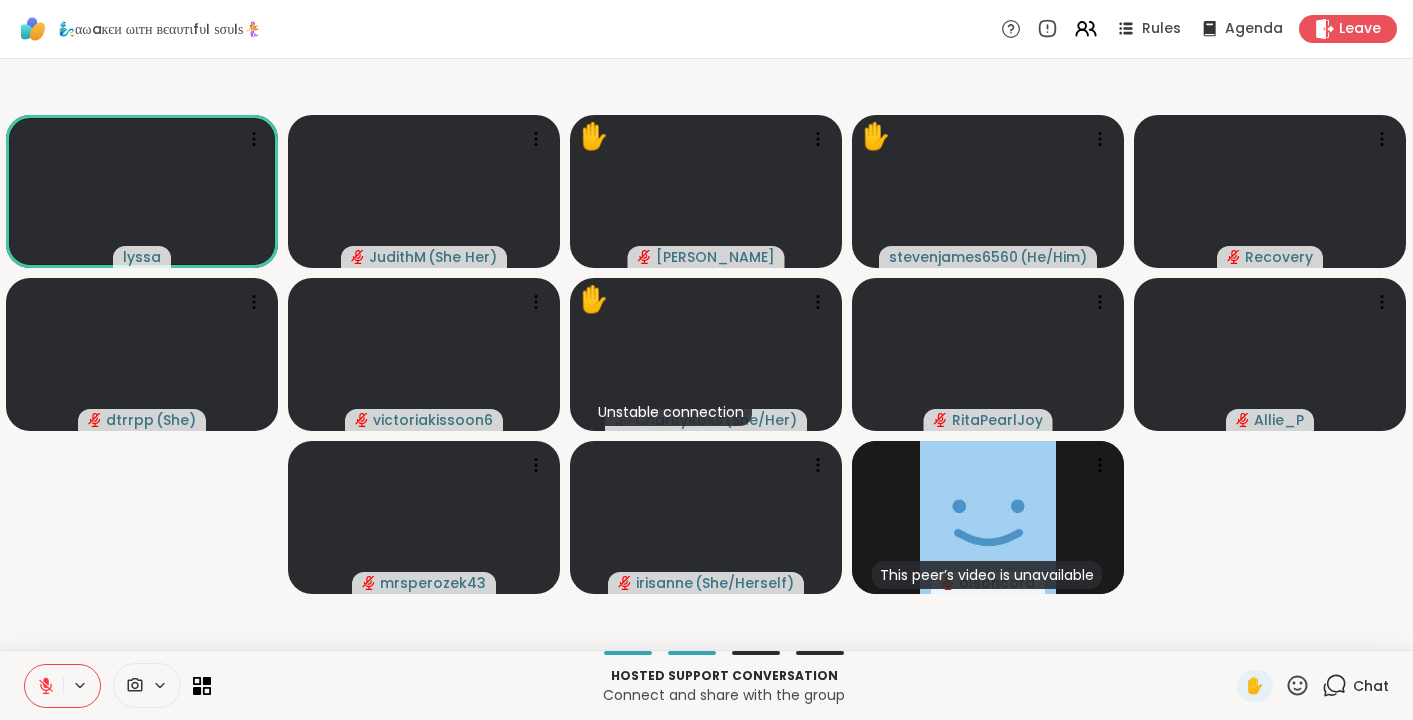 click on "Chat" at bounding box center [1371, 686] 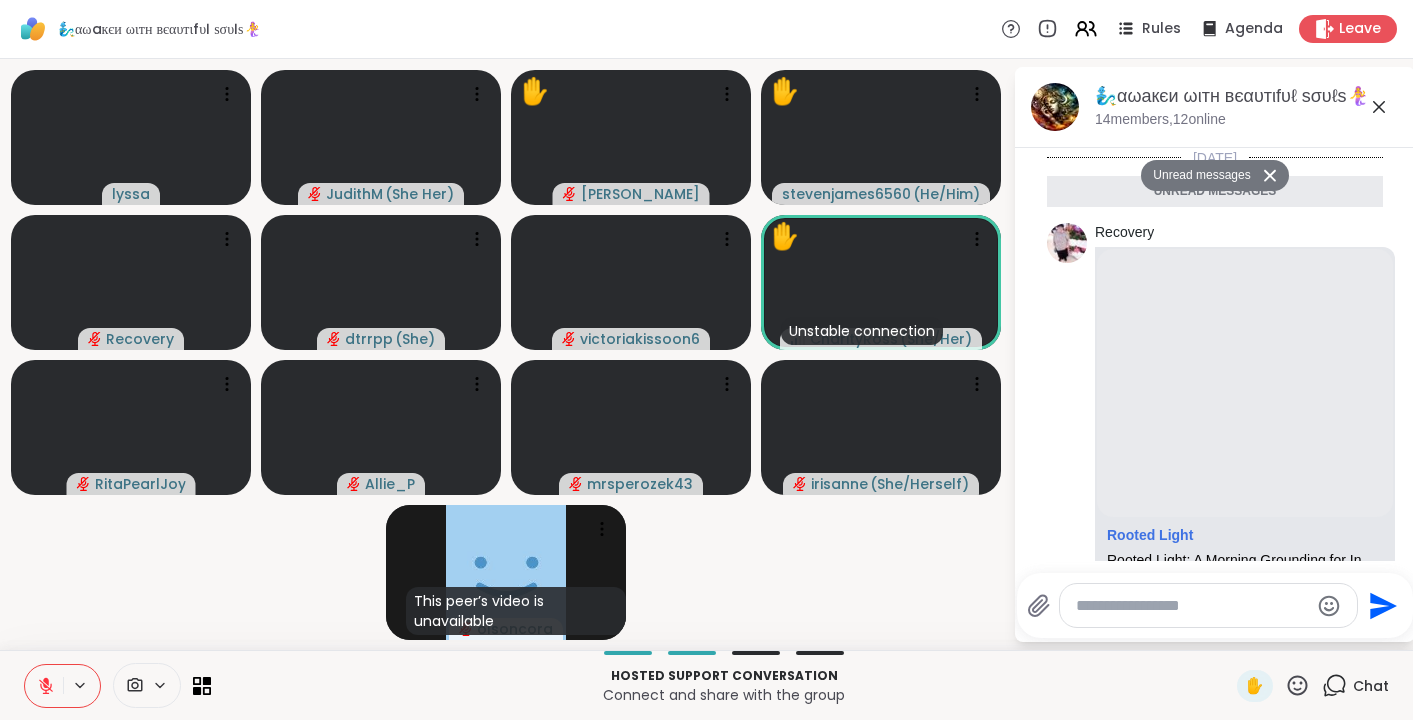 scroll, scrollTop: 661, scrollLeft: 0, axis: vertical 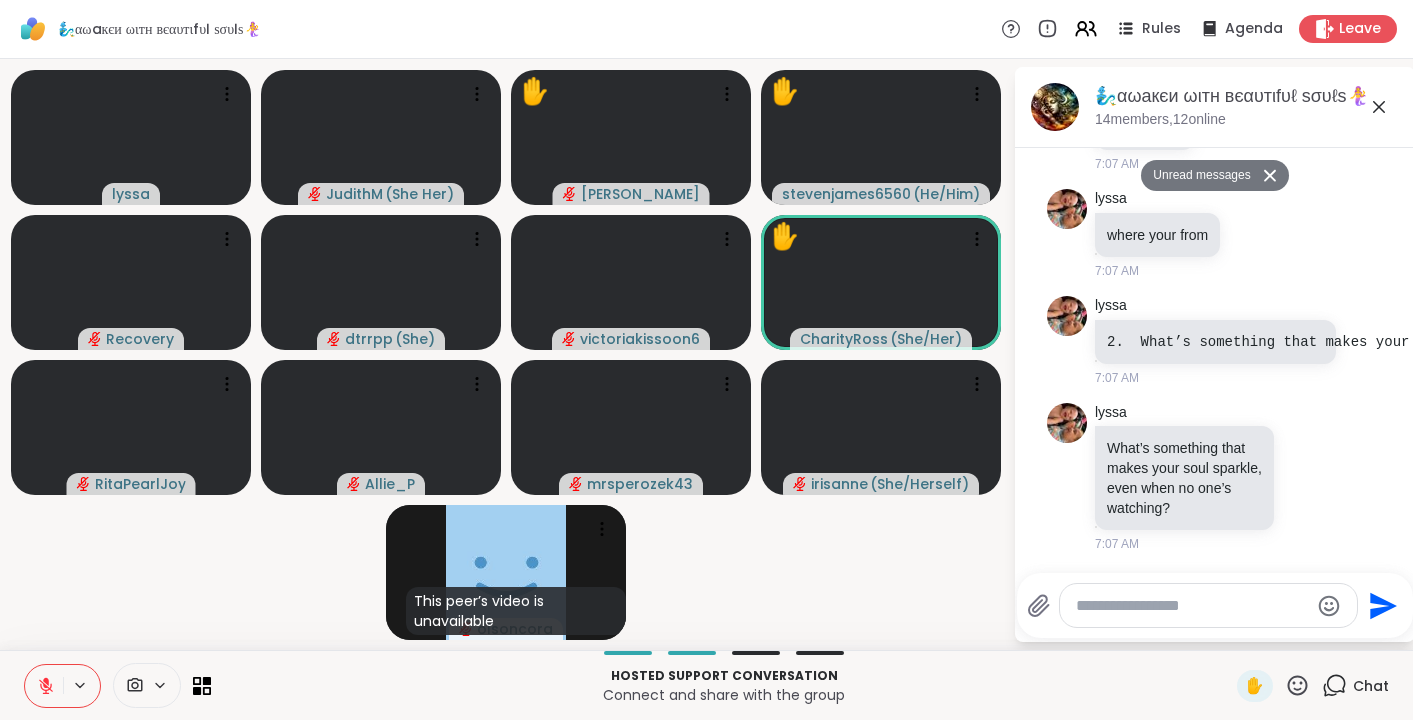 click 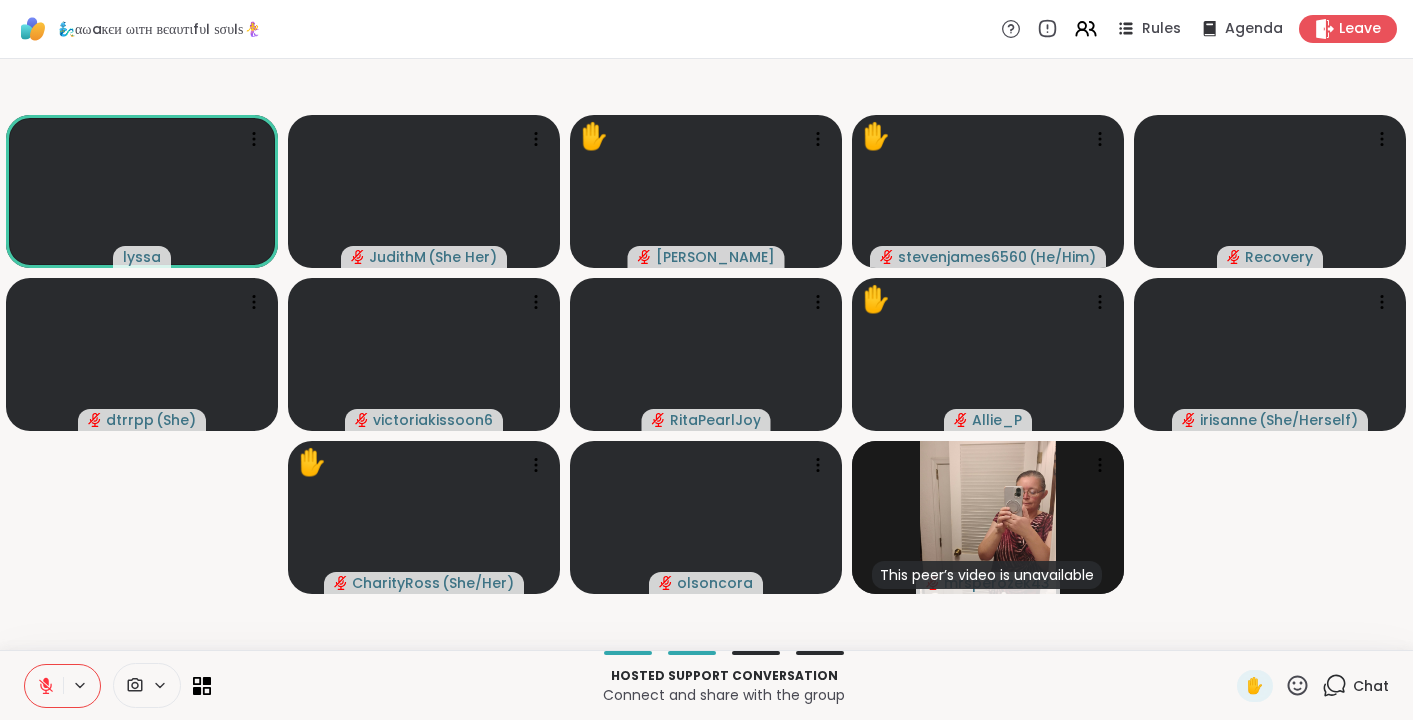 click at bounding box center [44, 686] 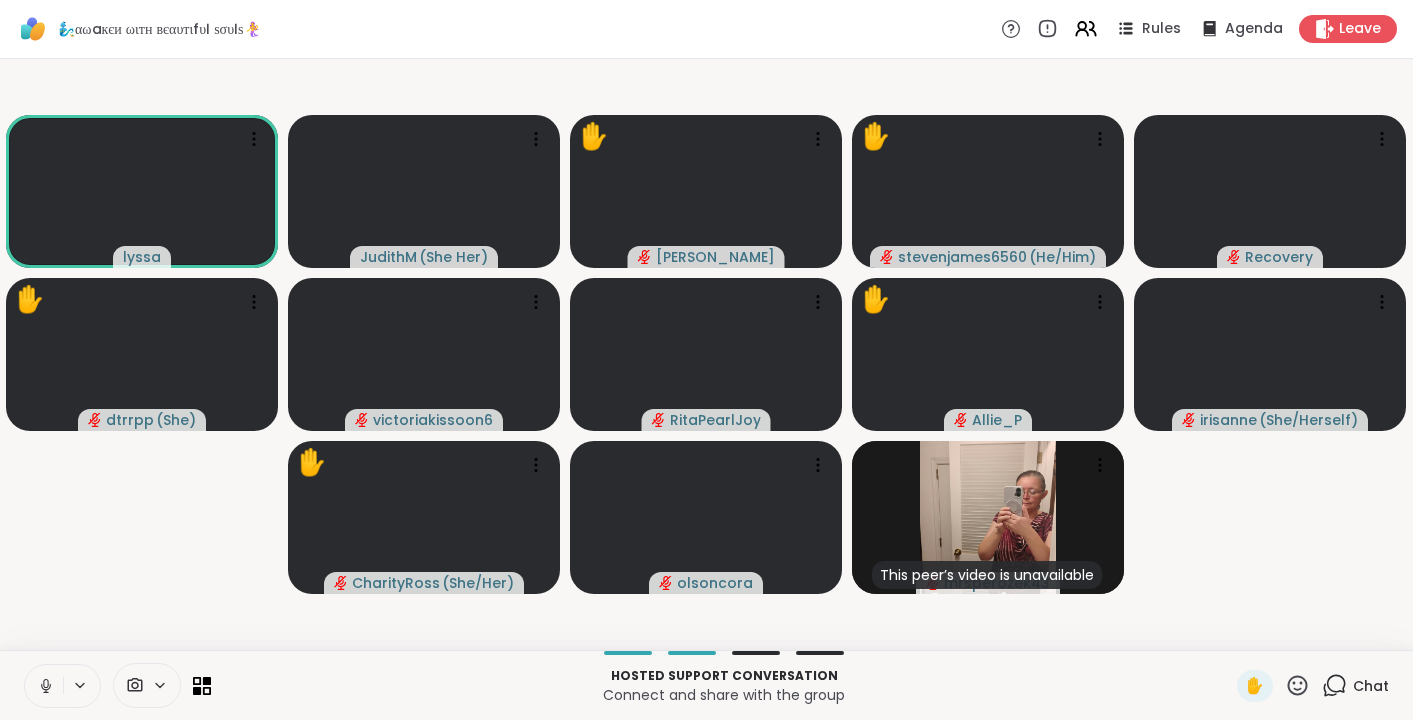 click 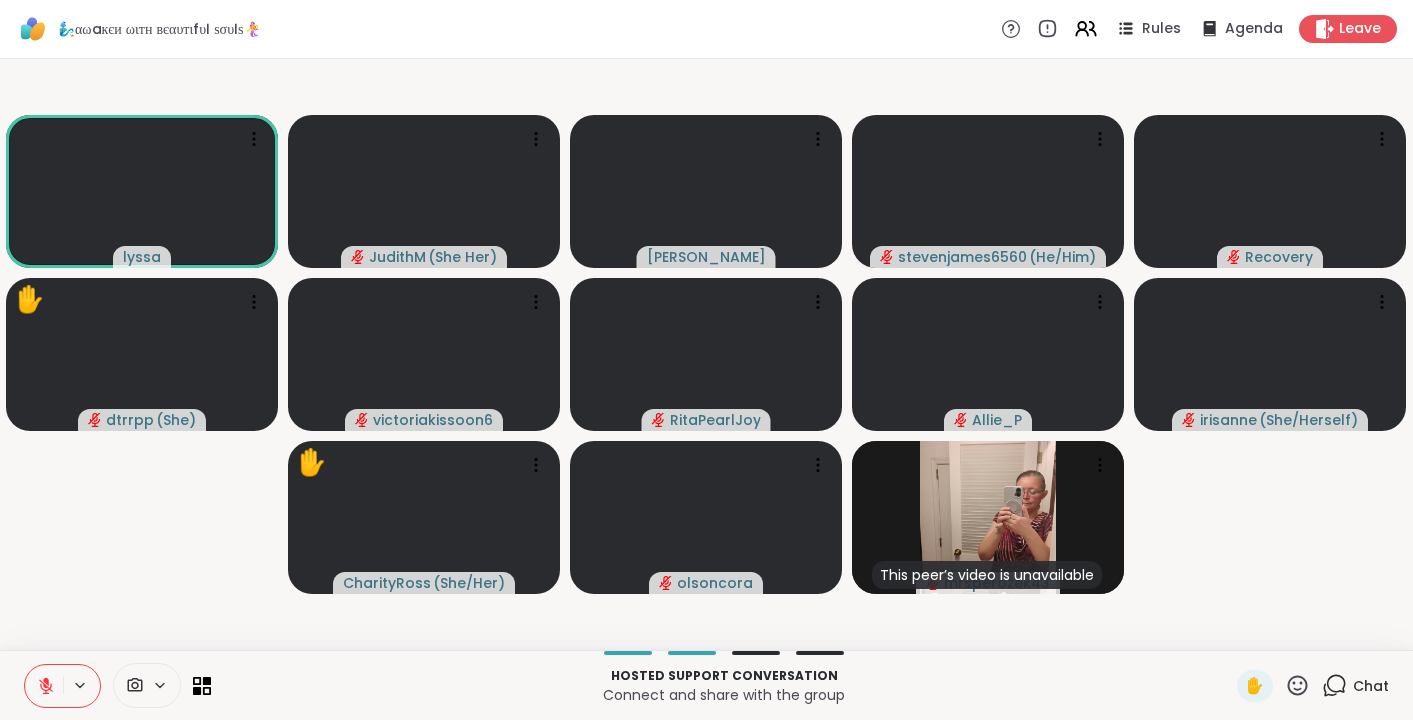 click at bounding box center (44, 686) 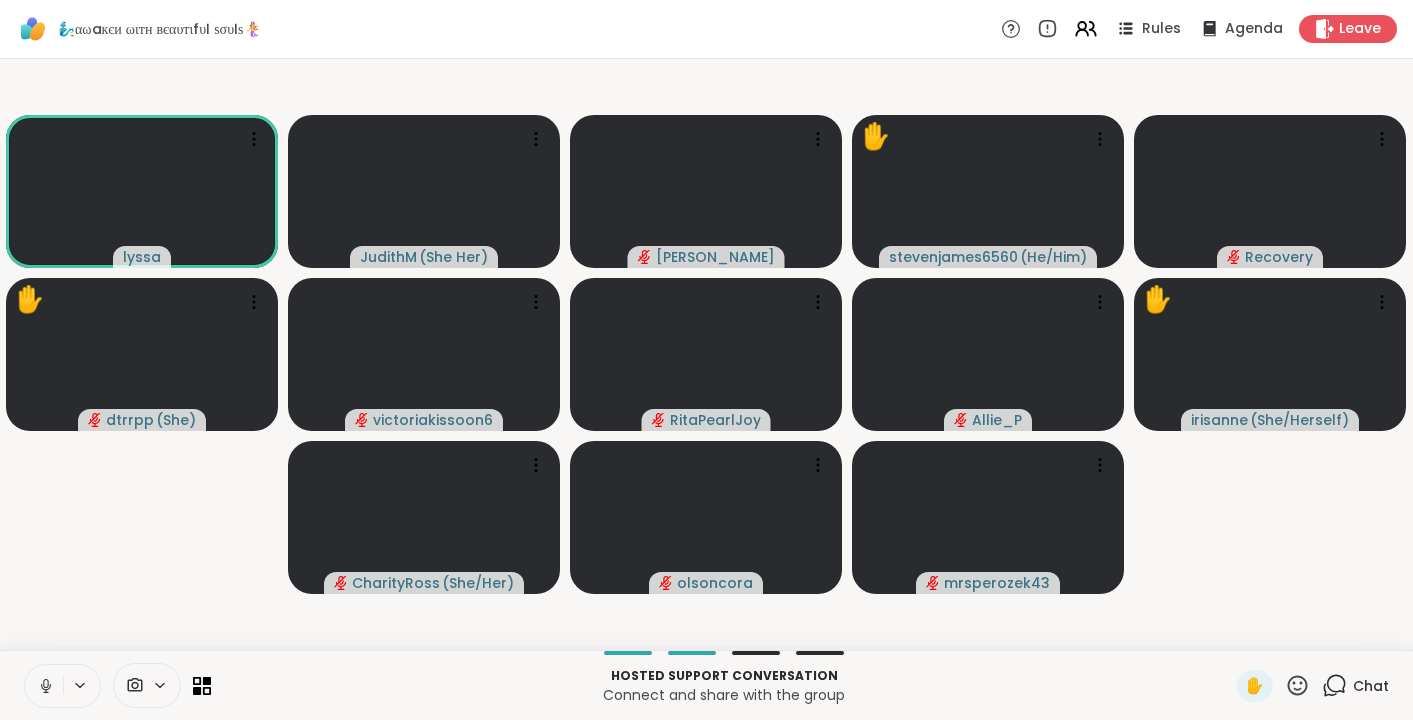 click 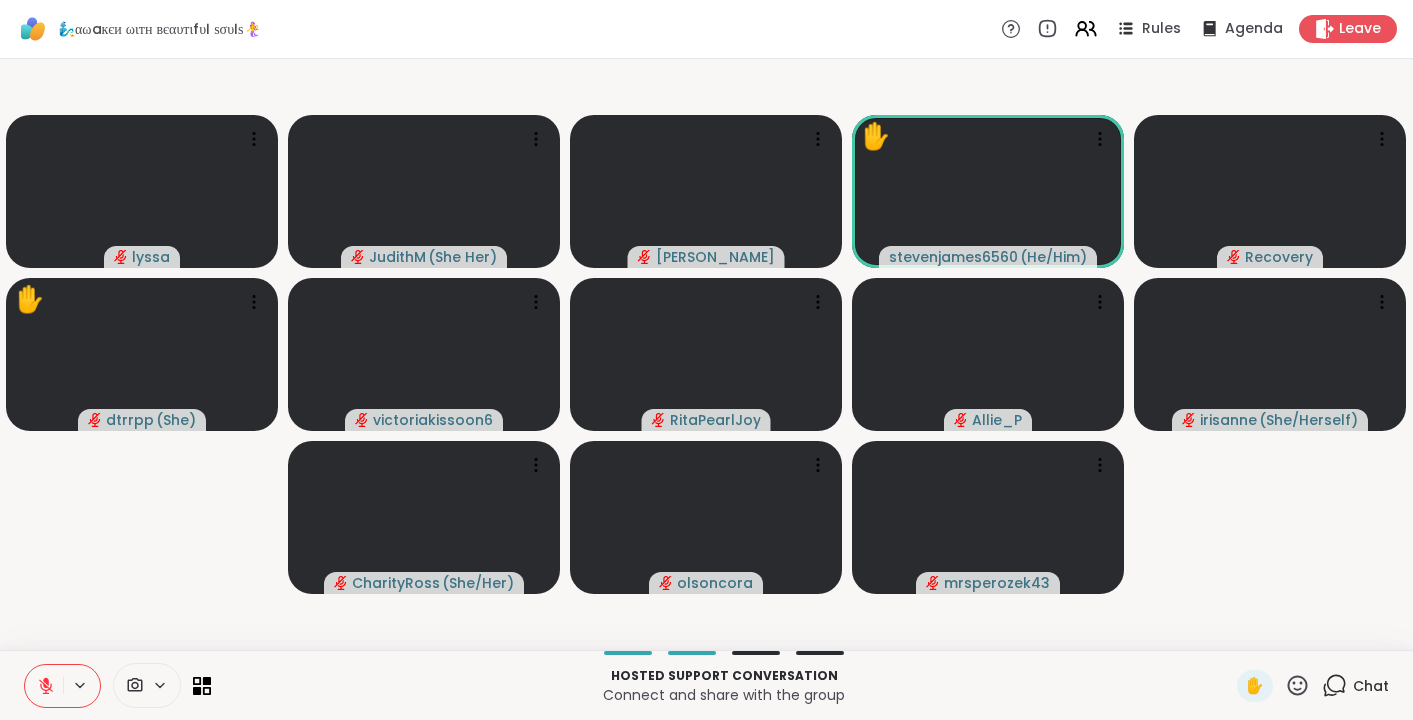 click 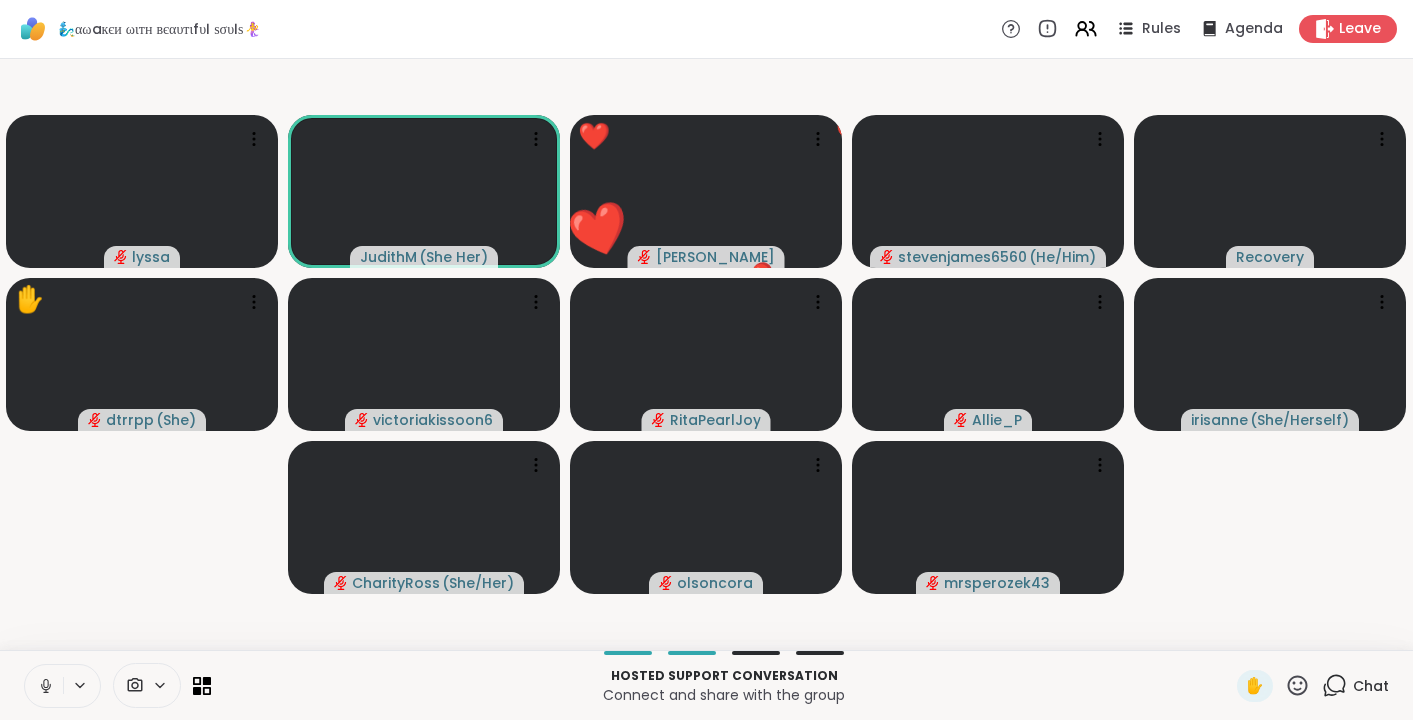 click 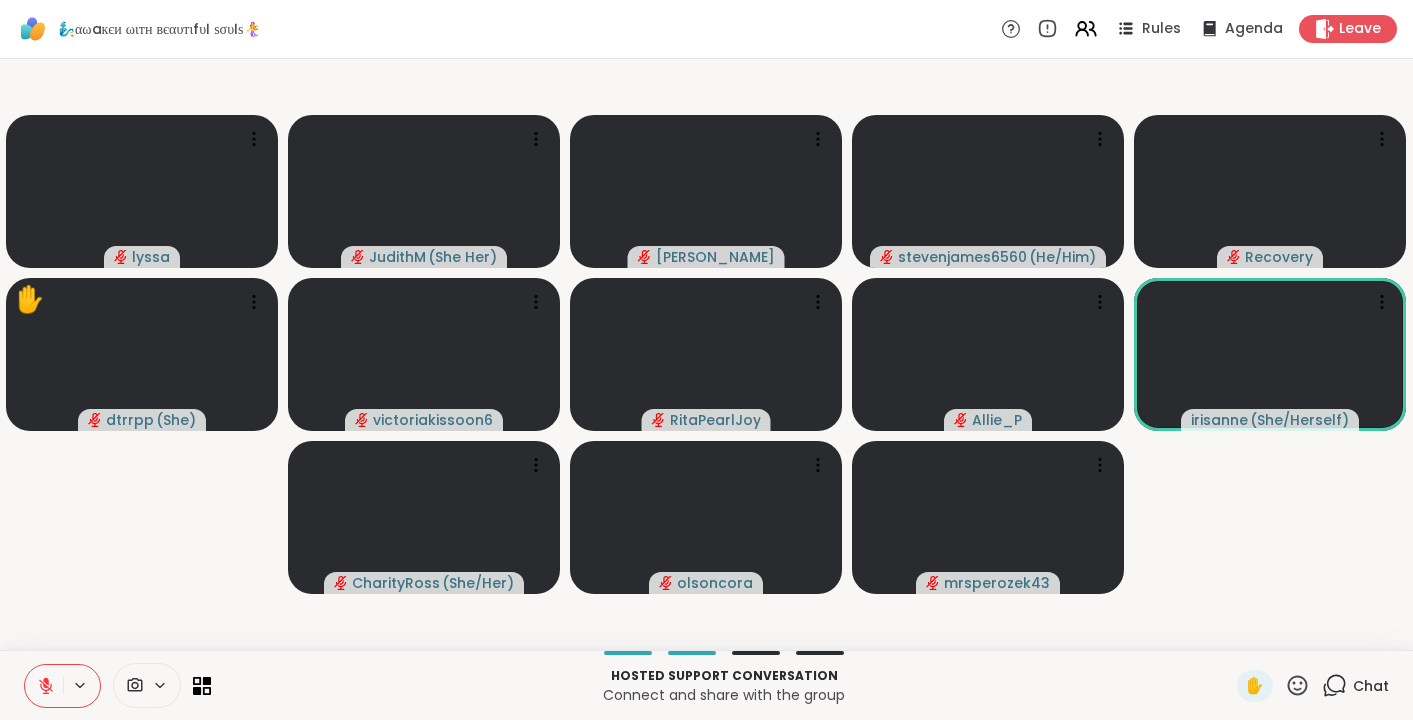 click 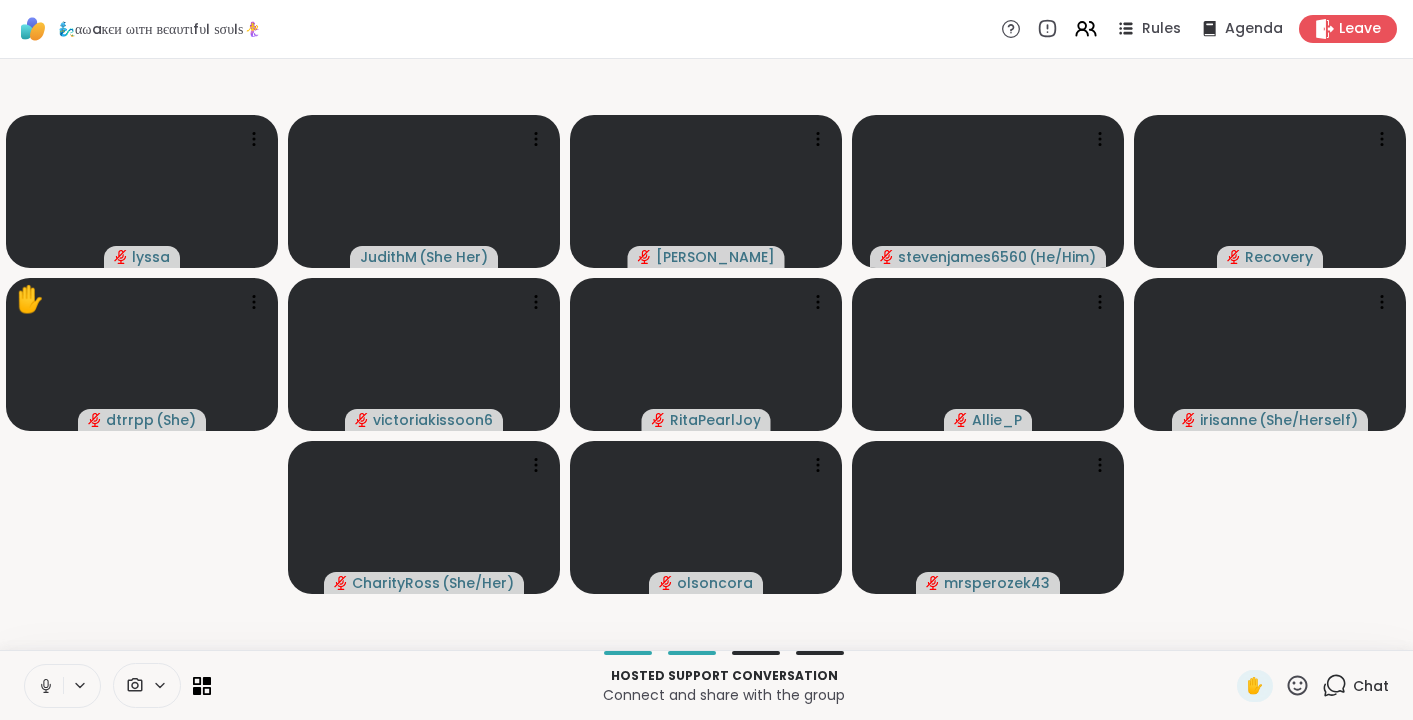 click 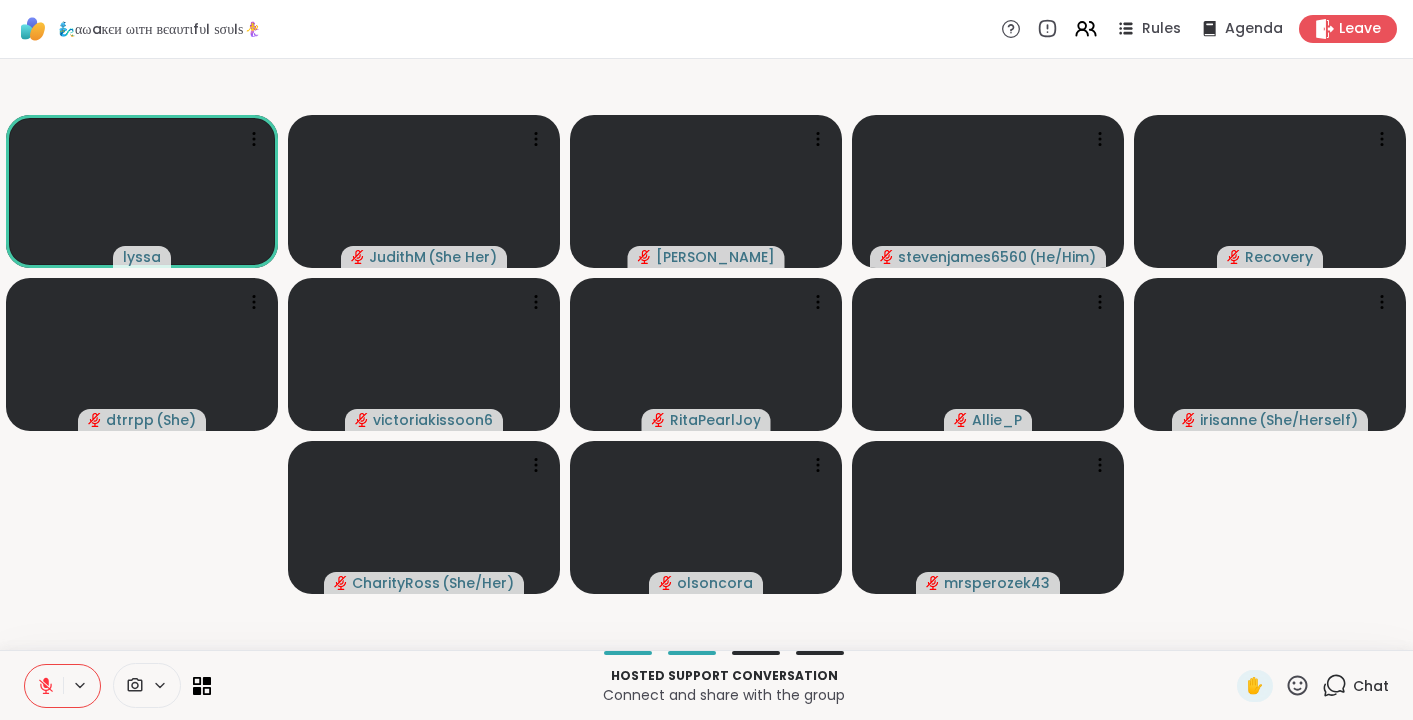 click on "Chat" at bounding box center [1371, 686] 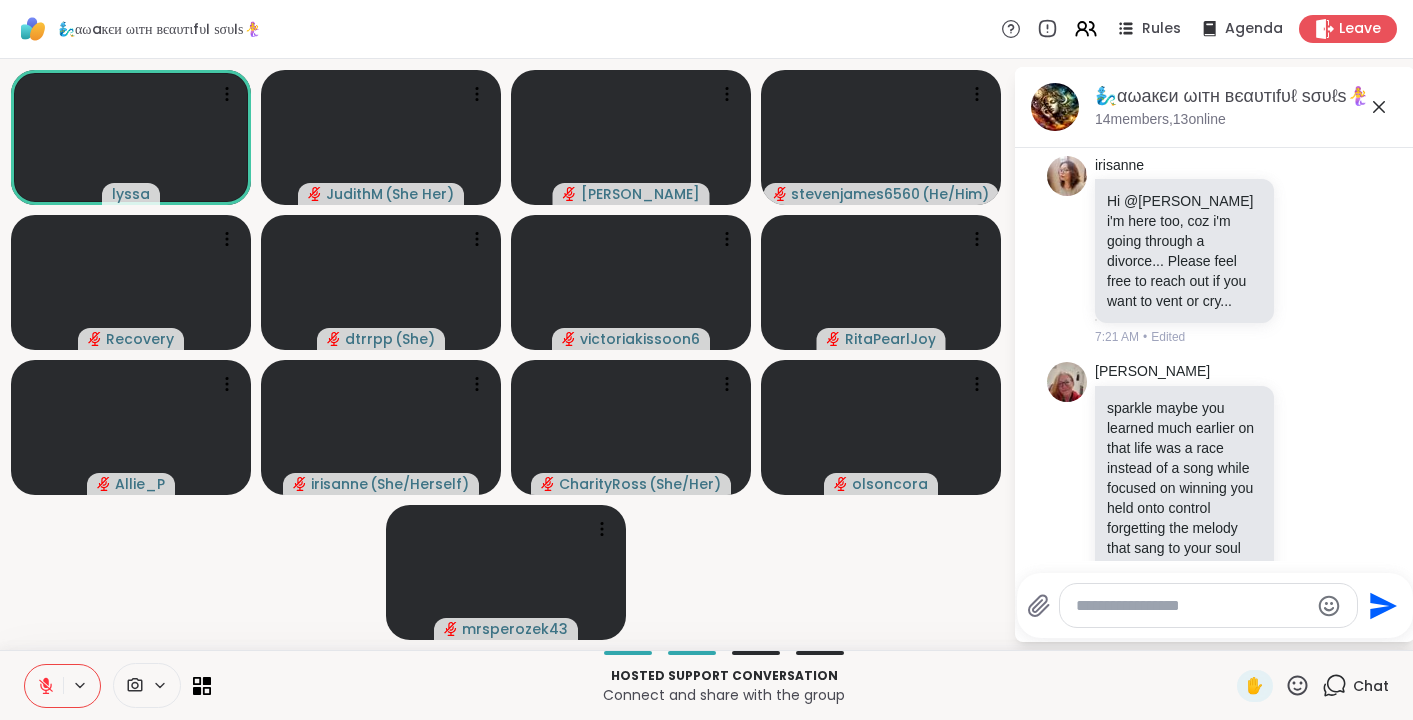 scroll, scrollTop: 2309, scrollLeft: 0, axis: vertical 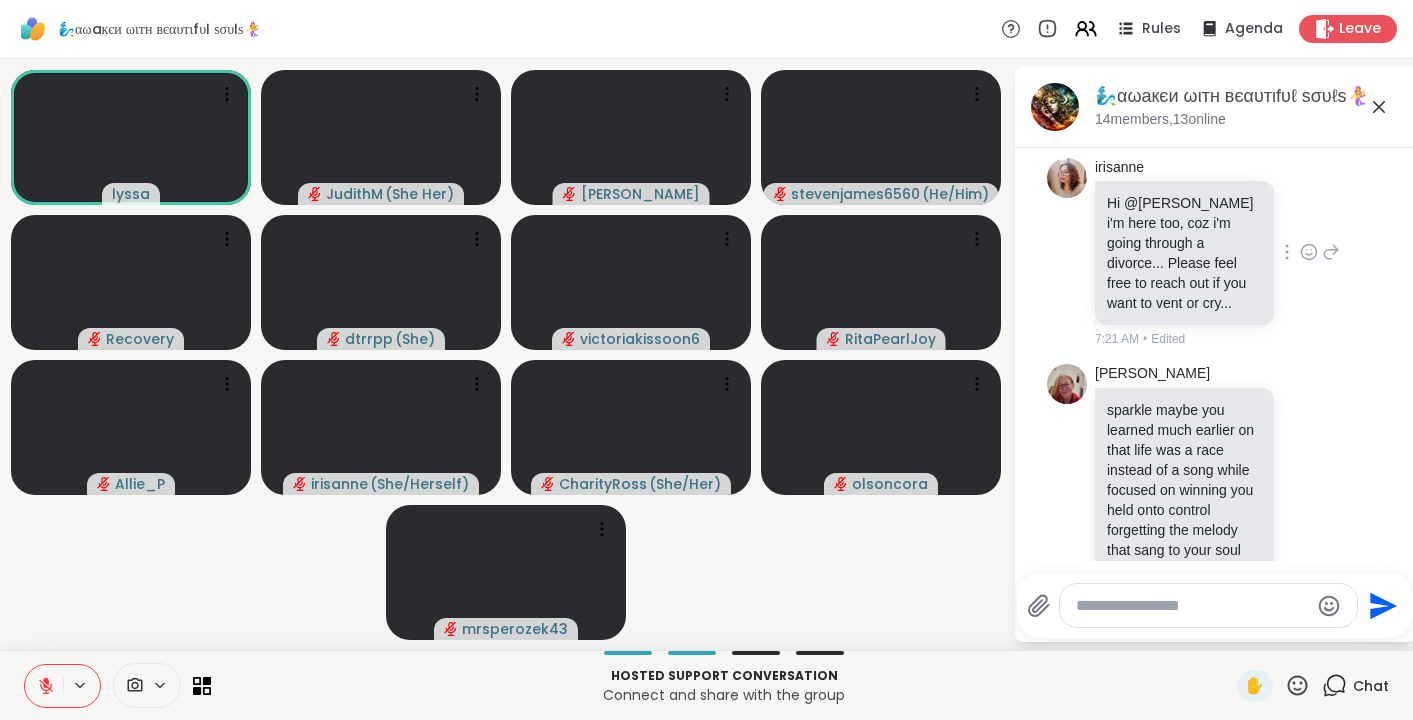 click 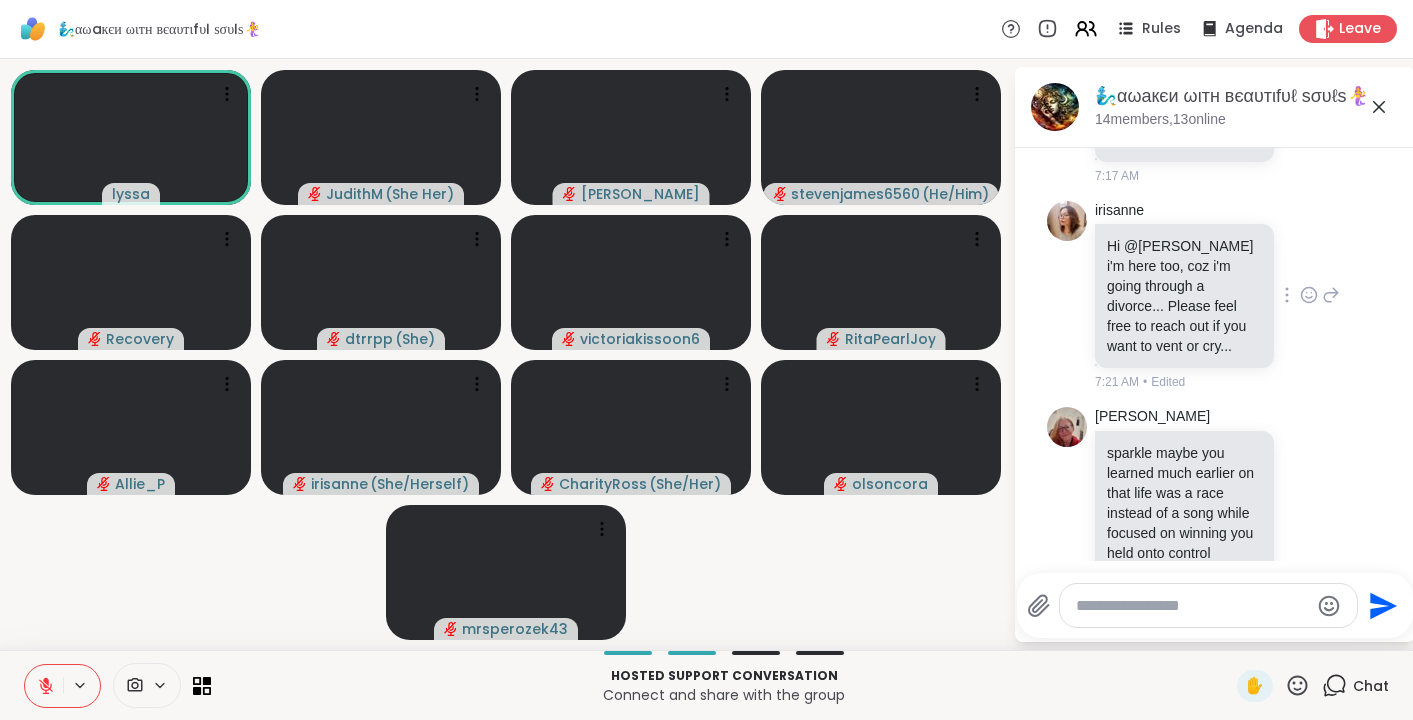 scroll, scrollTop: 2270, scrollLeft: 0, axis: vertical 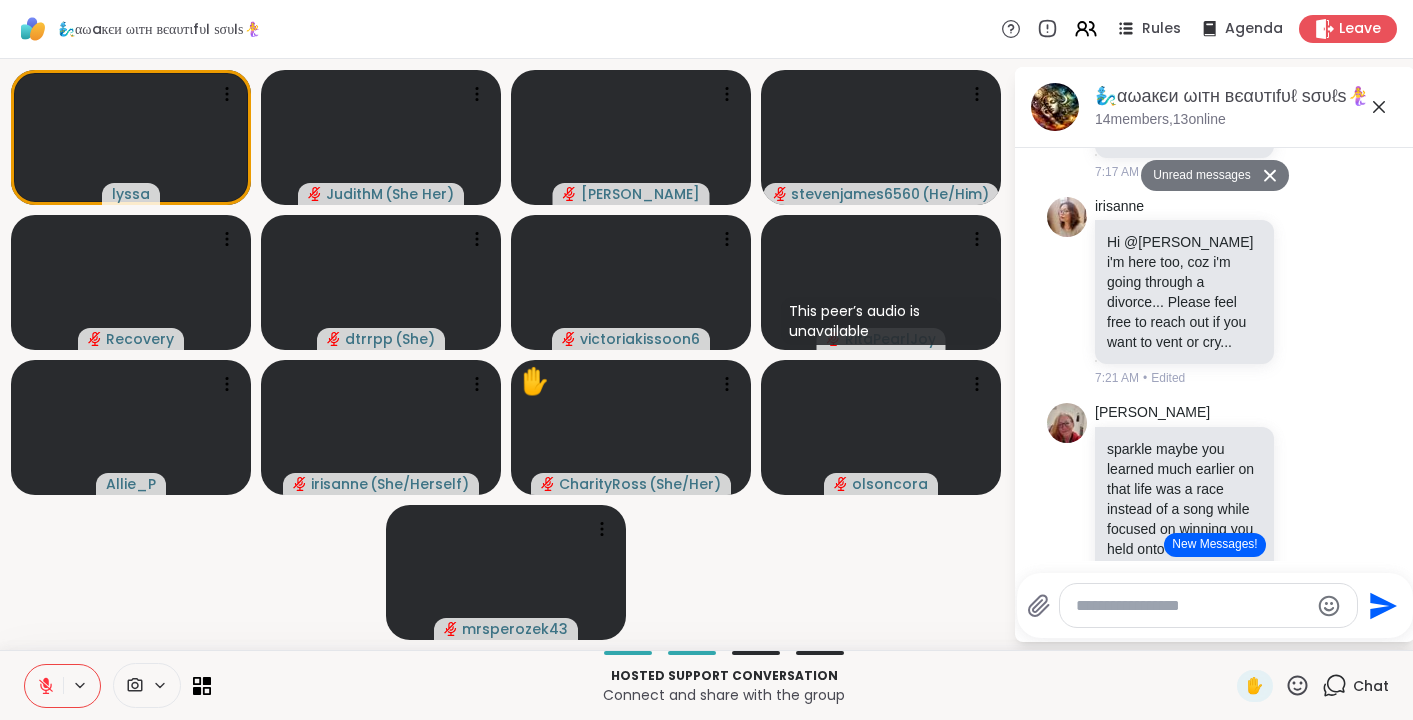 click on "irisanne Adding today's "Elf-Help" Page. Reach for Resilience 7:17 AM" at bounding box center [1217, -132] 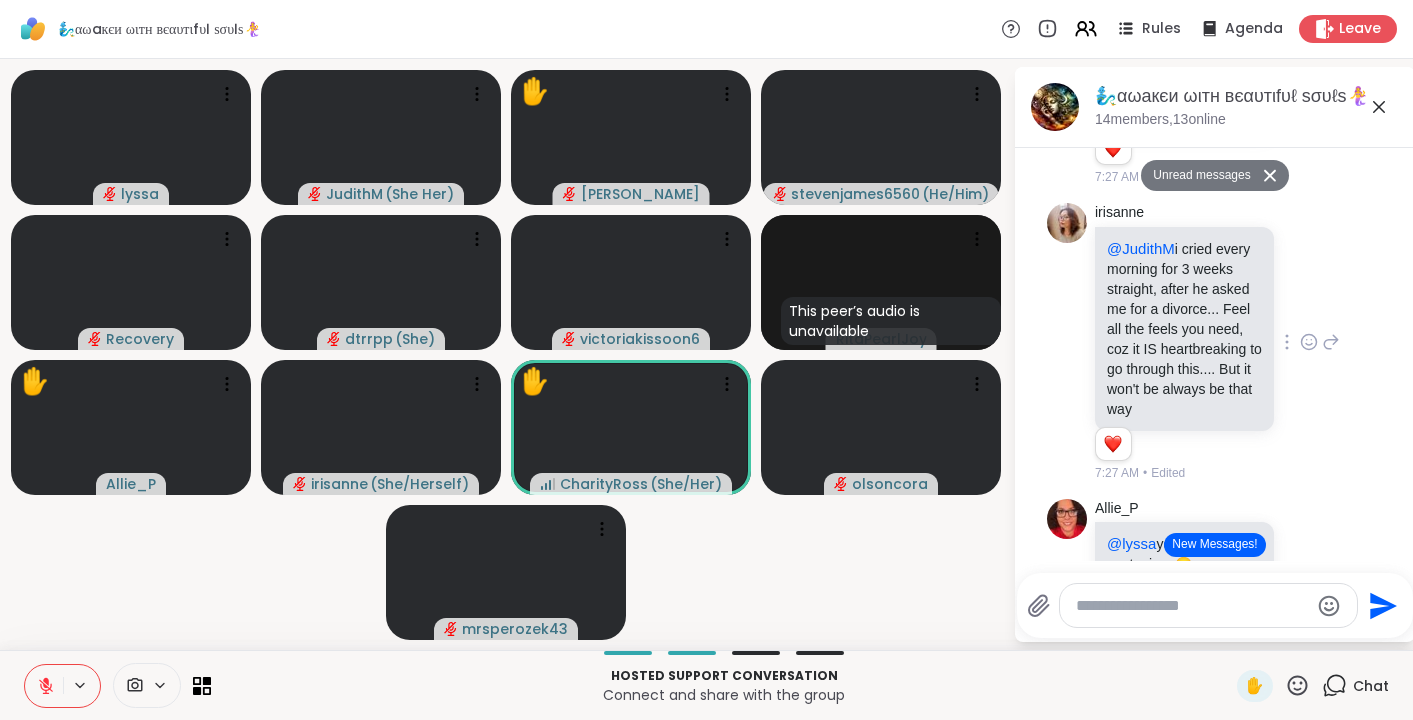 scroll, scrollTop: 3102, scrollLeft: 0, axis: vertical 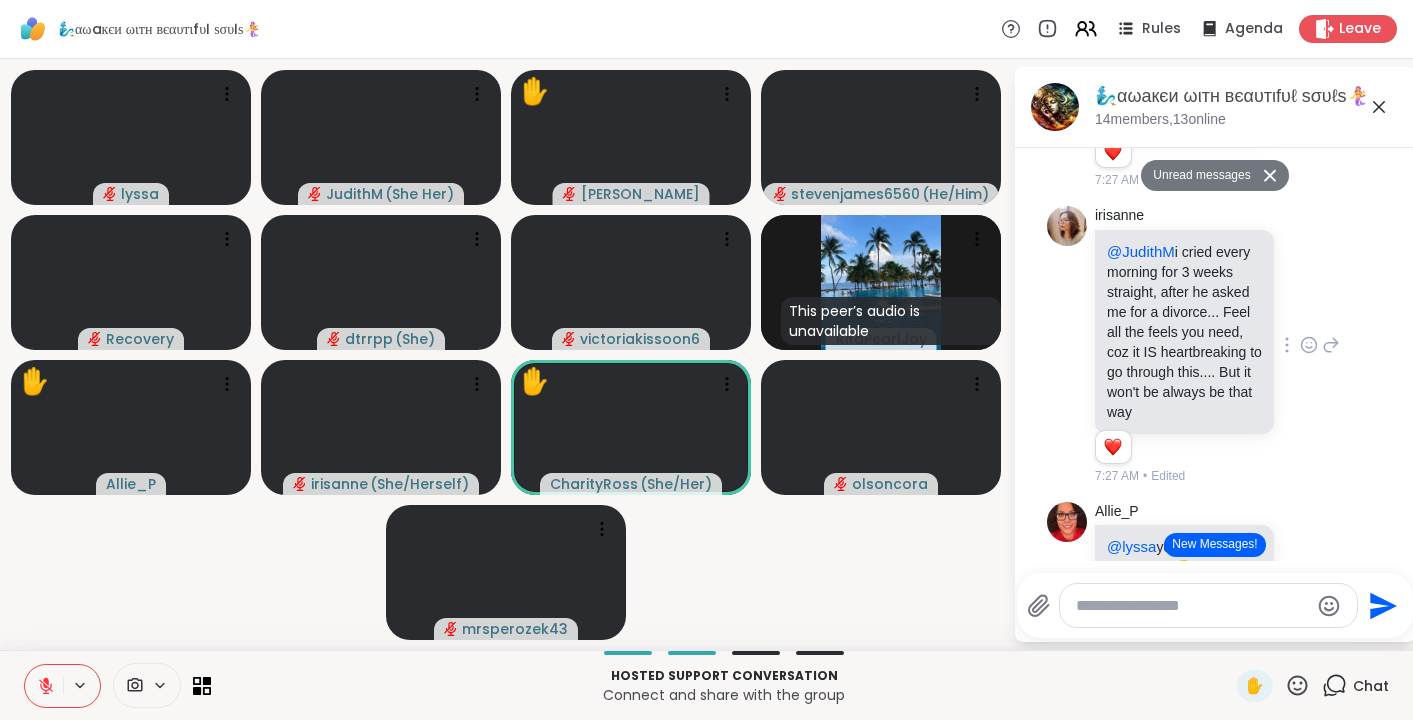 click 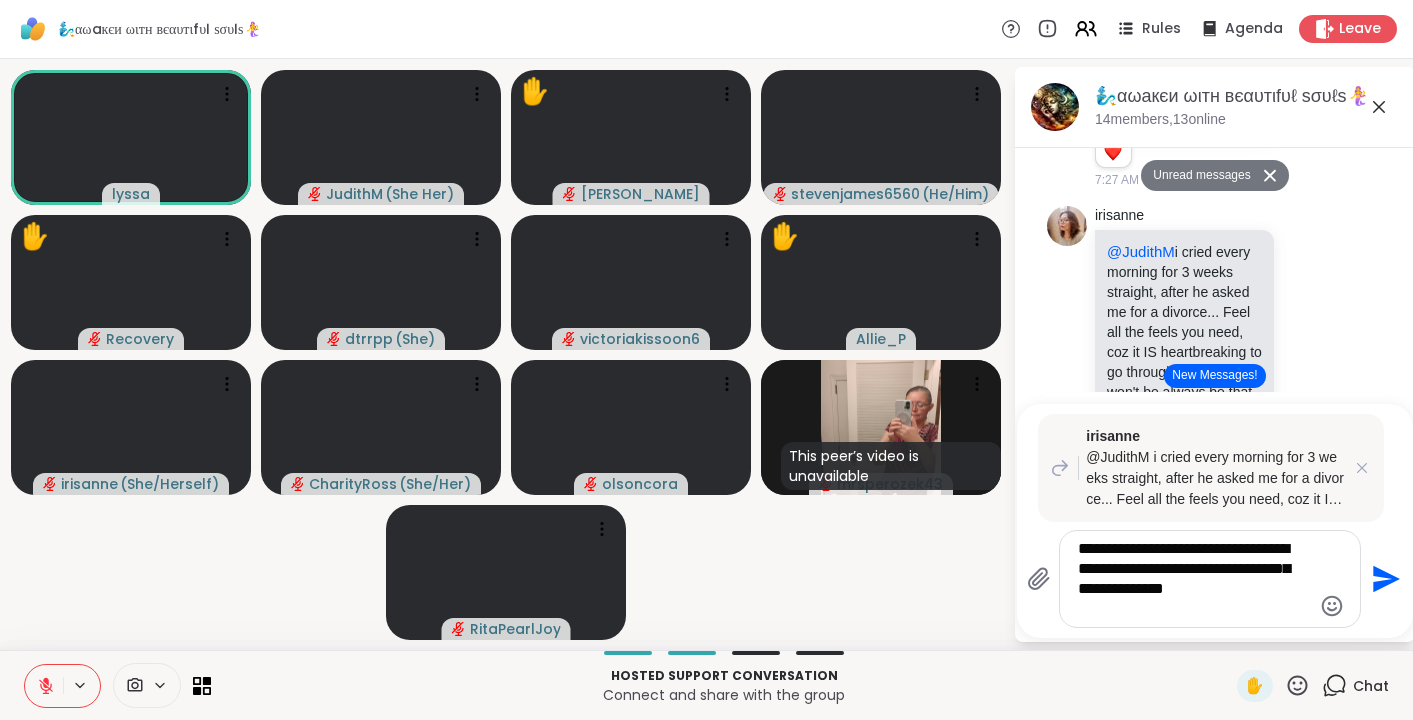 type on "**********" 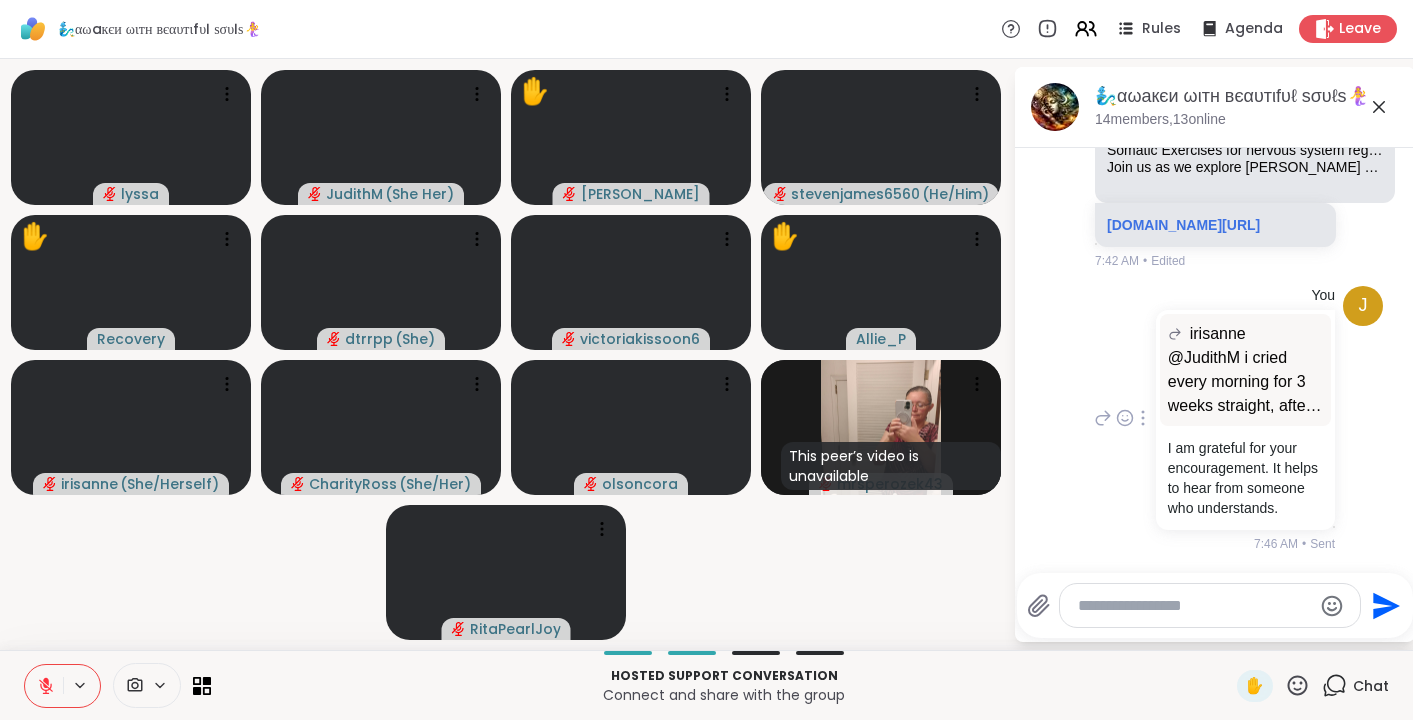 scroll, scrollTop: 6228, scrollLeft: 0, axis: vertical 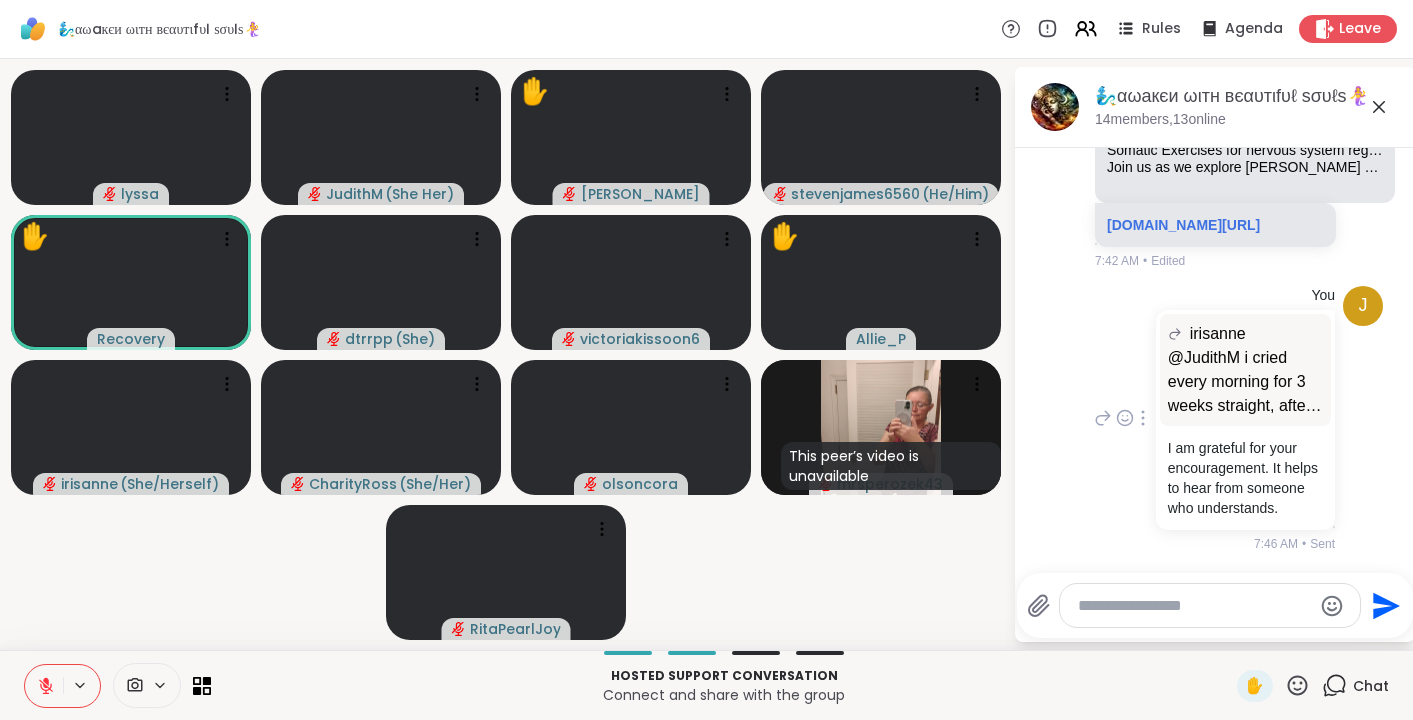 click on "irisanne" at bounding box center [1218, 334] 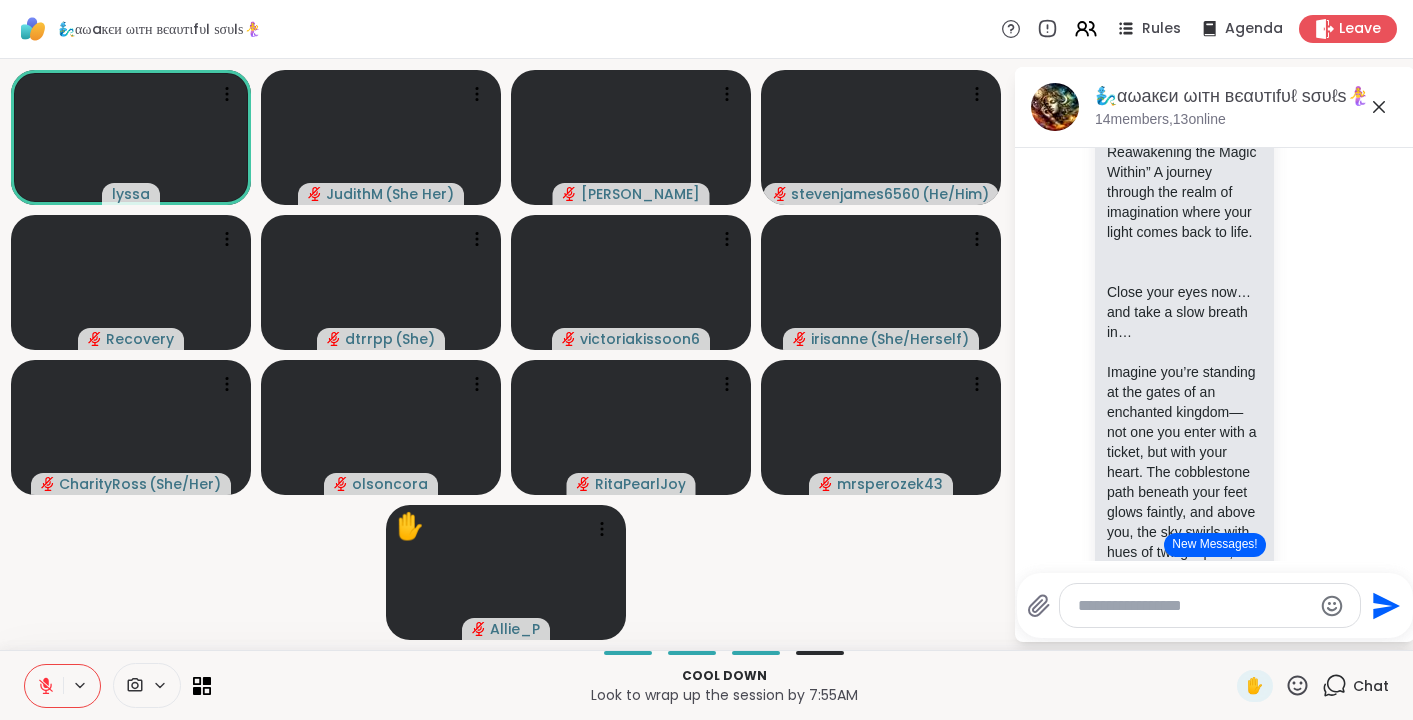 scroll, scrollTop: 8037, scrollLeft: 0, axis: vertical 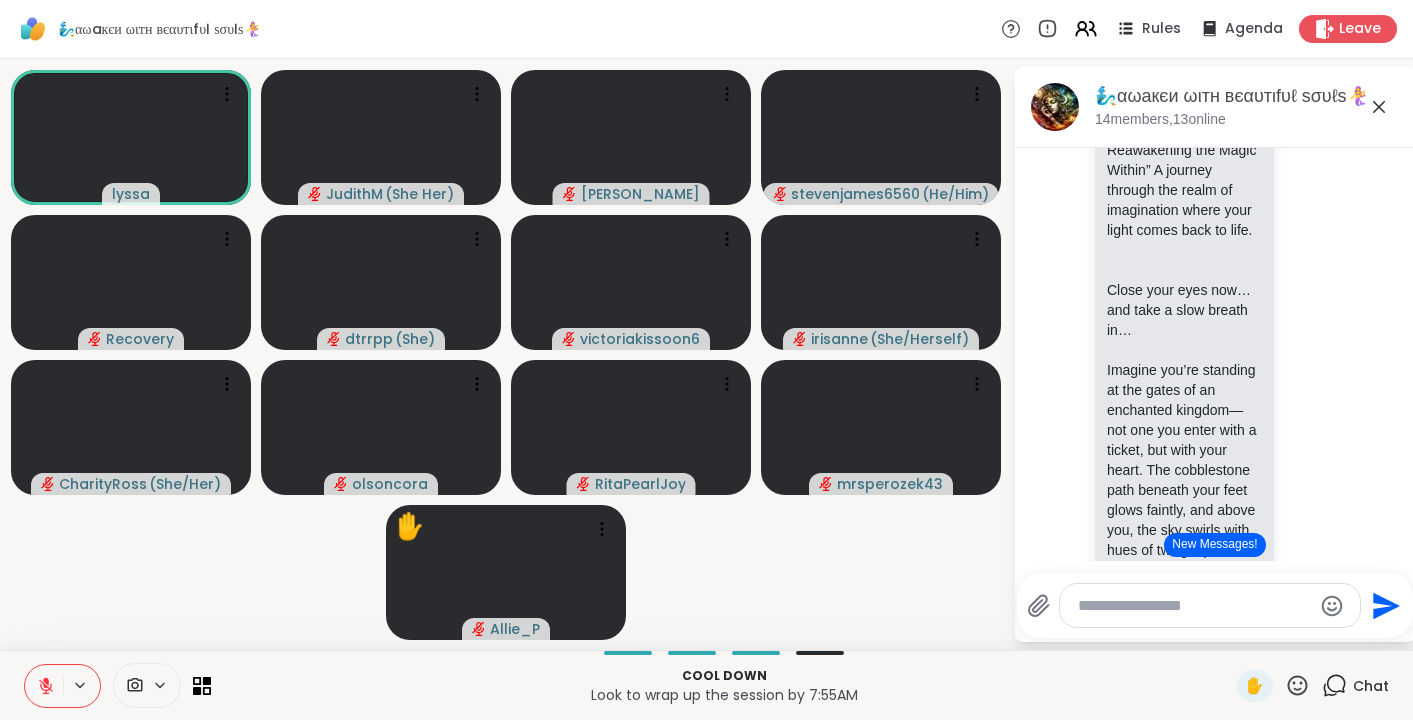 click 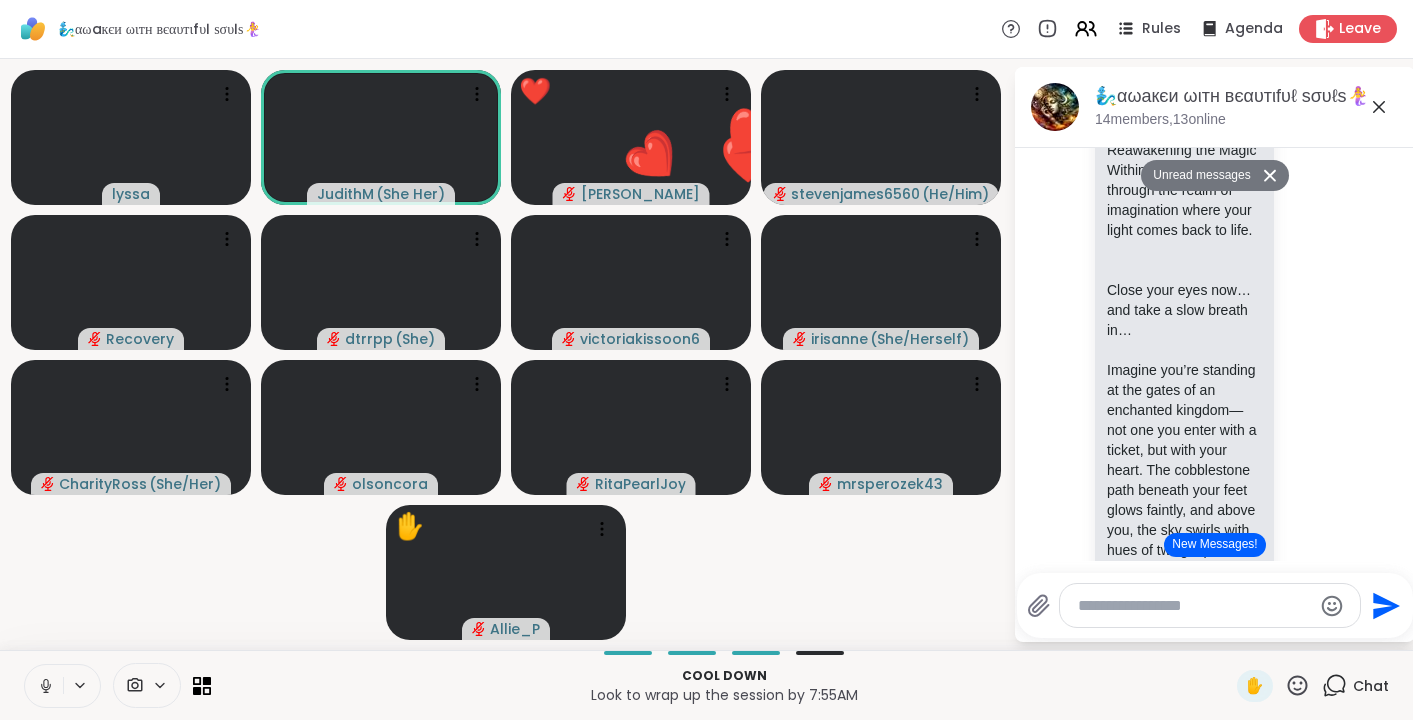 click 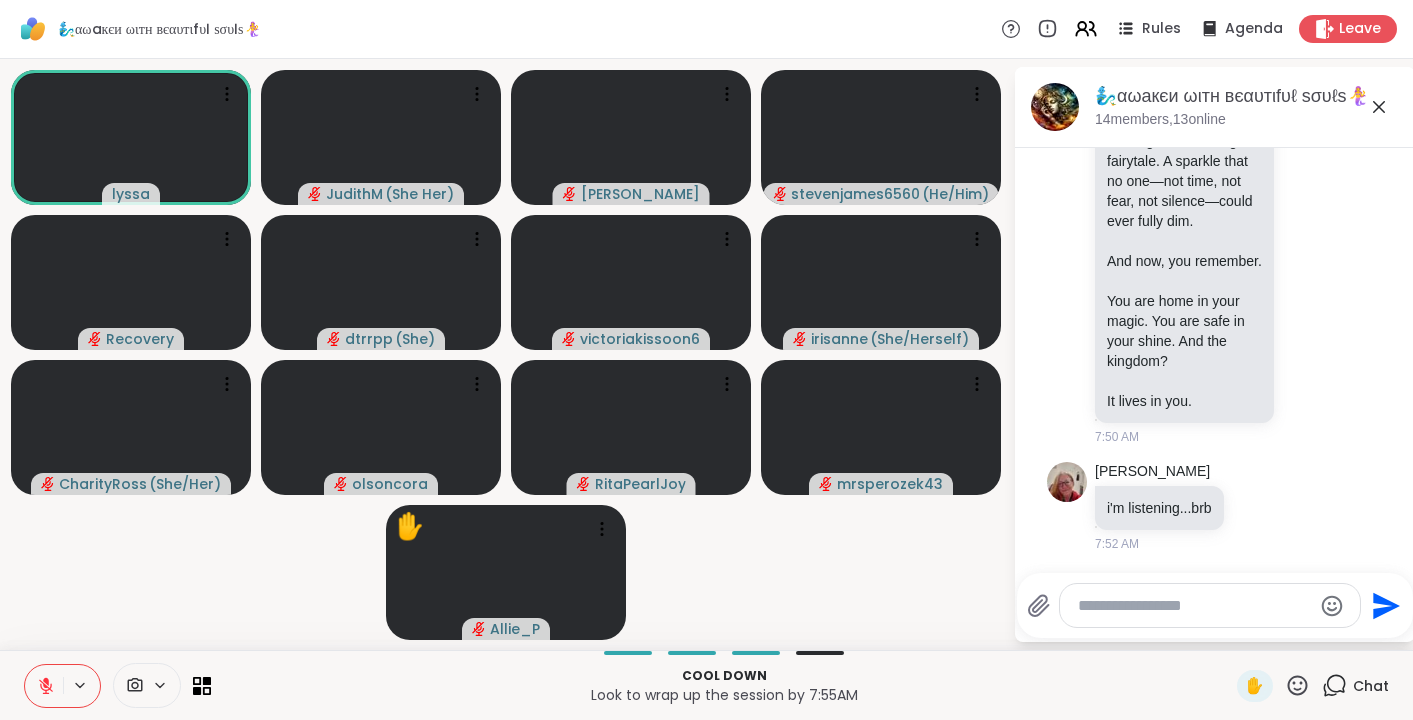 scroll, scrollTop: 10722, scrollLeft: 0, axis: vertical 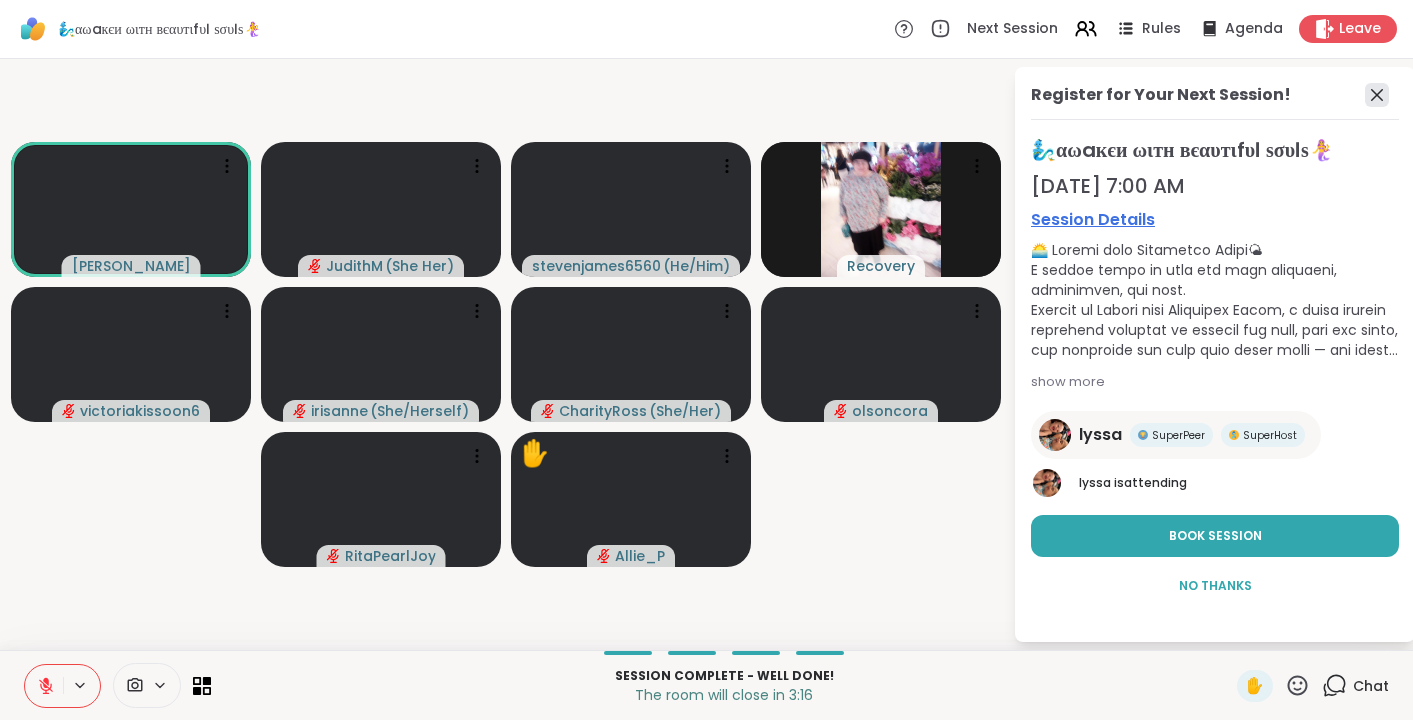 click 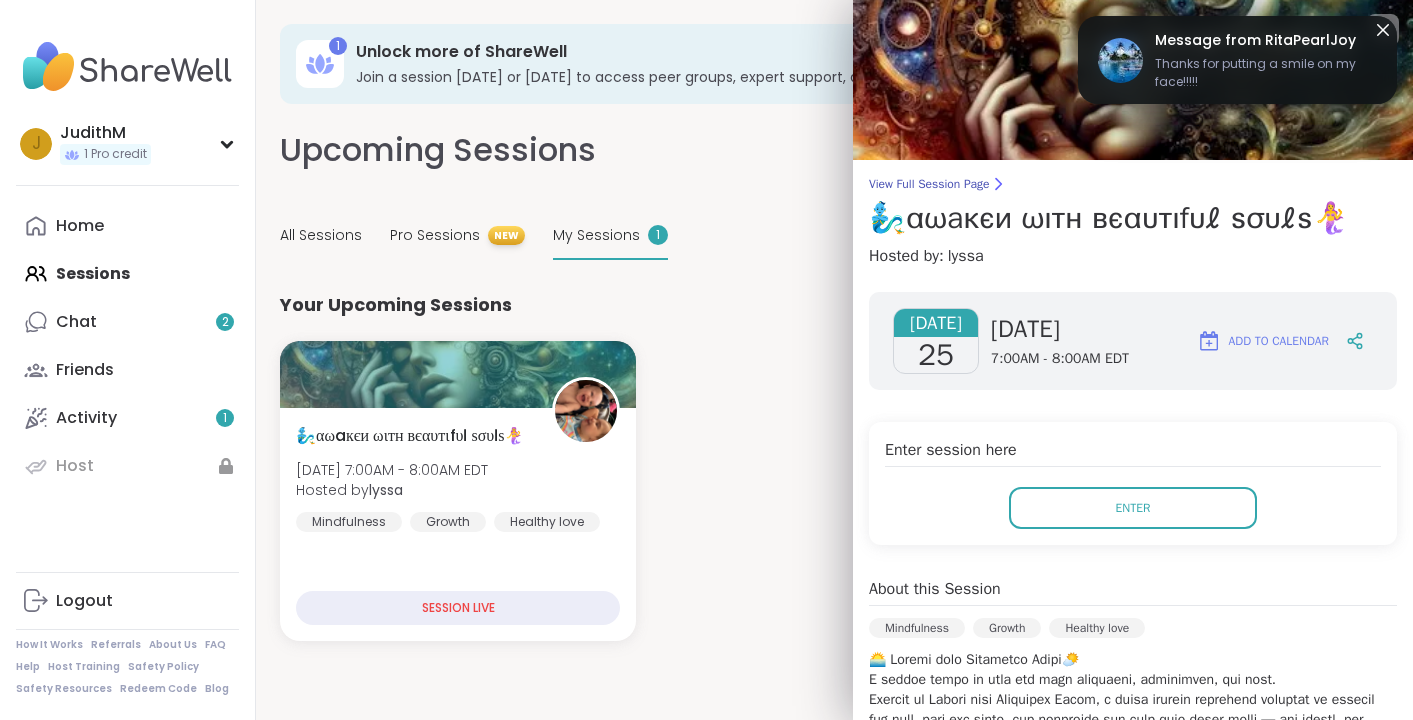 scroll, scrollTop: 20, scrollLeft: 0, axis: vertical 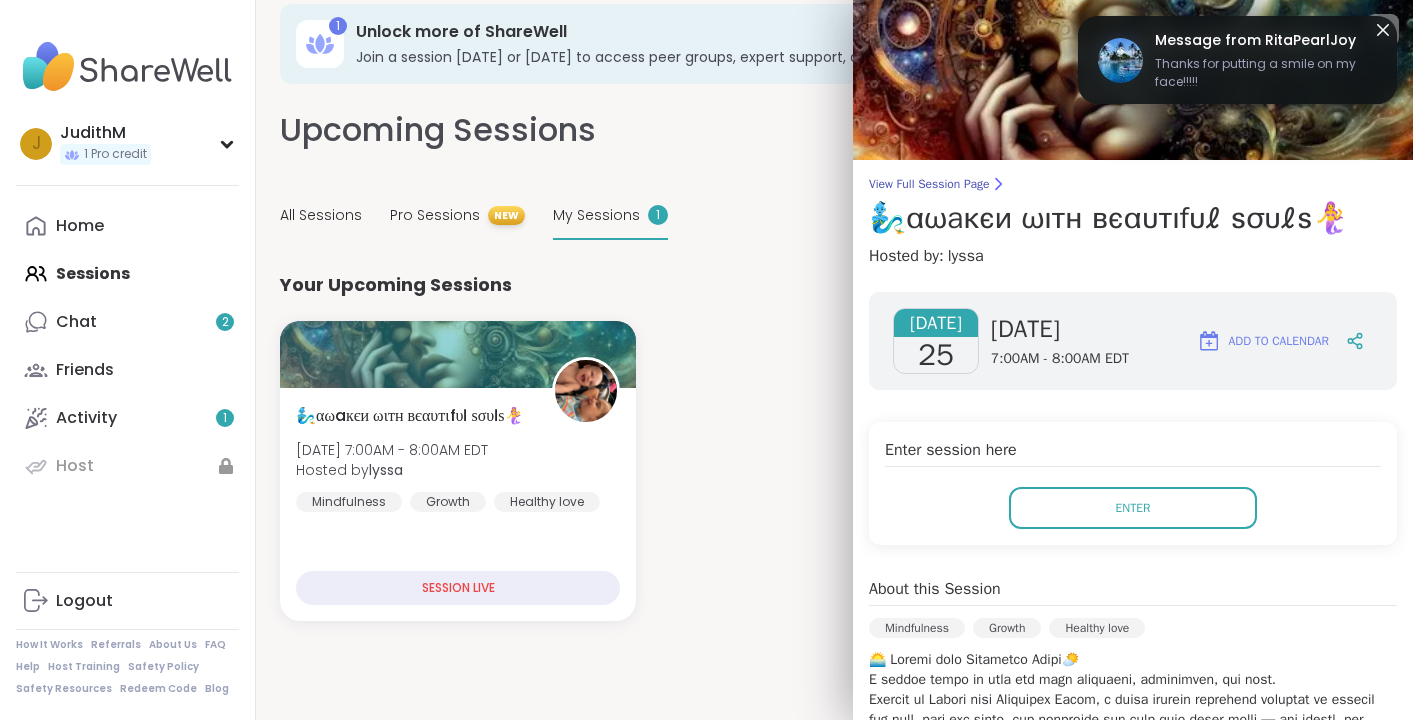 click 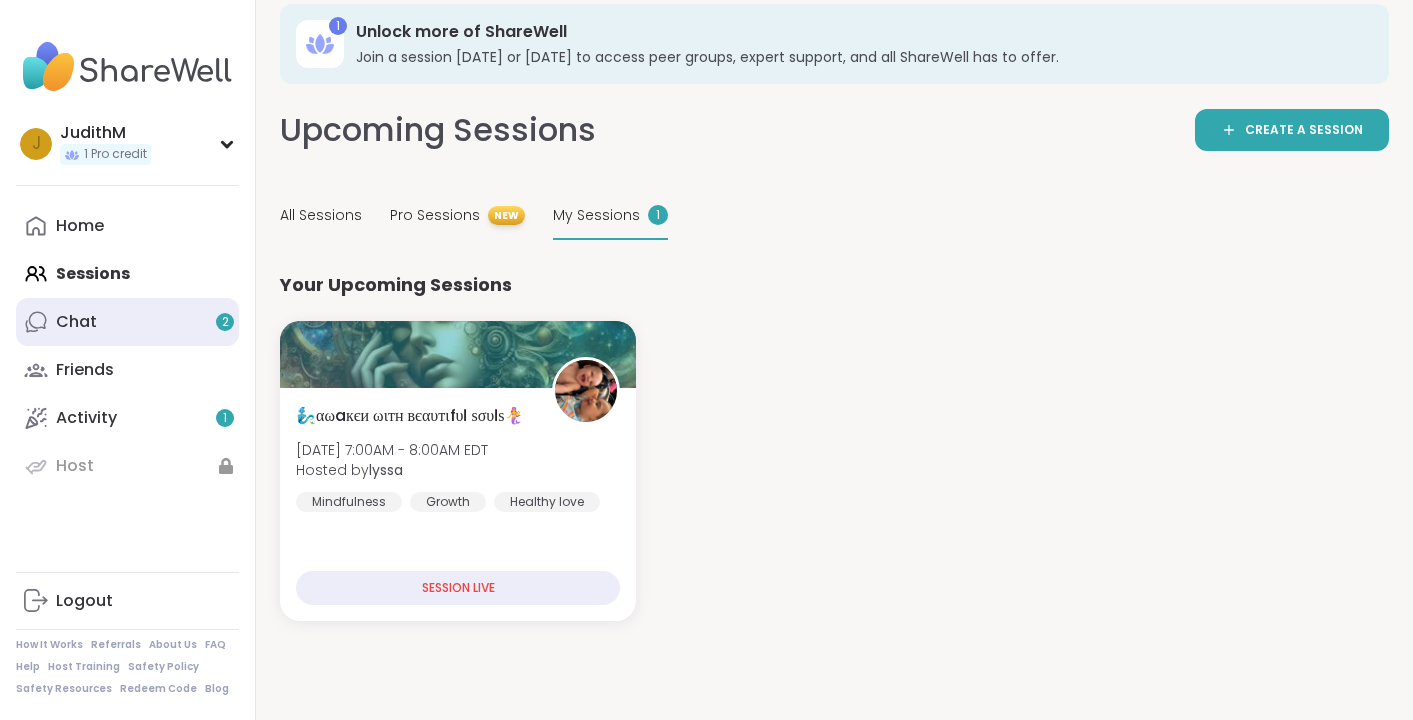 click on "Chat 2" at bounding box center [76, 322] 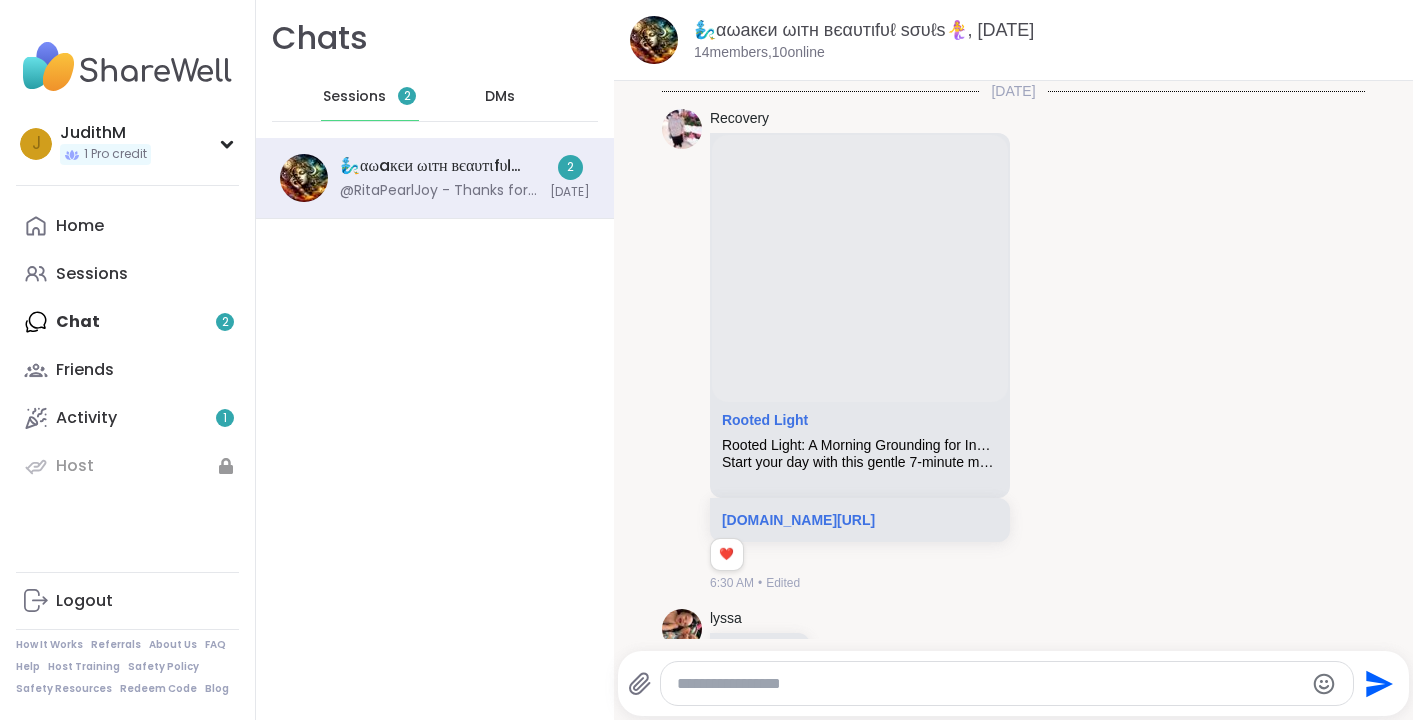 scroll, scrollTop: 0, scrollLeft: 0, axis: both 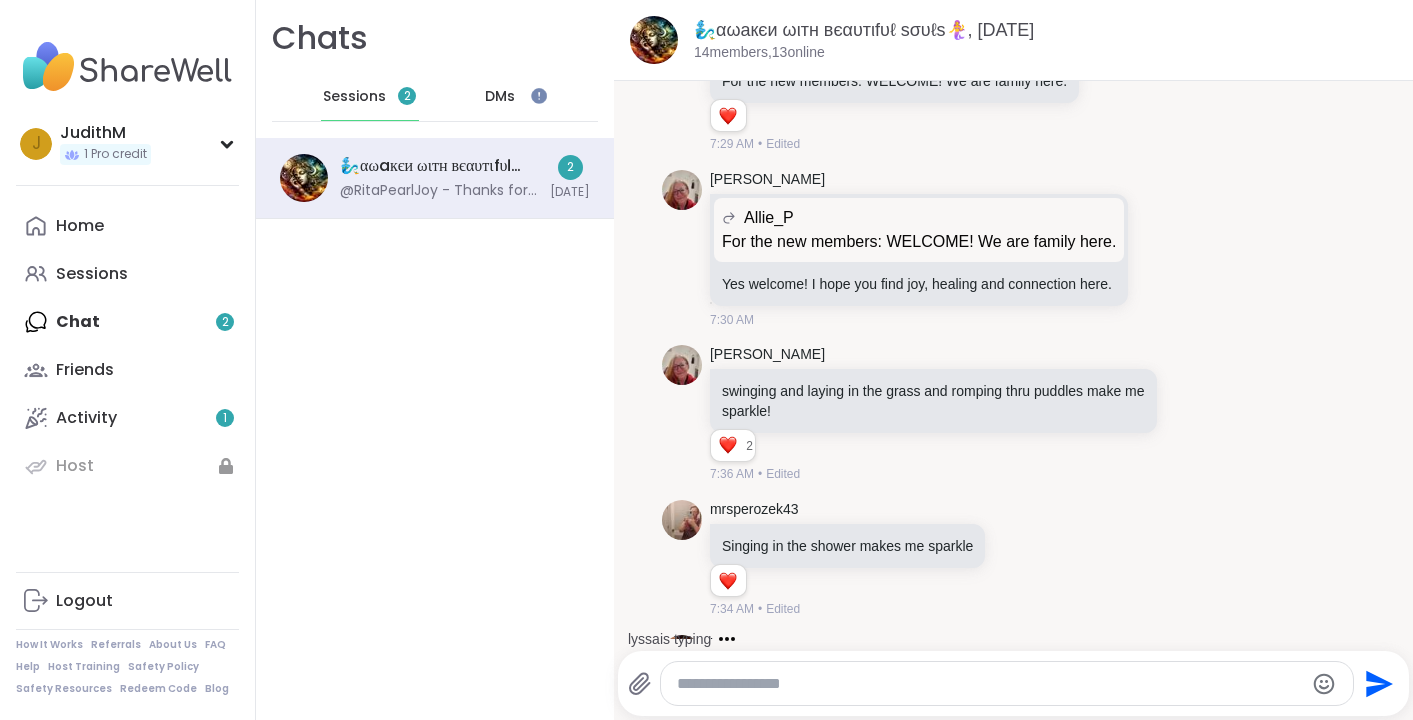 click on "DMs" at bounding box center (500, 97) 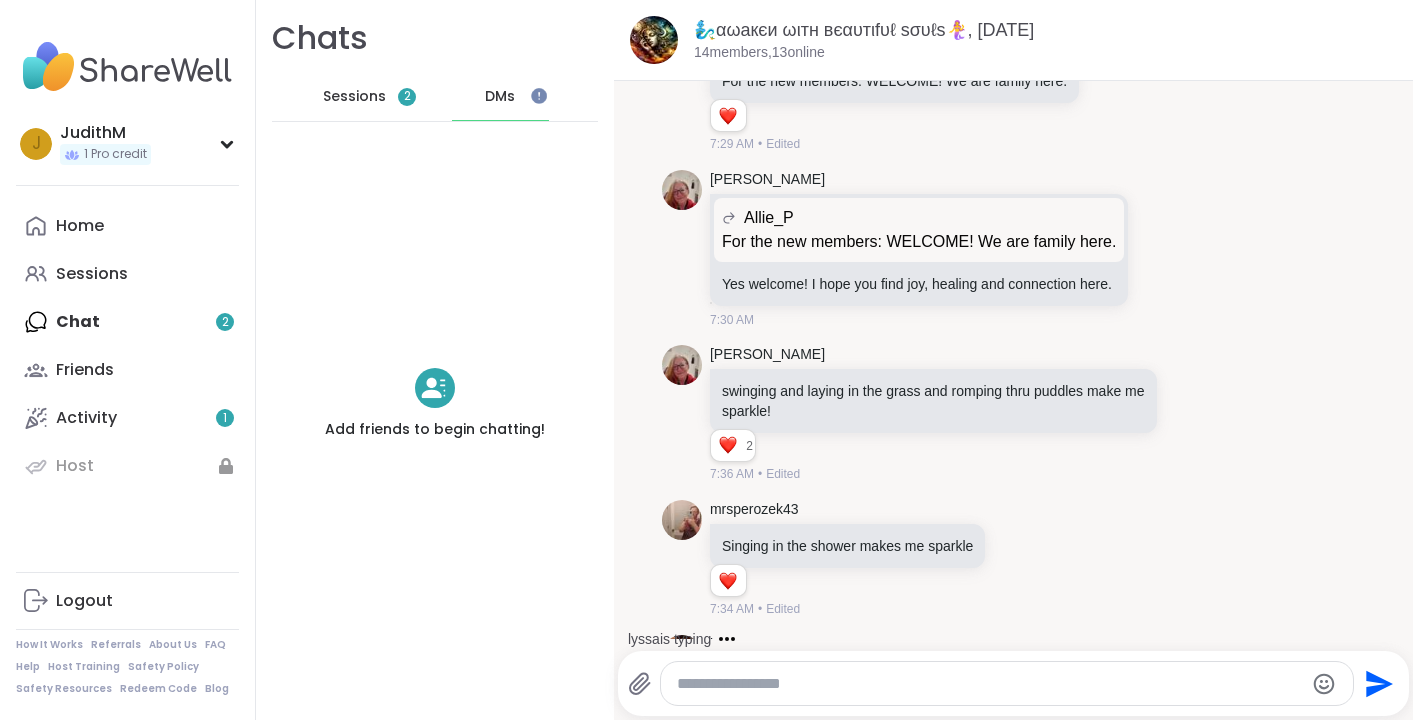 click on "DMs" at bounding box center (500, 97) 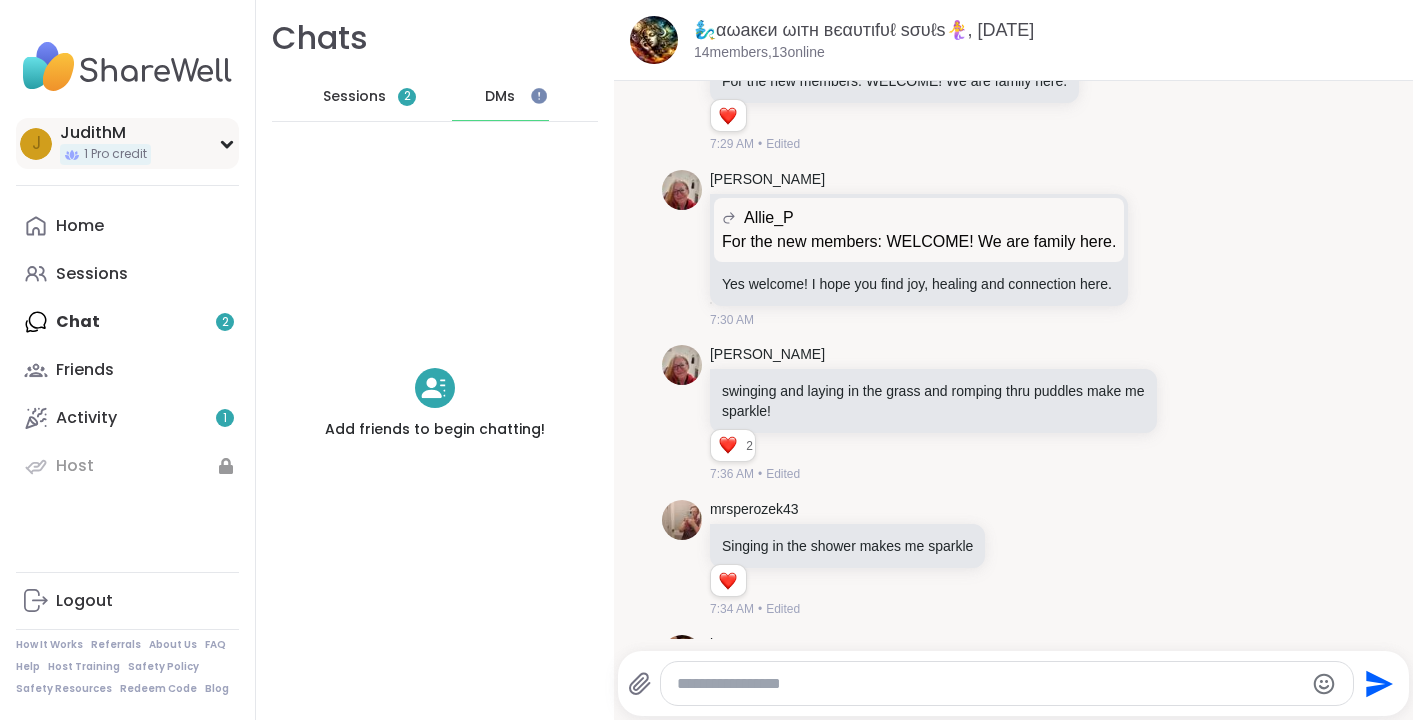 click on "1 Pro credit" at bounding box center (115, 154) 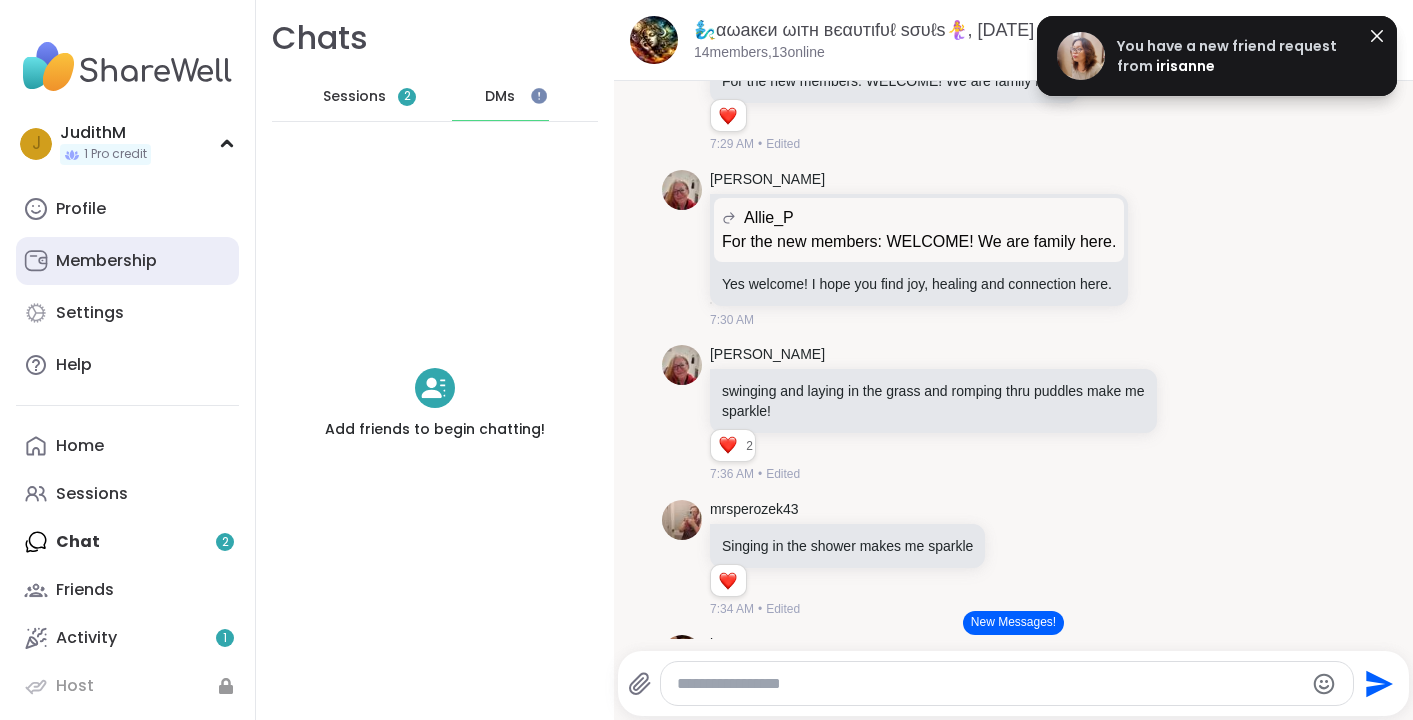click on "Membership" at bounding box center (106, 261) 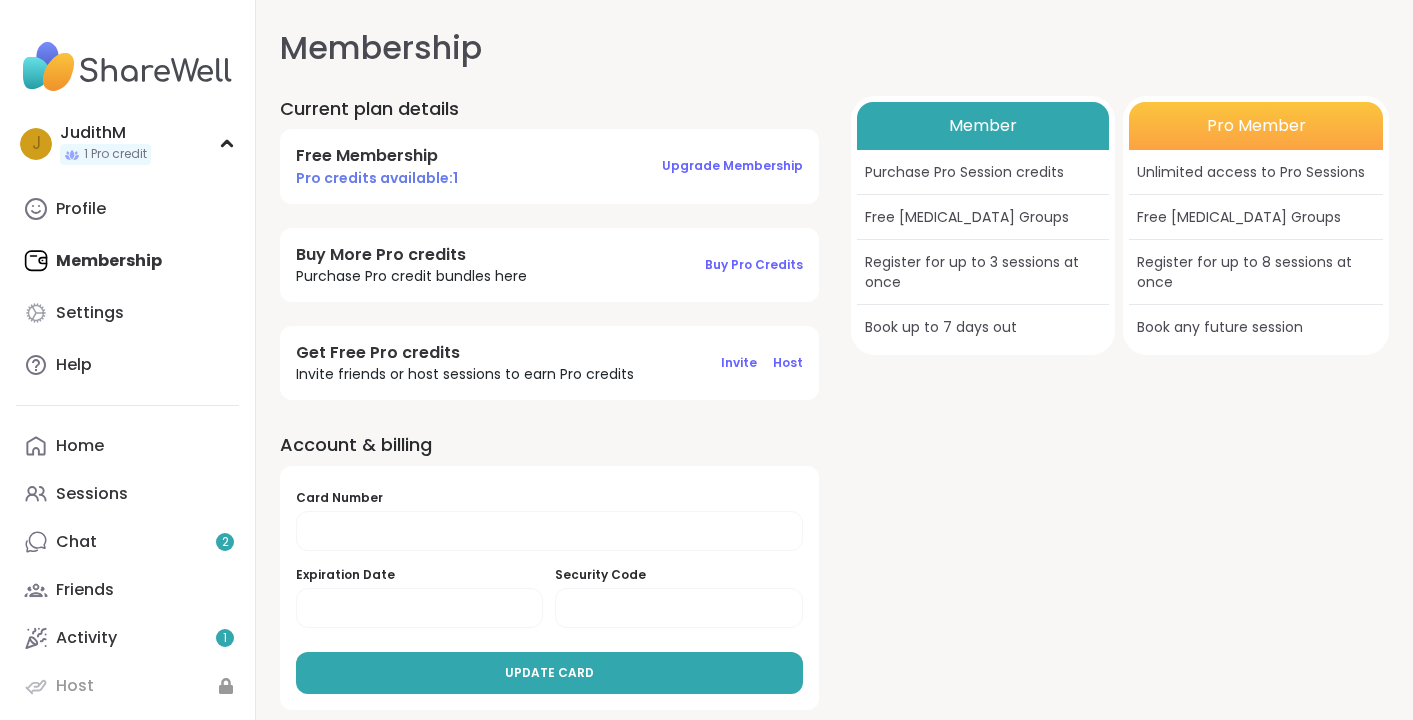 scroll, scrollTop: 20, scrollLeft: 0, axis: vertical 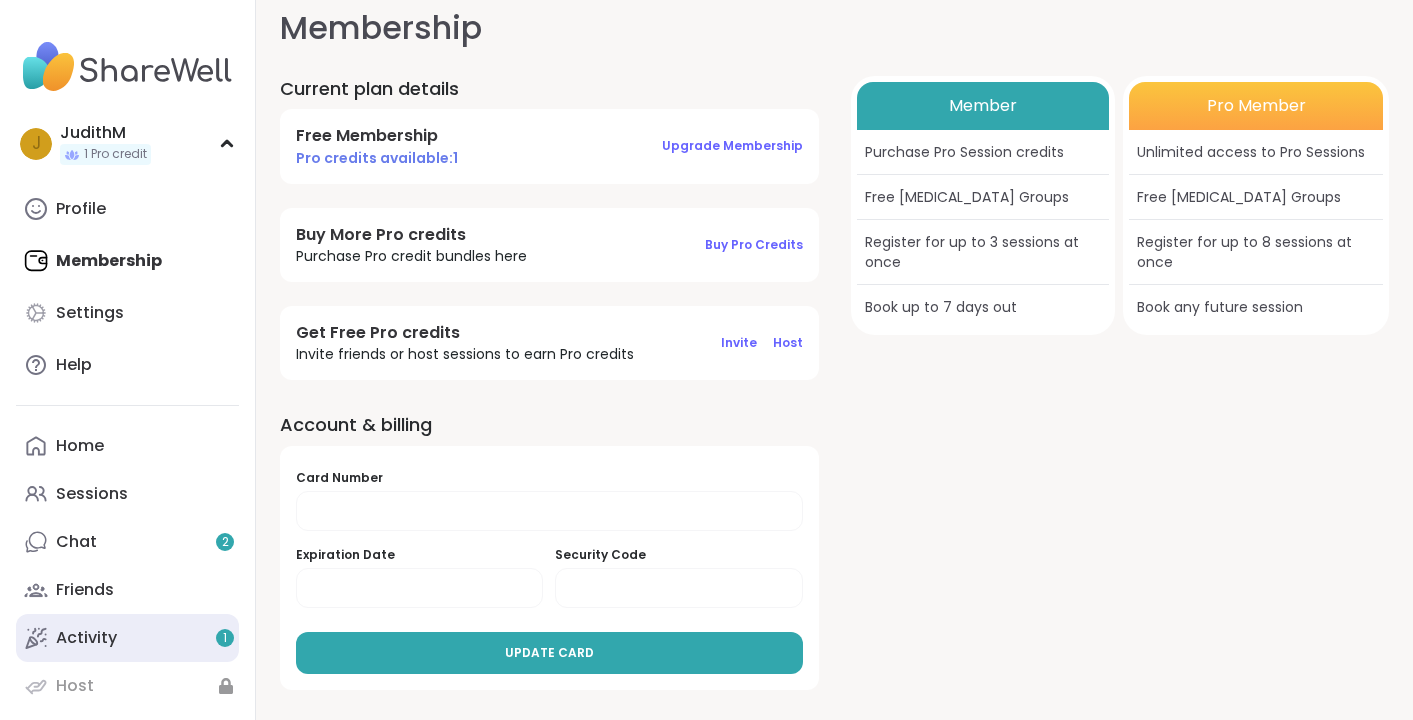 click on "Activity 1" at bounding box center (86, 638) 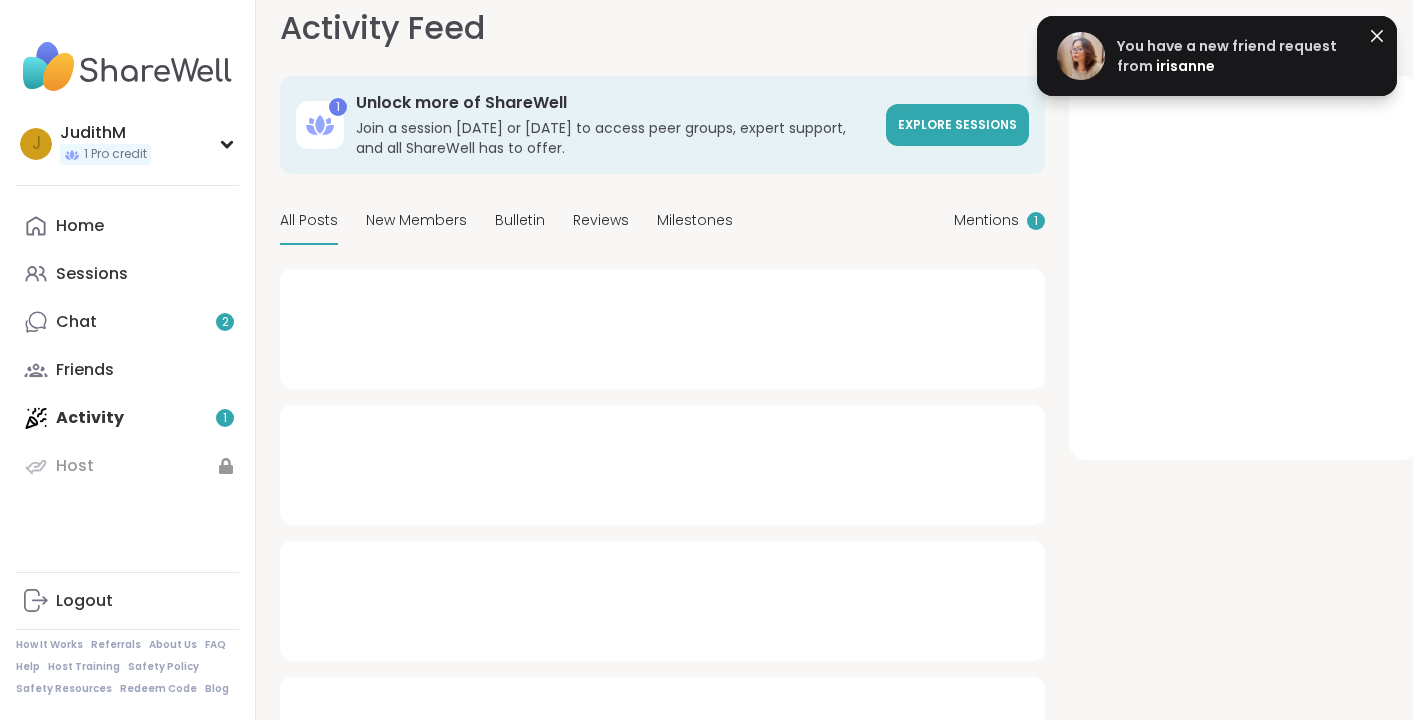 scroll, scrollTop: 0, scrollLeft: 0, axis: both 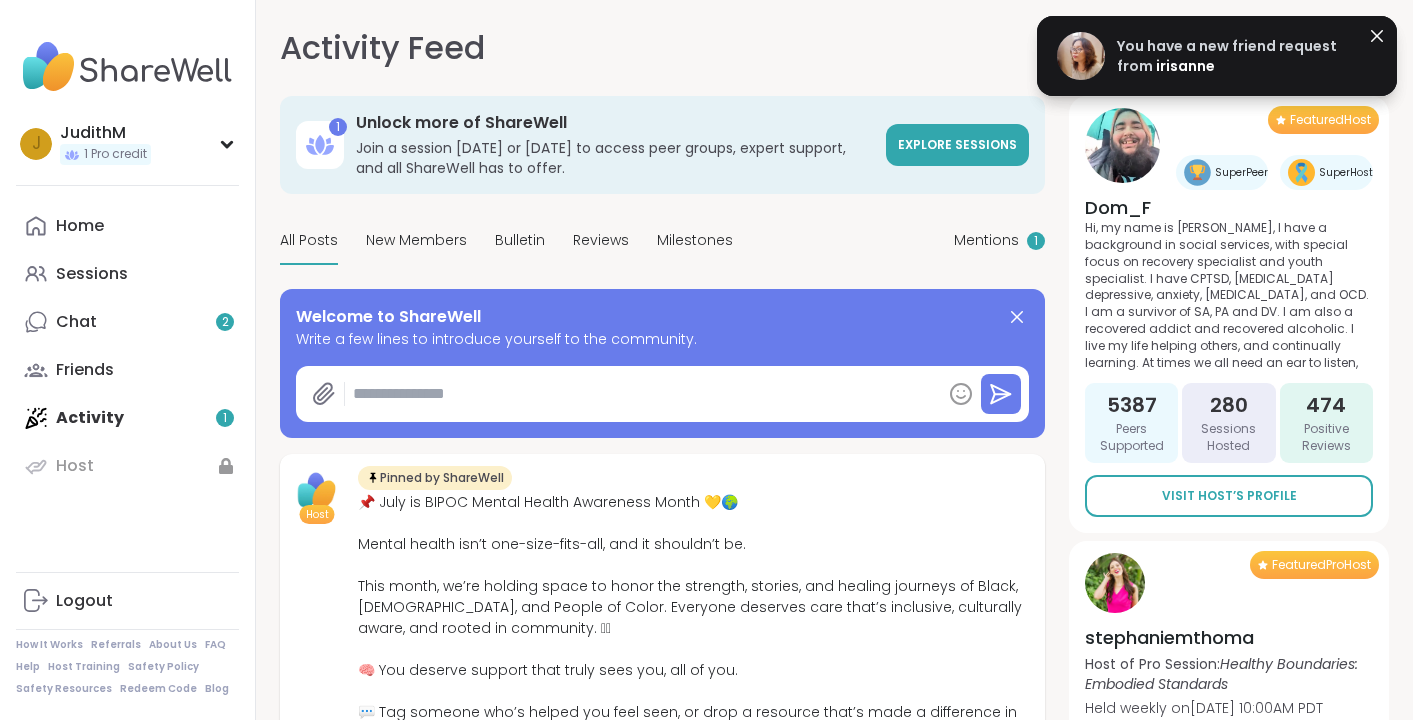 type on "*" 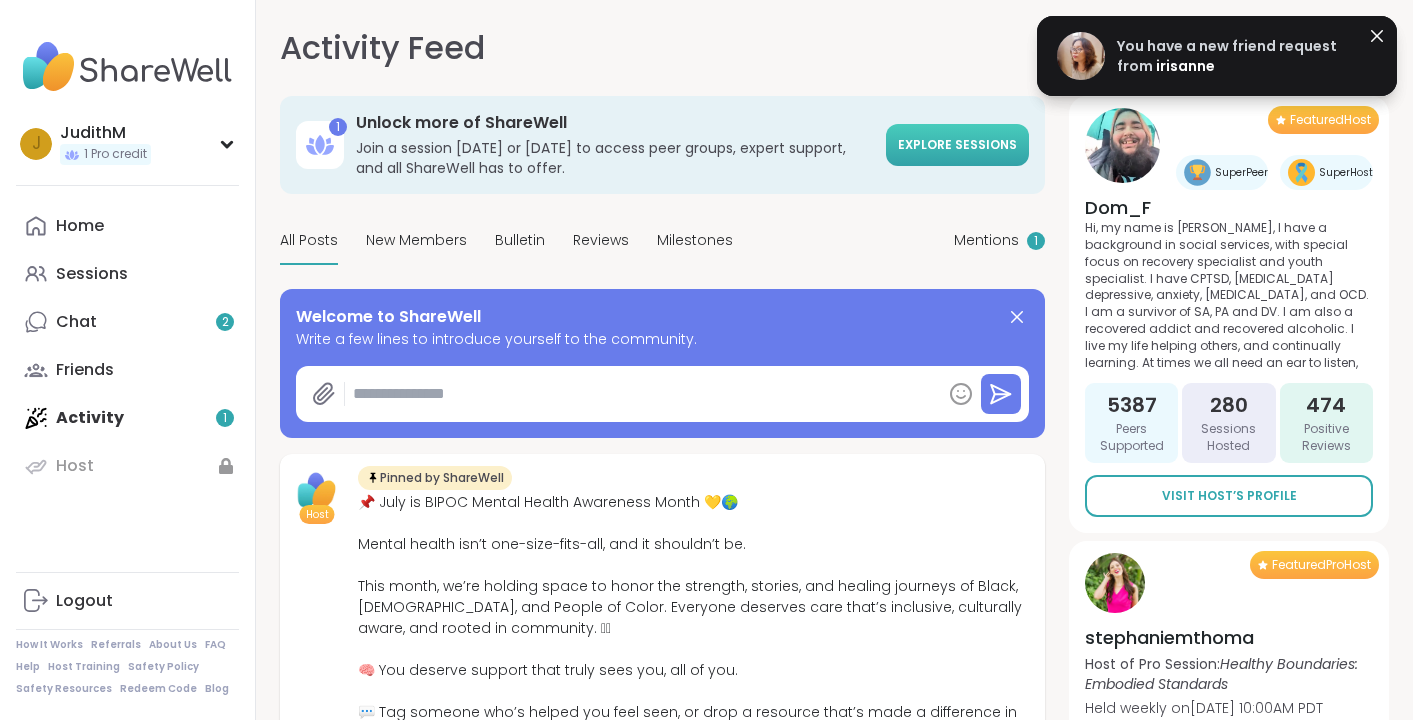 click on "Explore sessions" at bounding box center (957, 144) 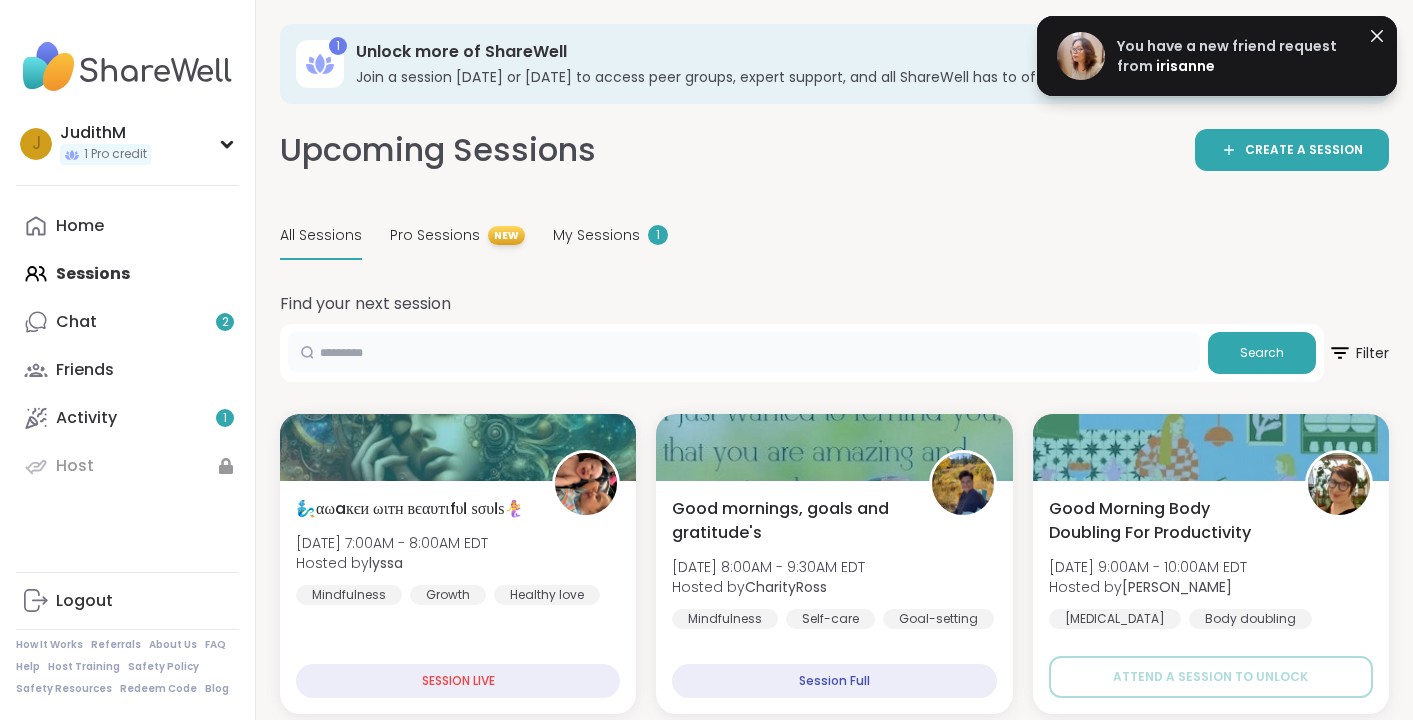 click at bounding box center (744, 352) 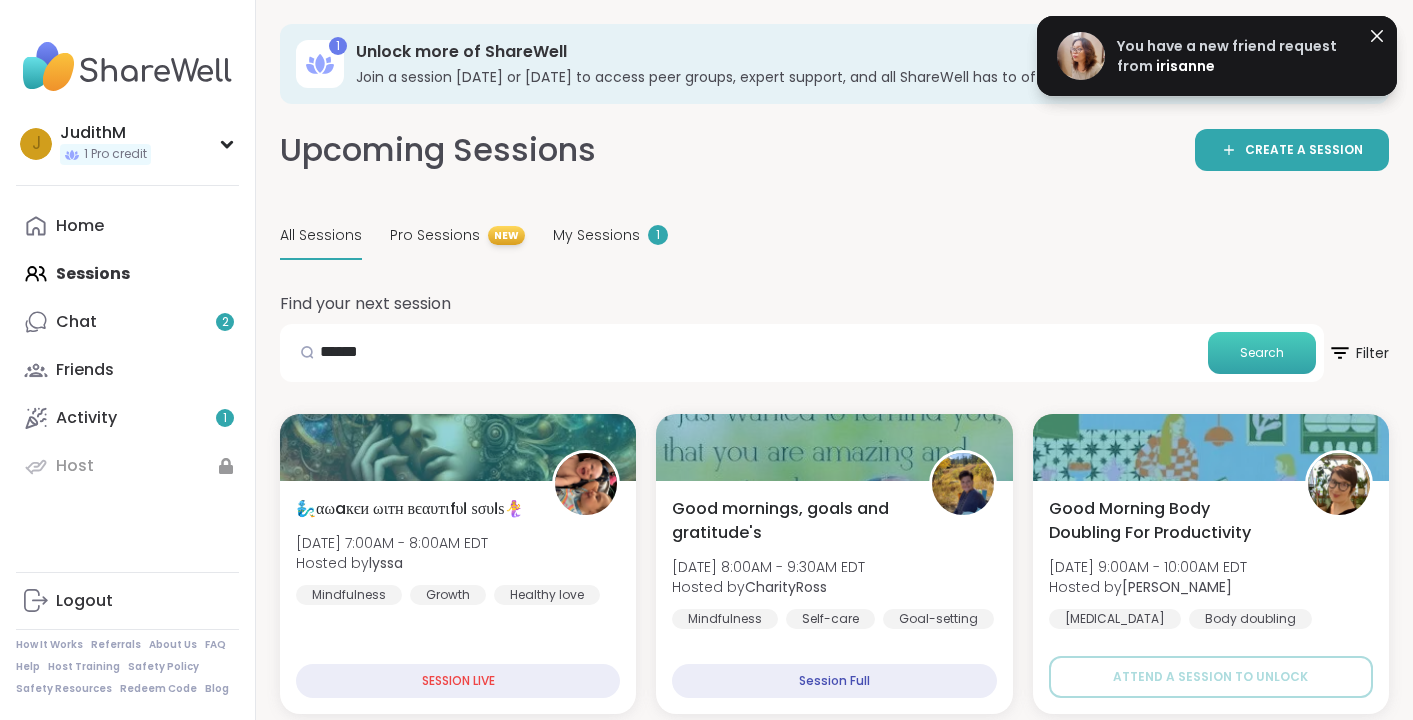 click on "Search" at bounding box center (1262, 353) 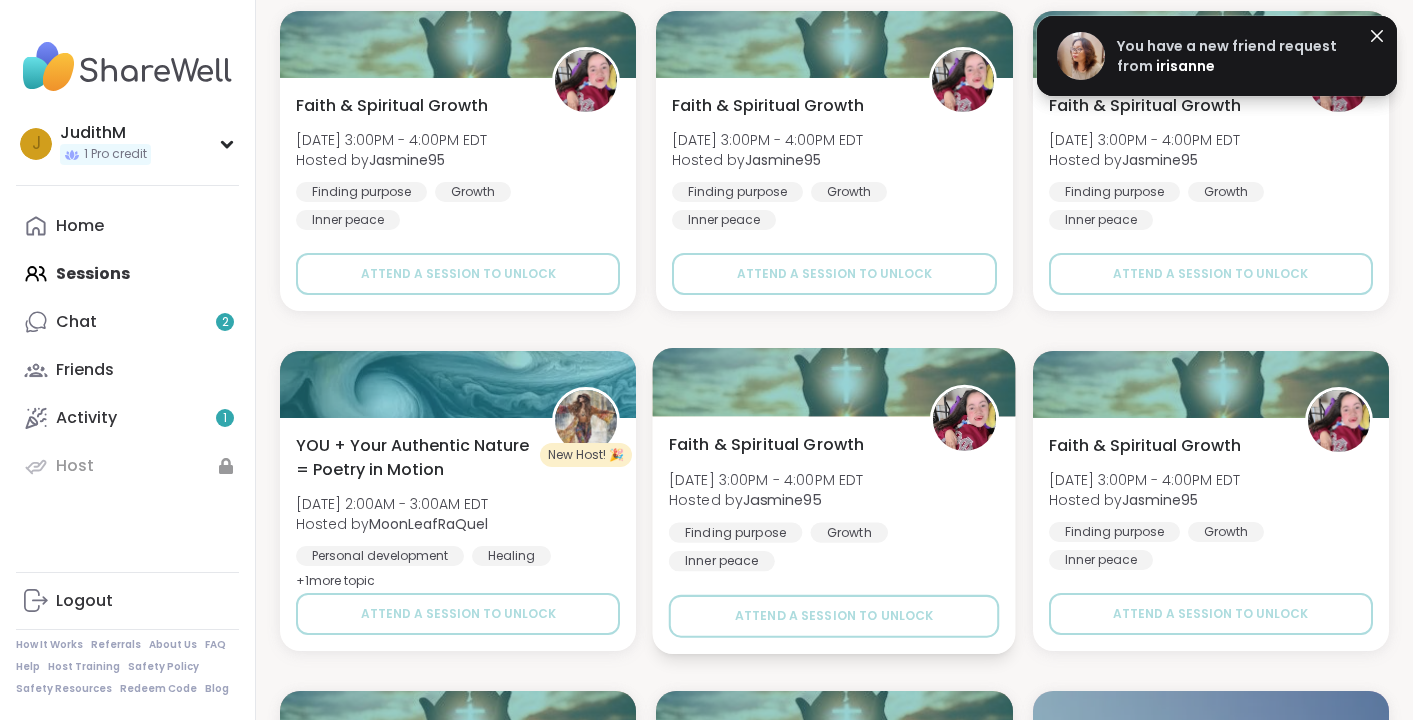 scroll, scrollTop: 0, scrollLeft: 0, axis: both 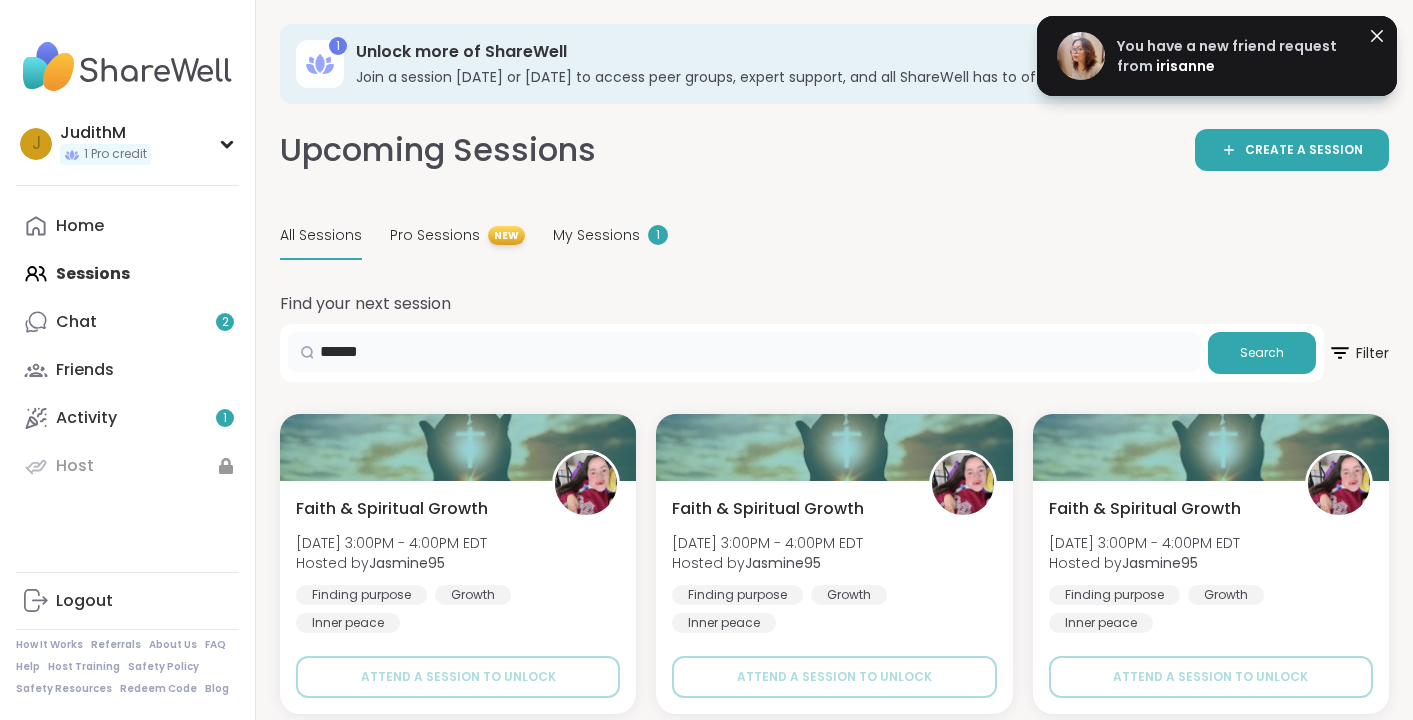 drag, startPoint x: 437, startPoint y: 351, endPoint x: 251, endPoint y: 335, distance: 186.6869 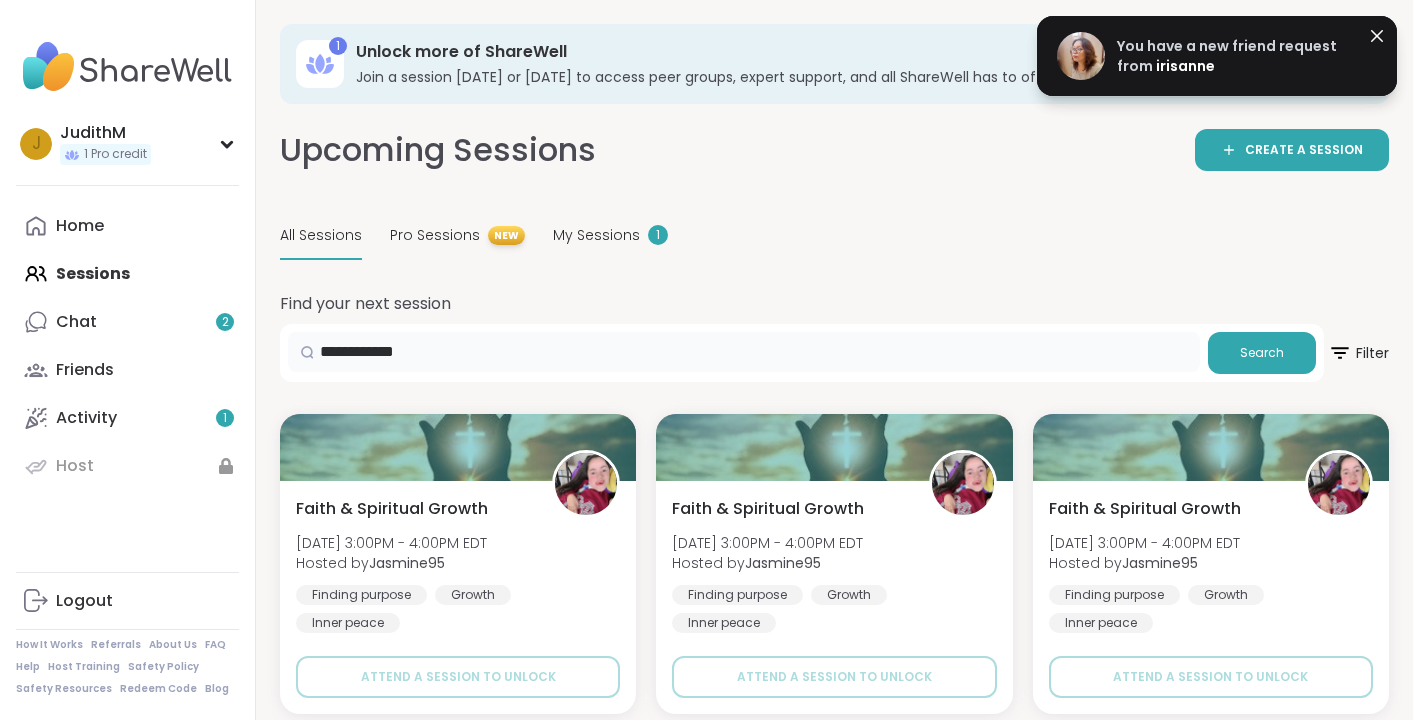 type on "**********" 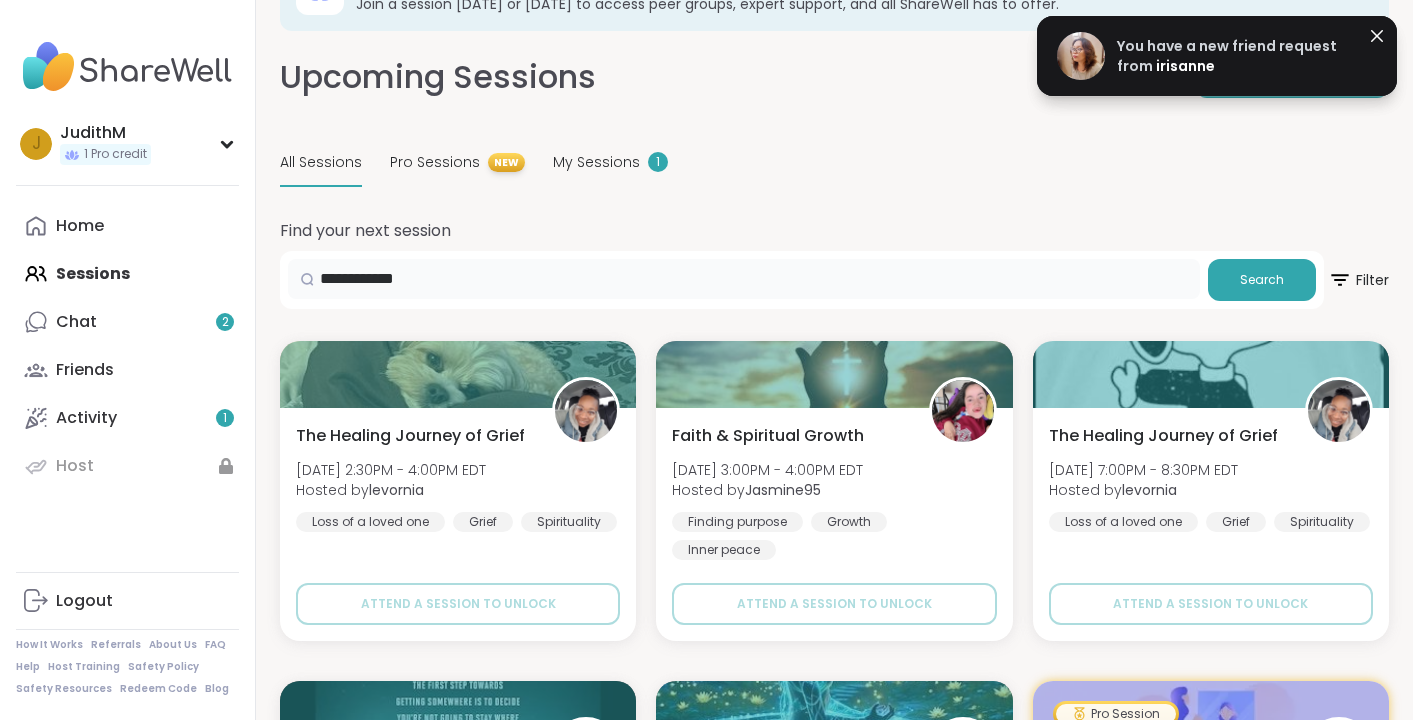 scroll, scrollTop: 0, scrollLeft: 0, axis: both 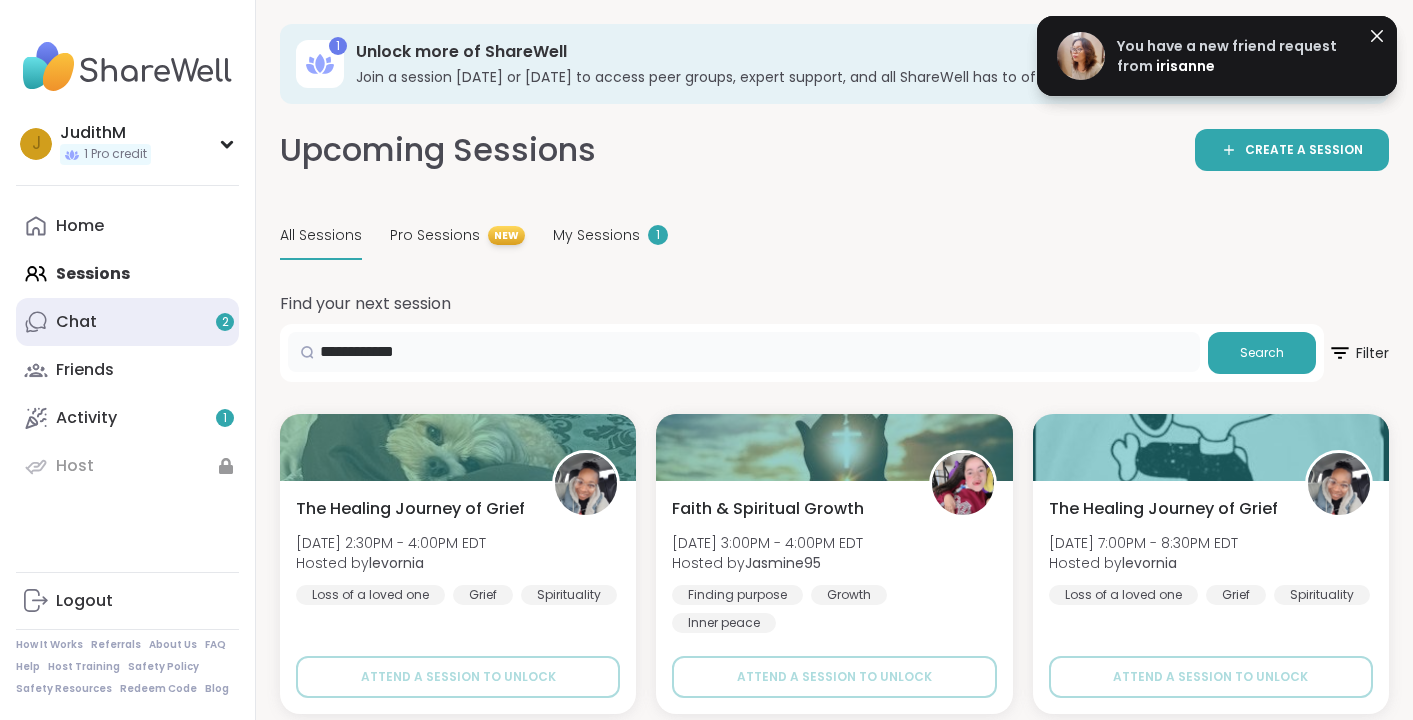 drag, startPoint x: 433, startPoint y: 344, endPoint x: 207, endPoint y: 337, distance: 226.10838 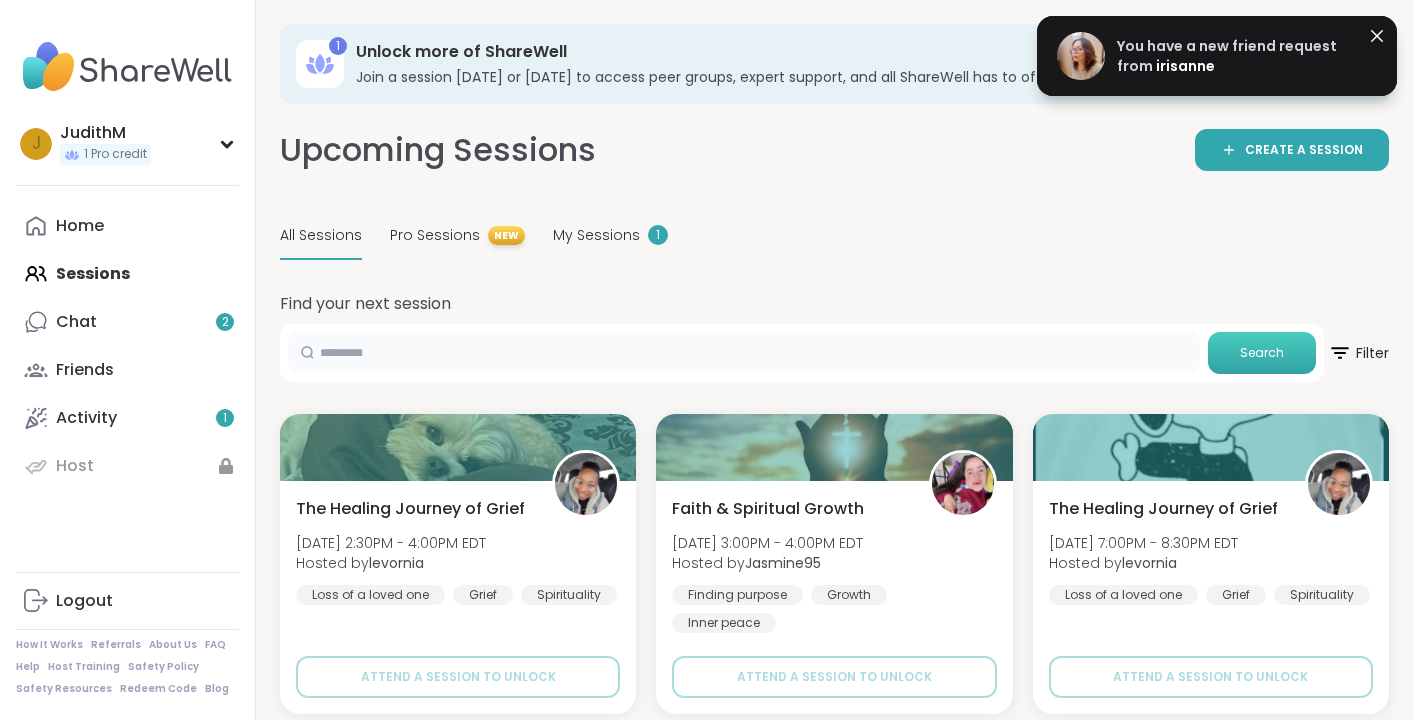 type 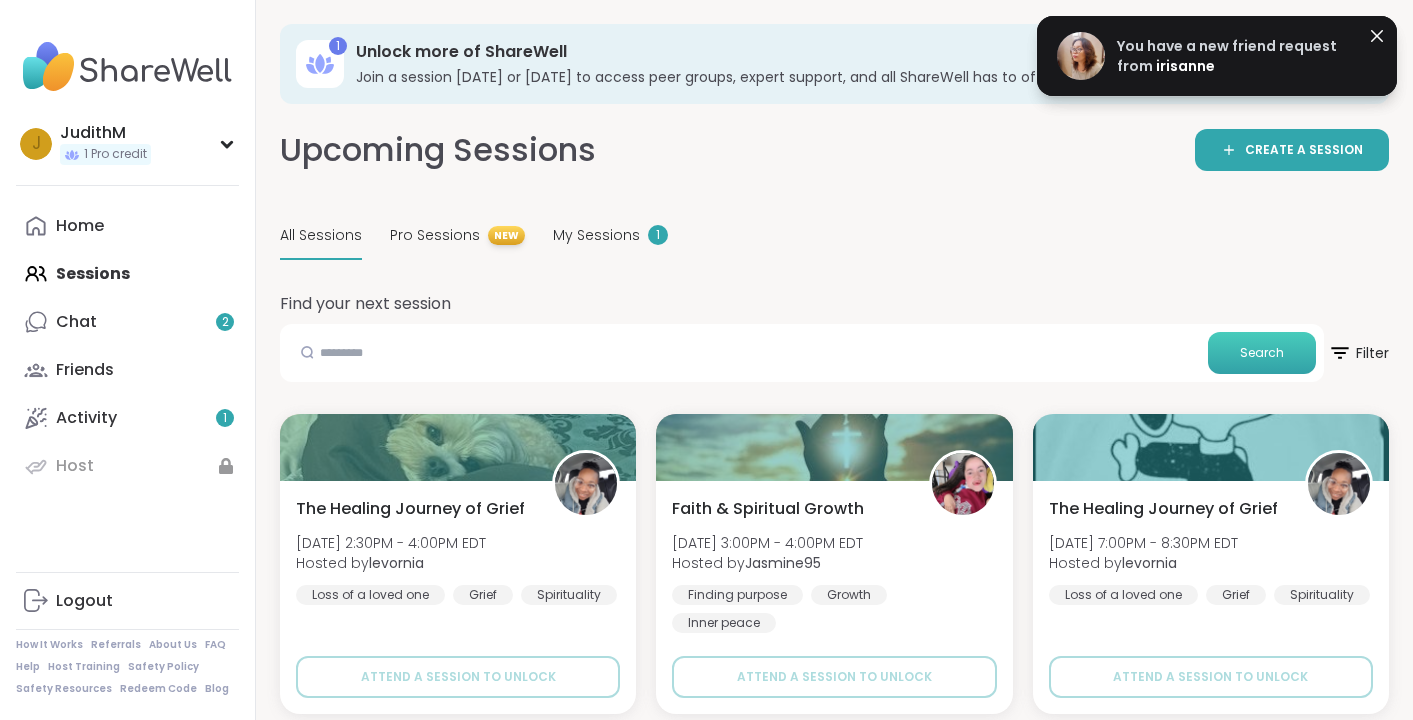 click on "Search" at bounding box center (1262, 353) 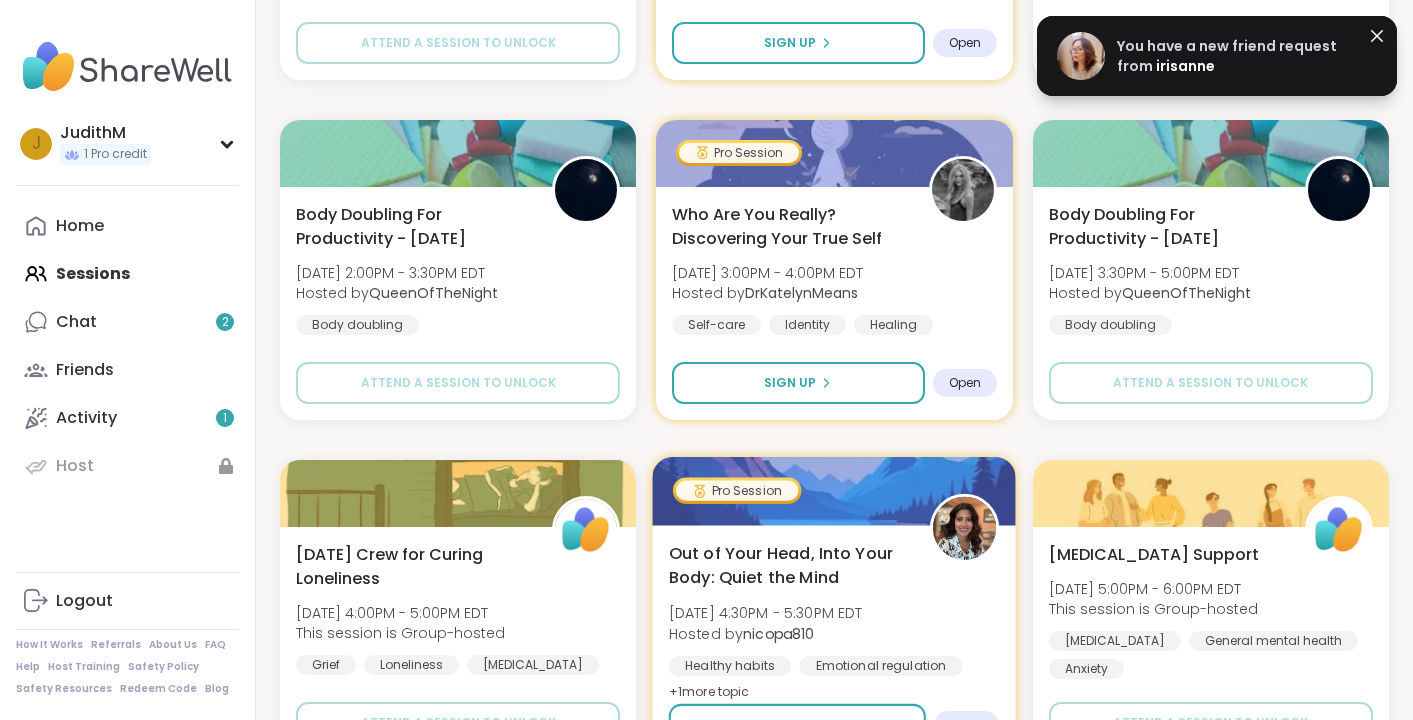 scroll, scrollTop: 1651, scrollLeft: 0, axis: vertical 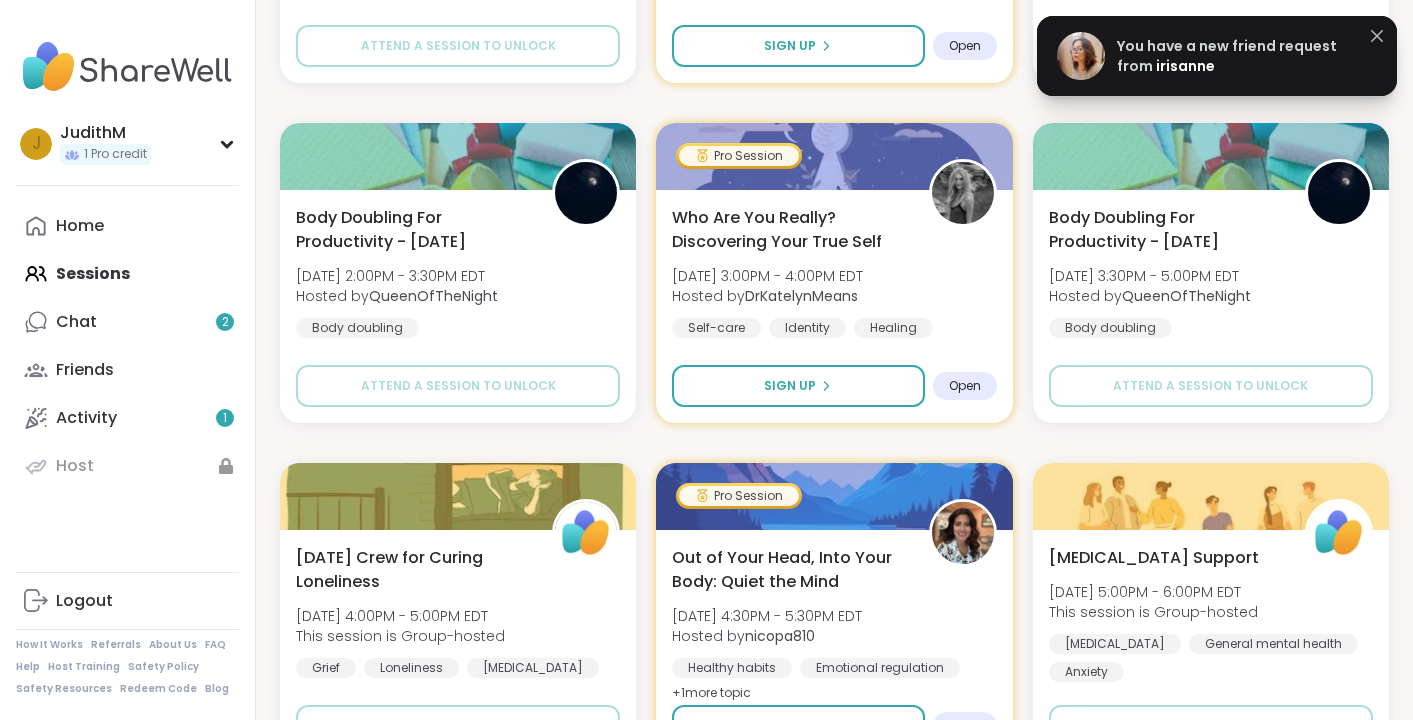 click 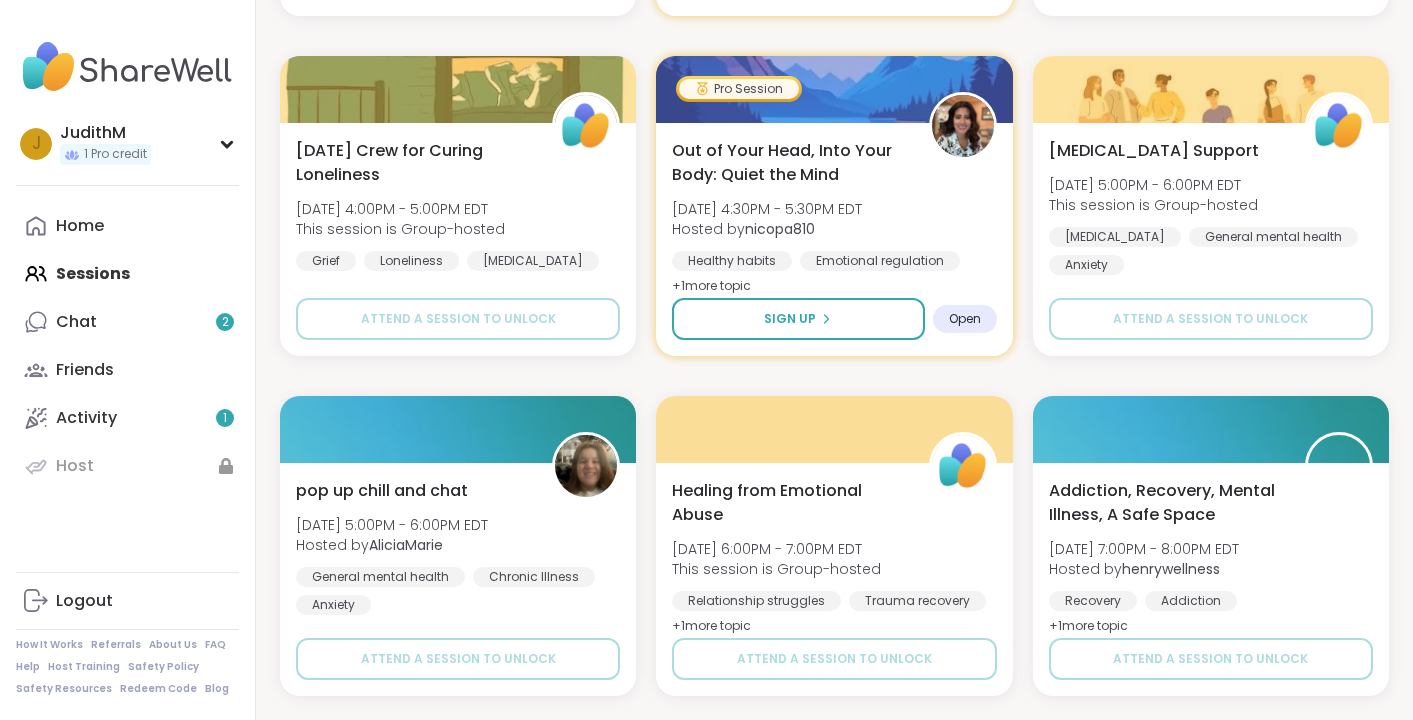 scroll, scrollTop: 2039, scrollLeft: 0, axis: vertical 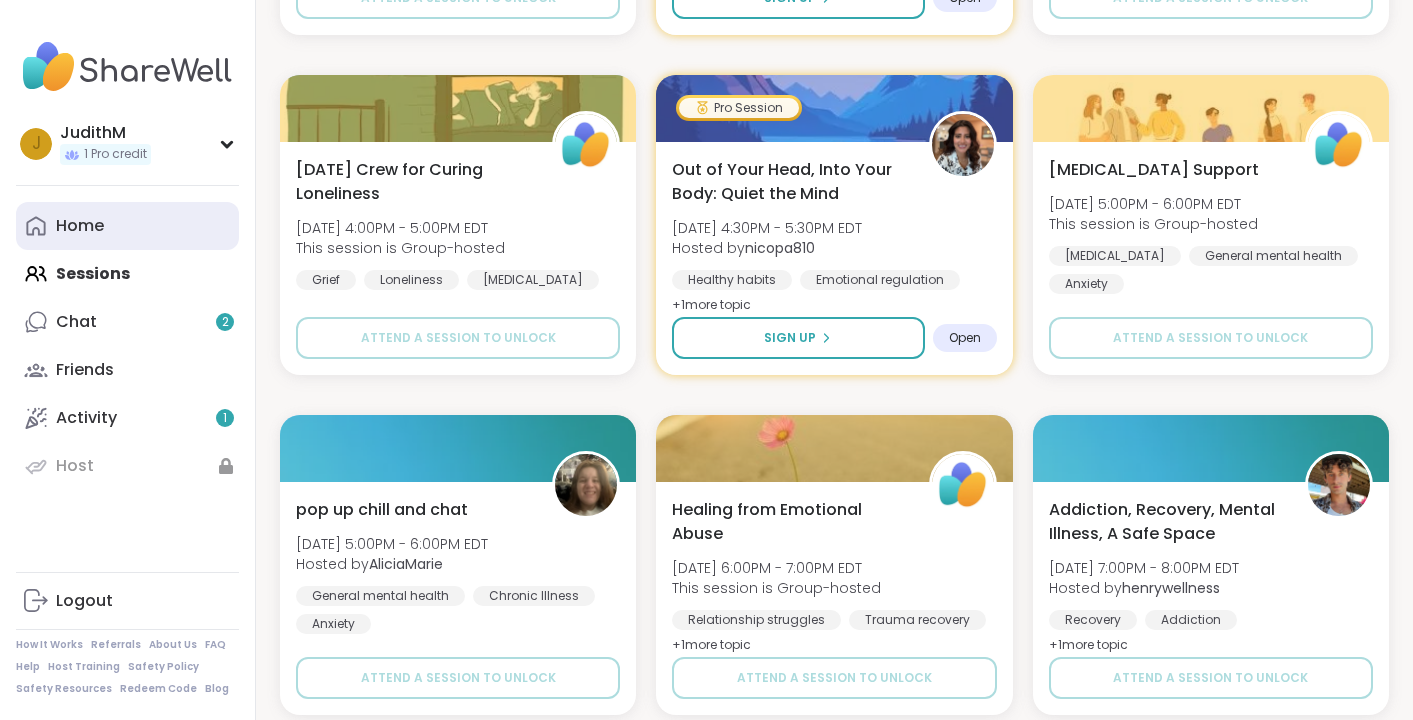 click on "Home" at bounding box center (80, 226) 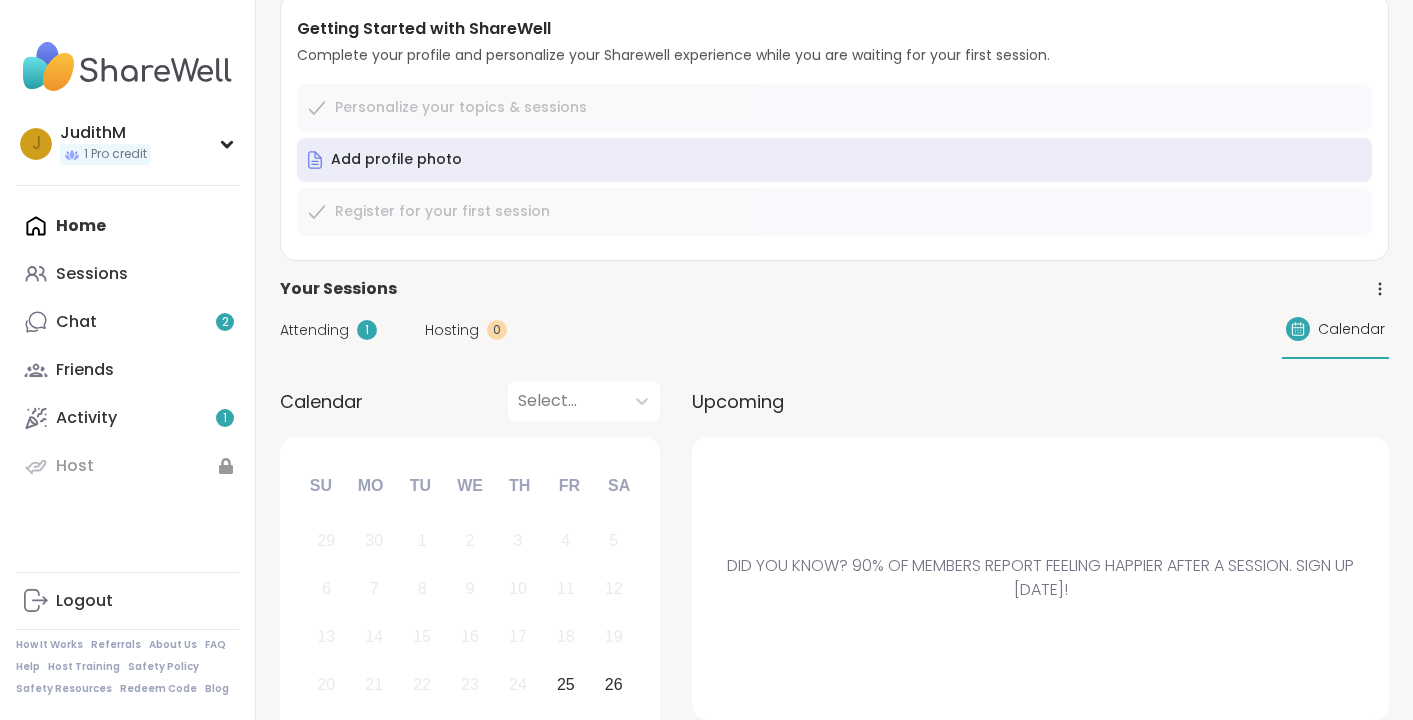 scroll, scrollTop: 0, scrollLeft: 0, axis: both 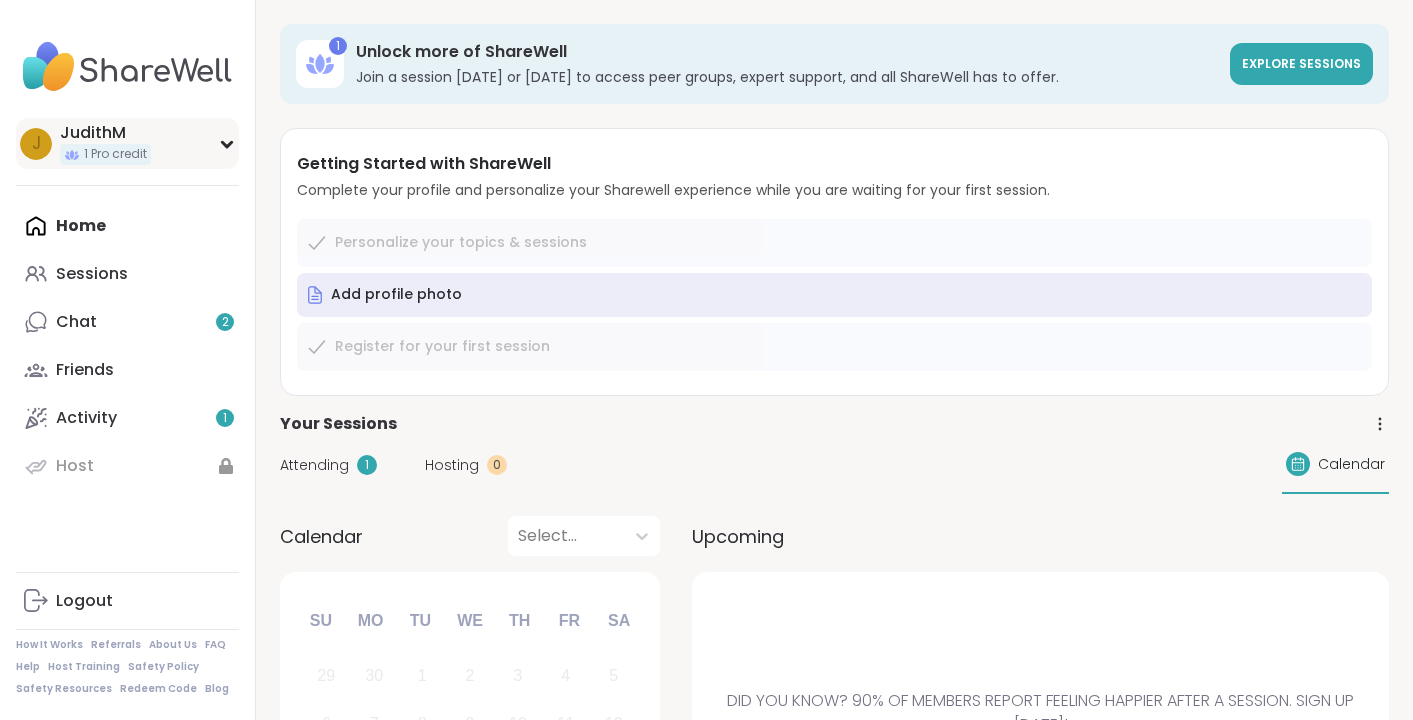 click on "JudithM" at bounding box center (105, 133) 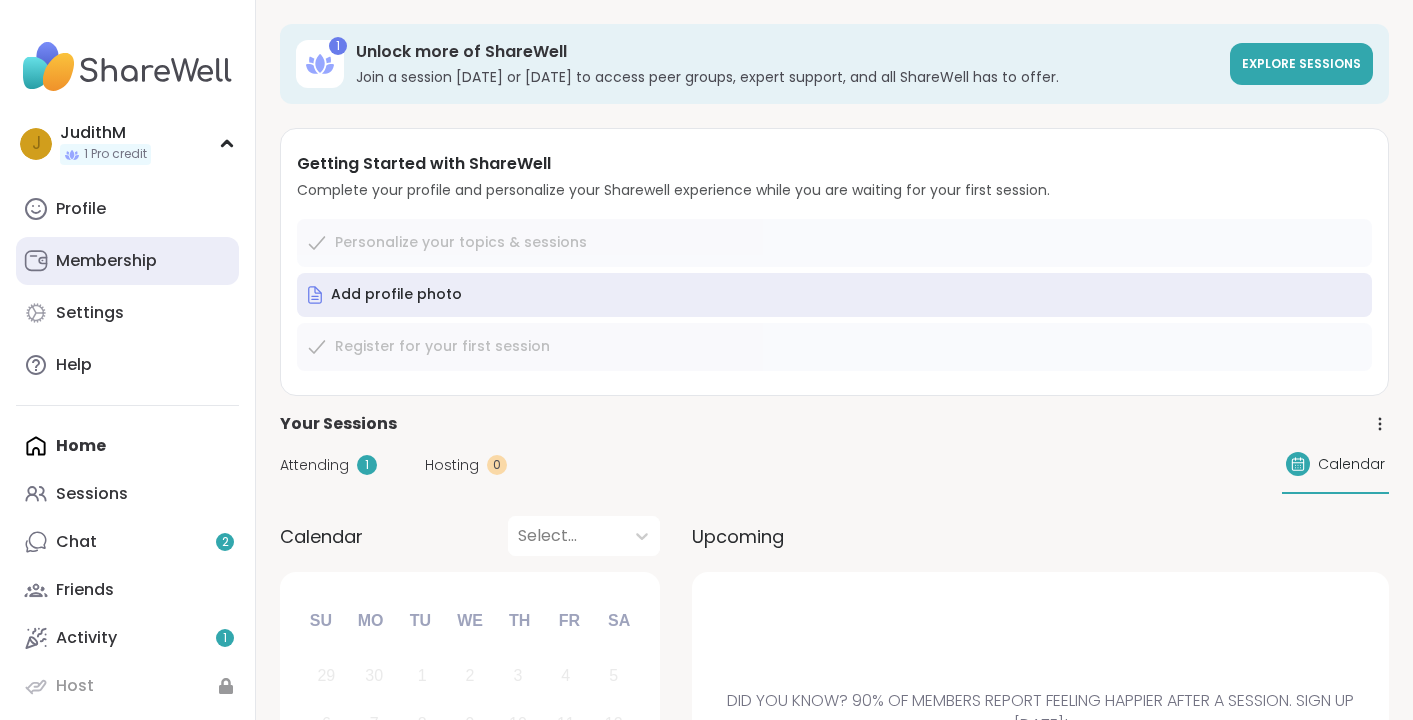 click on "Membership" at bounding box center [106, 261] 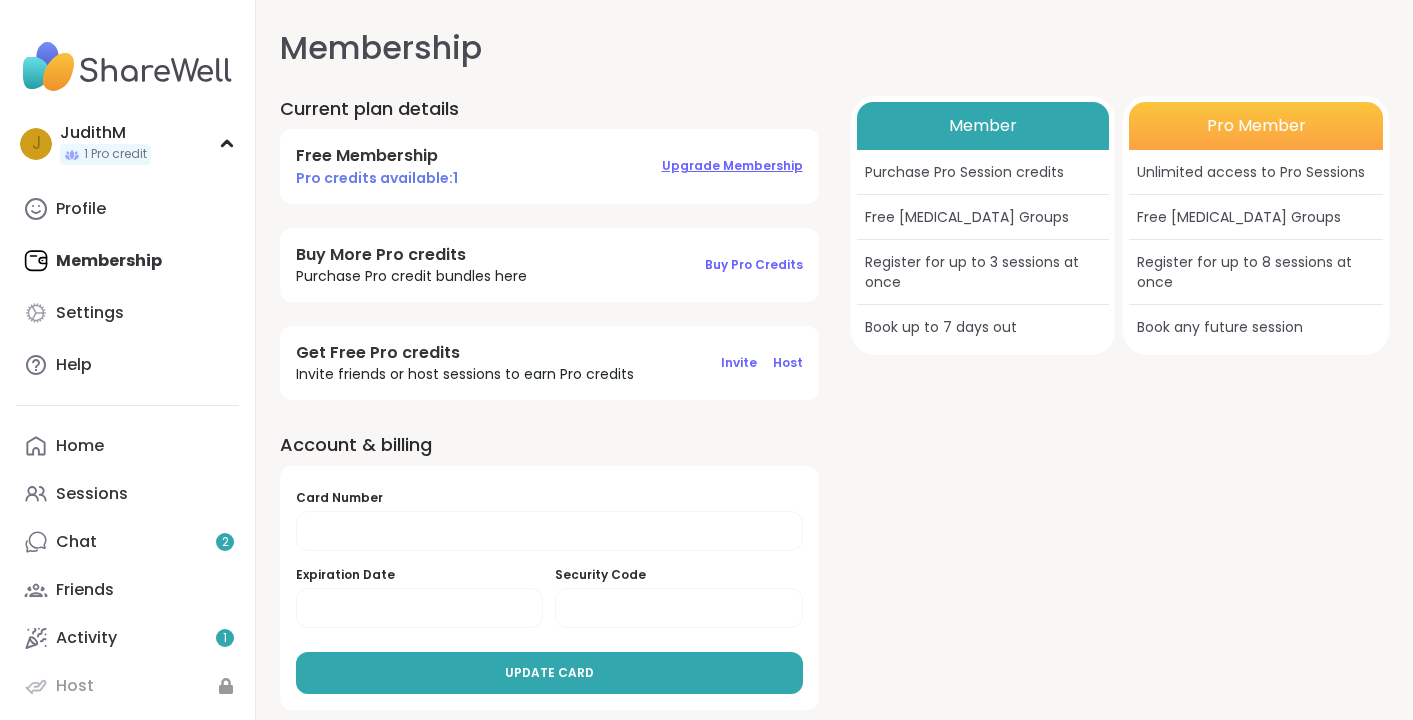 click on "Upgrade Membership" at bounding box center (732, 165) 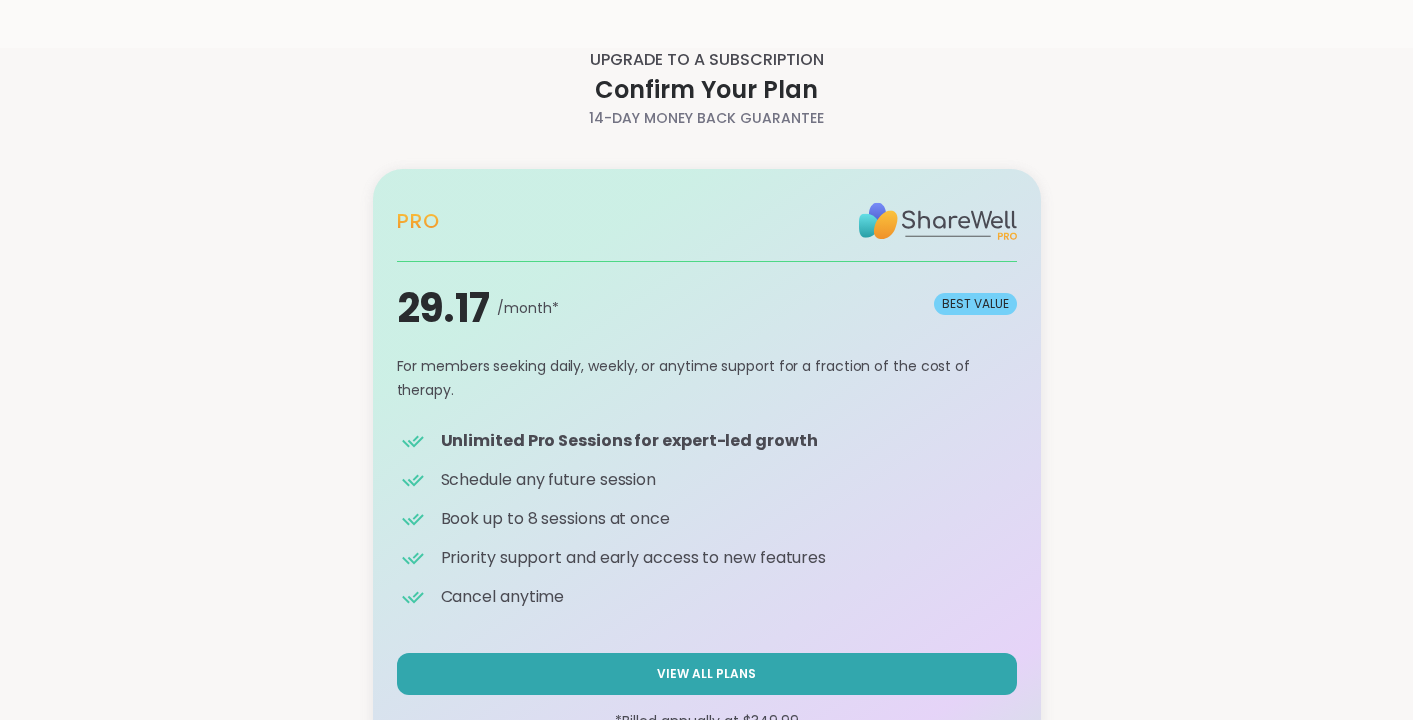 scroll, scrollTop: 59, scrollLeft: 0, axis: vertical 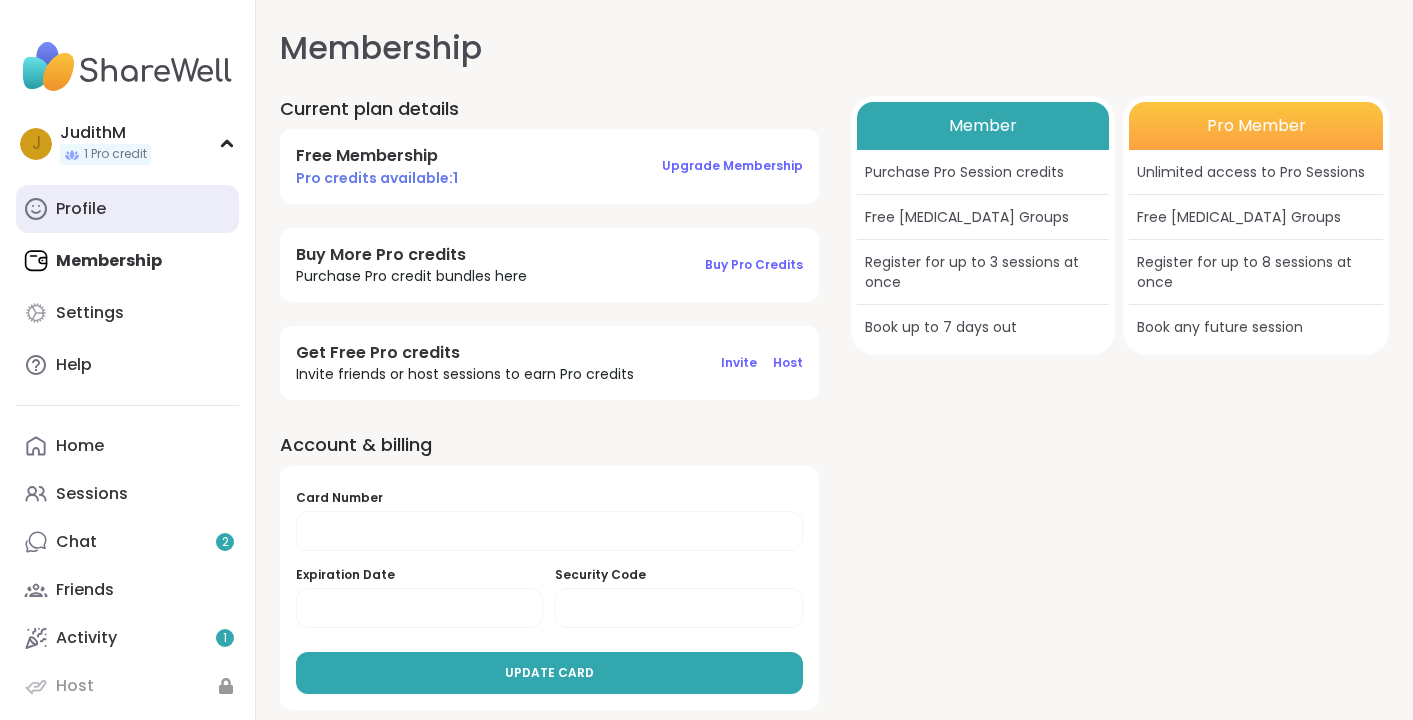 click on "Profile" at bounding box center [81, 209] 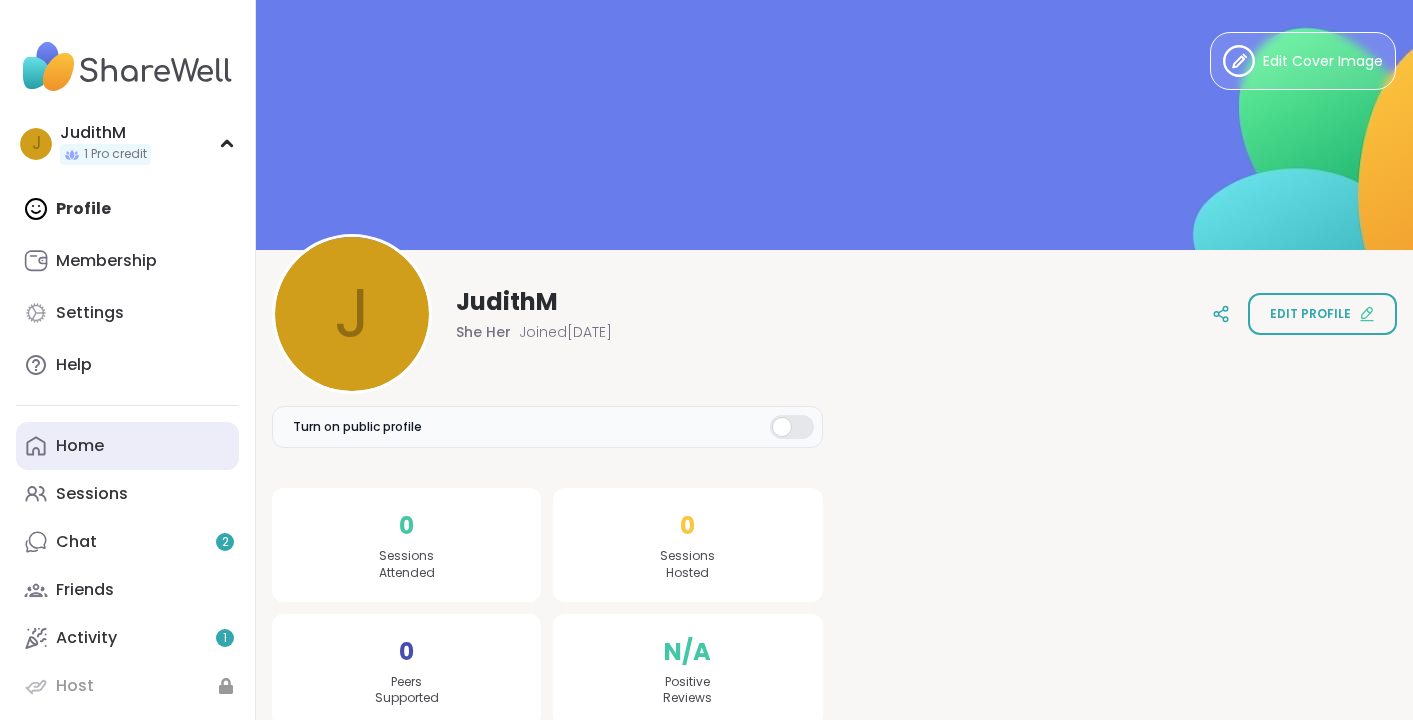 click on "Home" at bounding box center (80, 446) 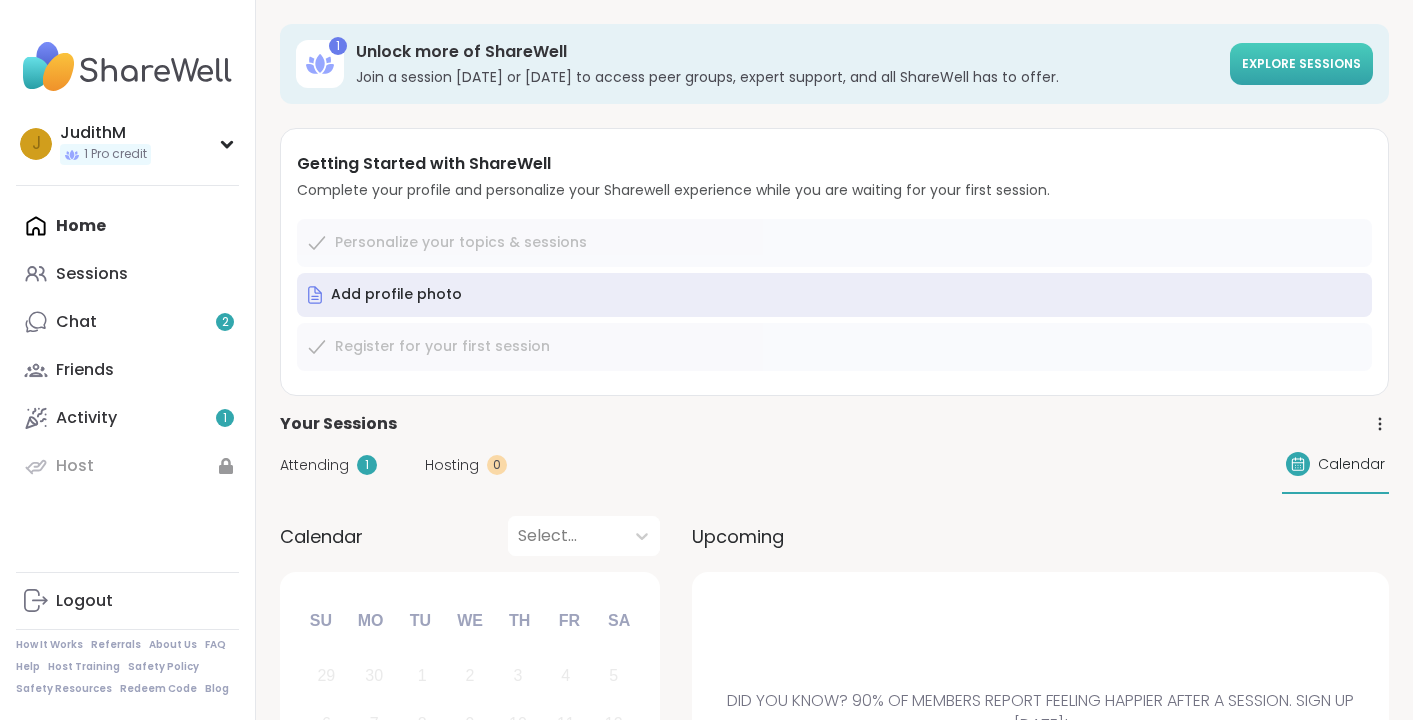 click on "Explore sessions" at bounding box center (1301, 63) 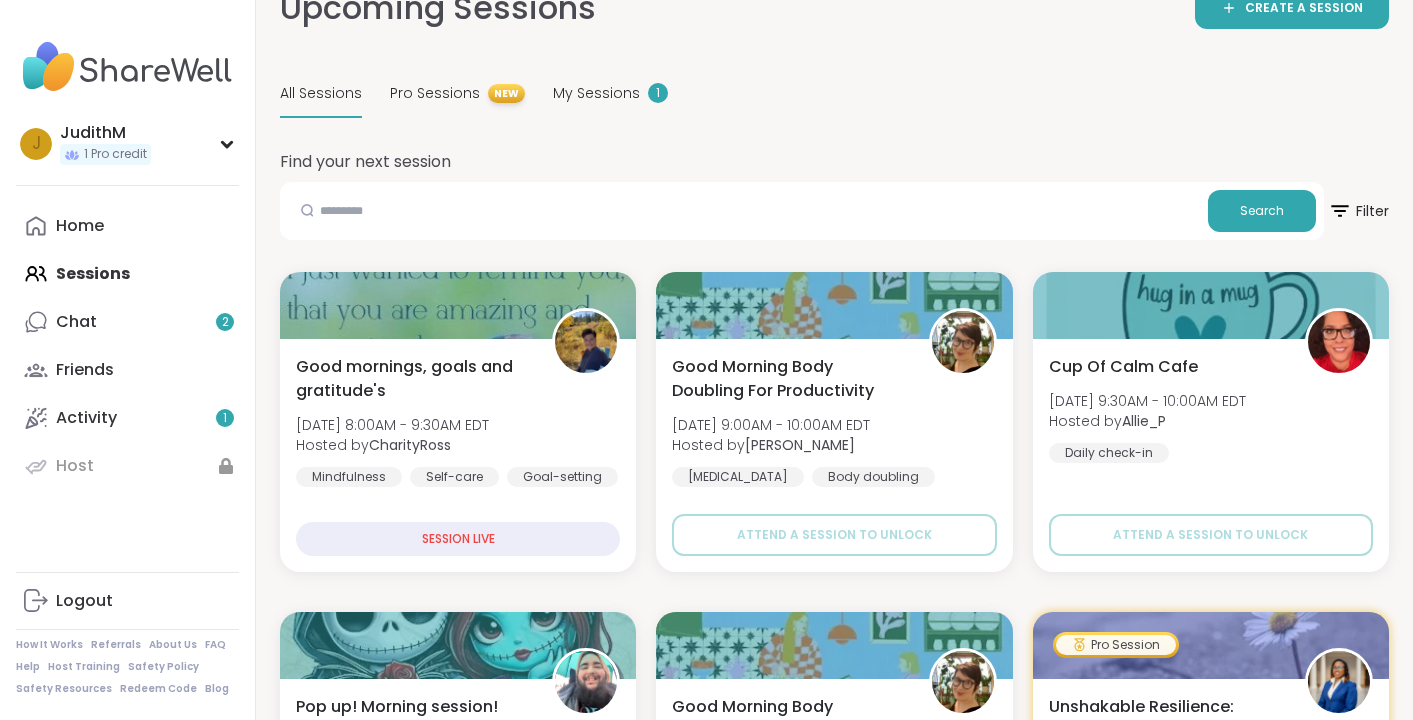 scroll, scrollTop: 153, scrollLeft: 0, axis: vertical 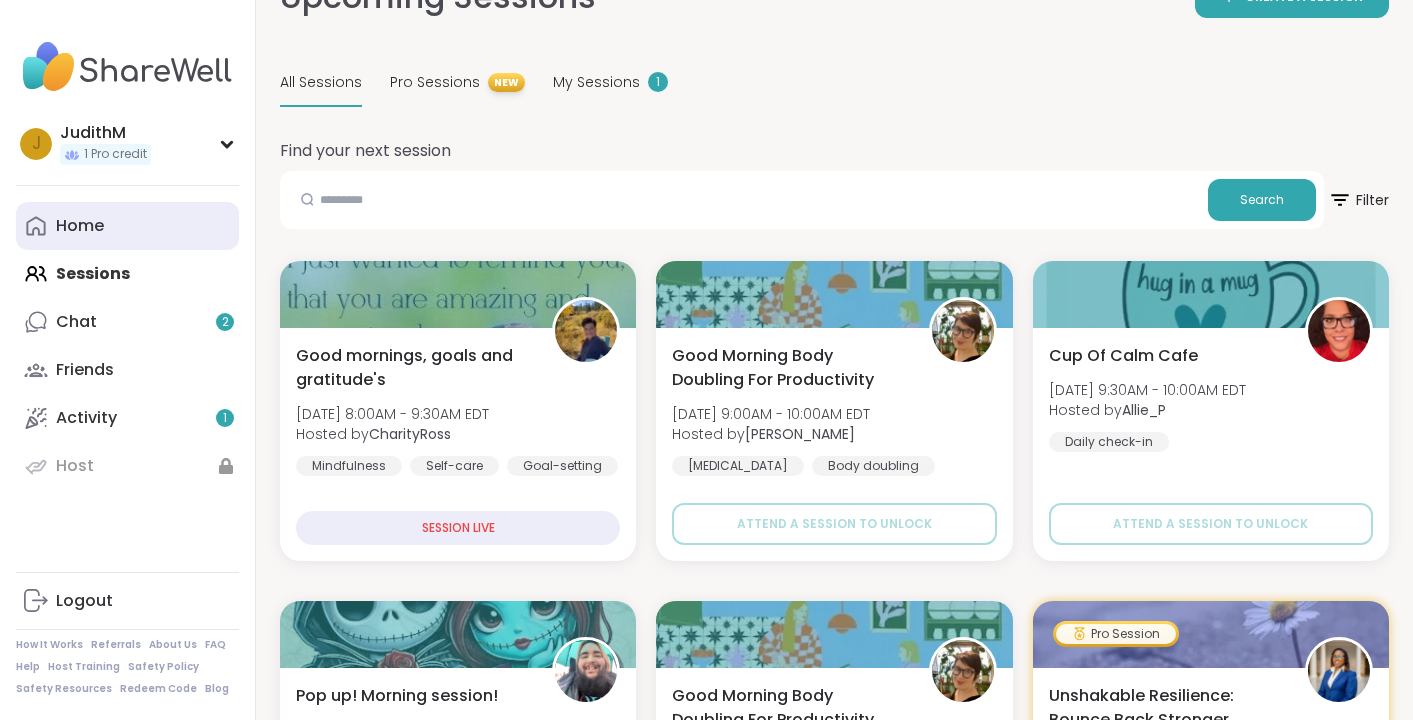 click on "Home" at bounding box center (80, 226) 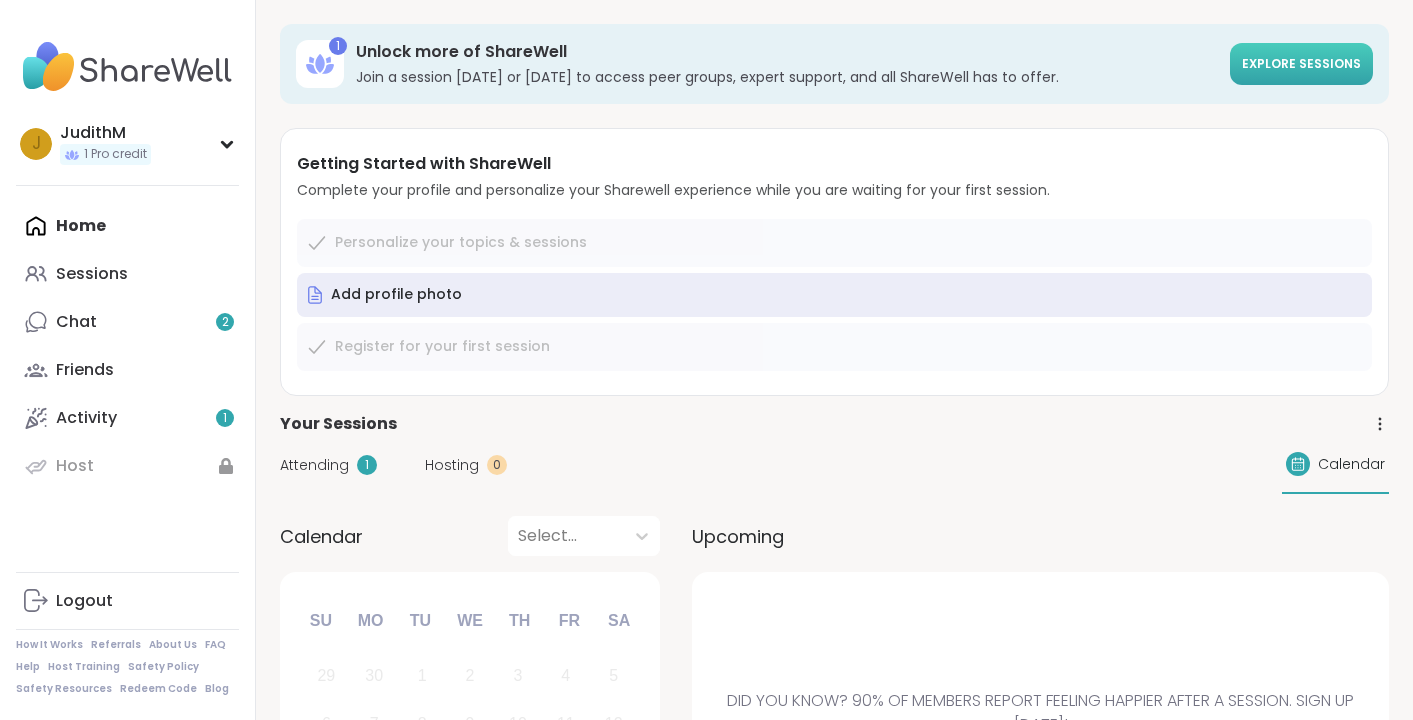 click on "Explore sessions" at bounding box center (1301, 63) 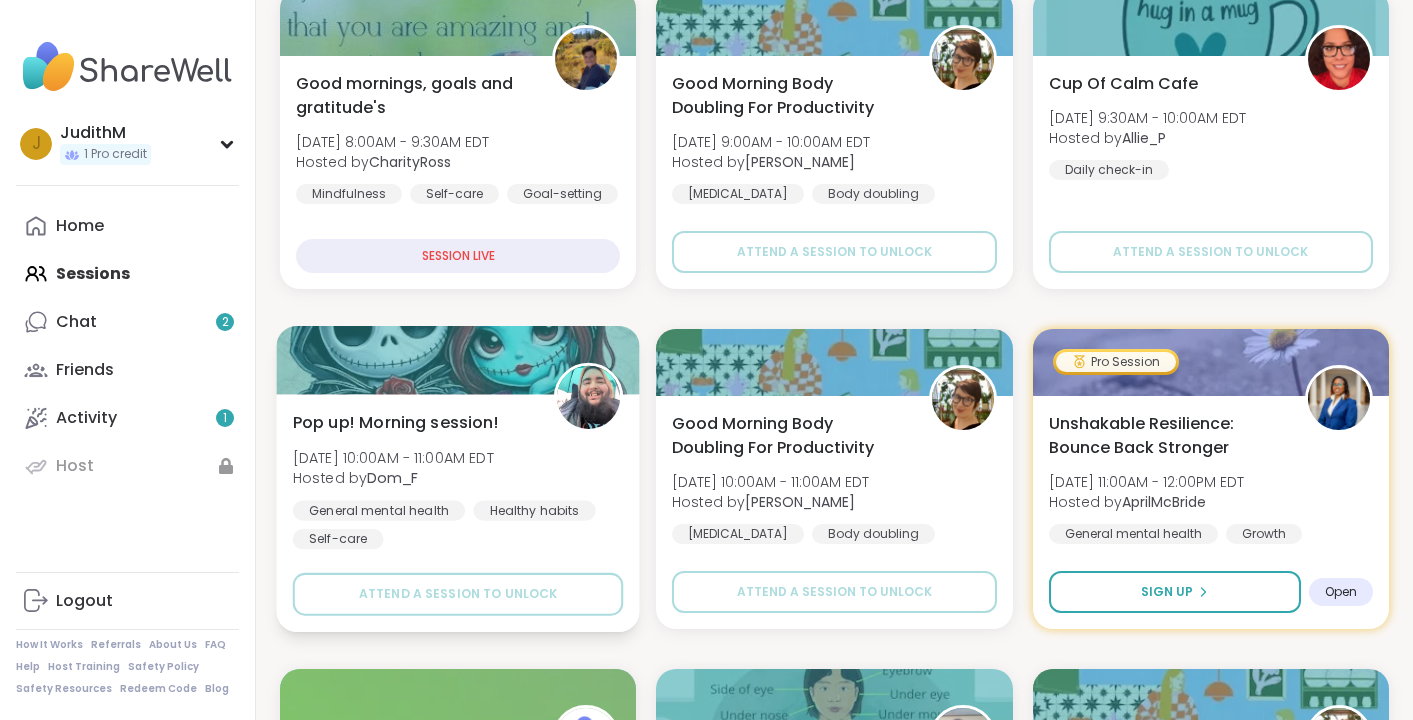 scroll, scrollTop: 420, scrollLeft: 0, axis: vertical 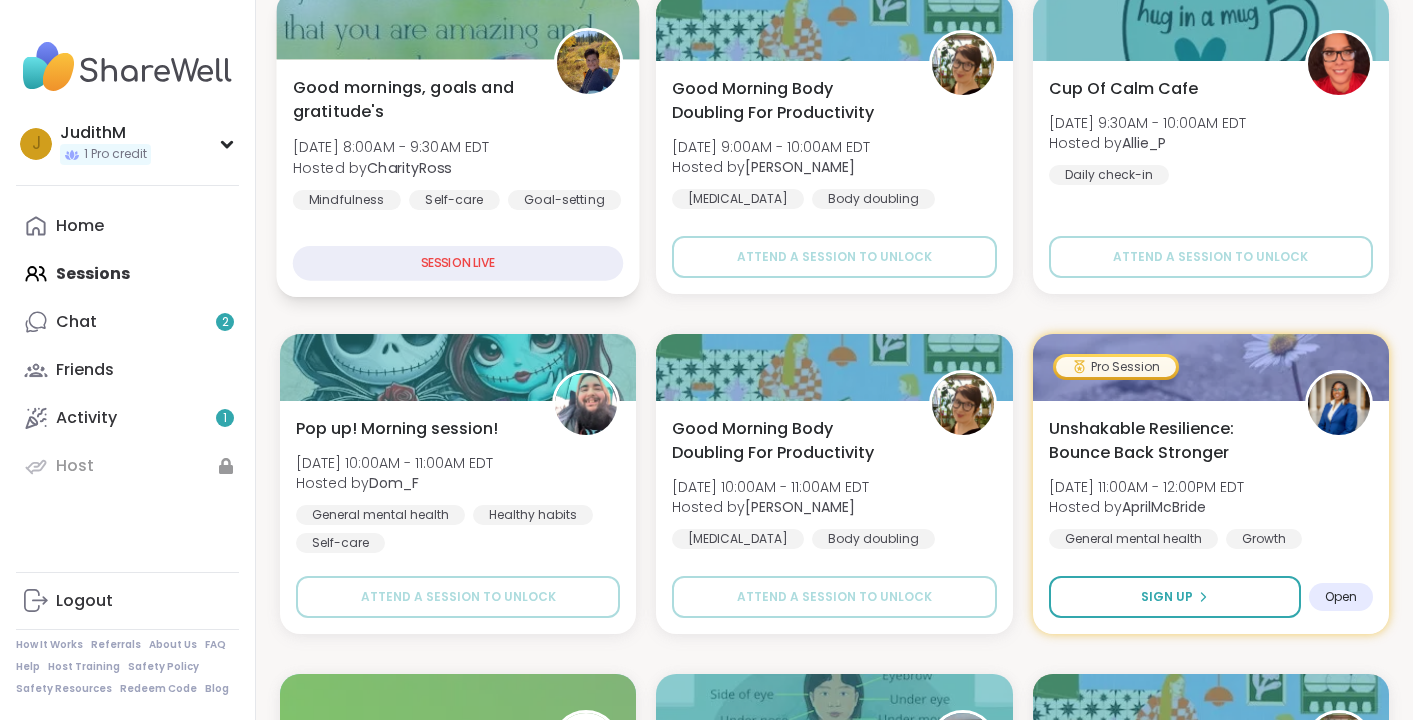 click on "SESSION LIVE" at bounding box center (458, 263) 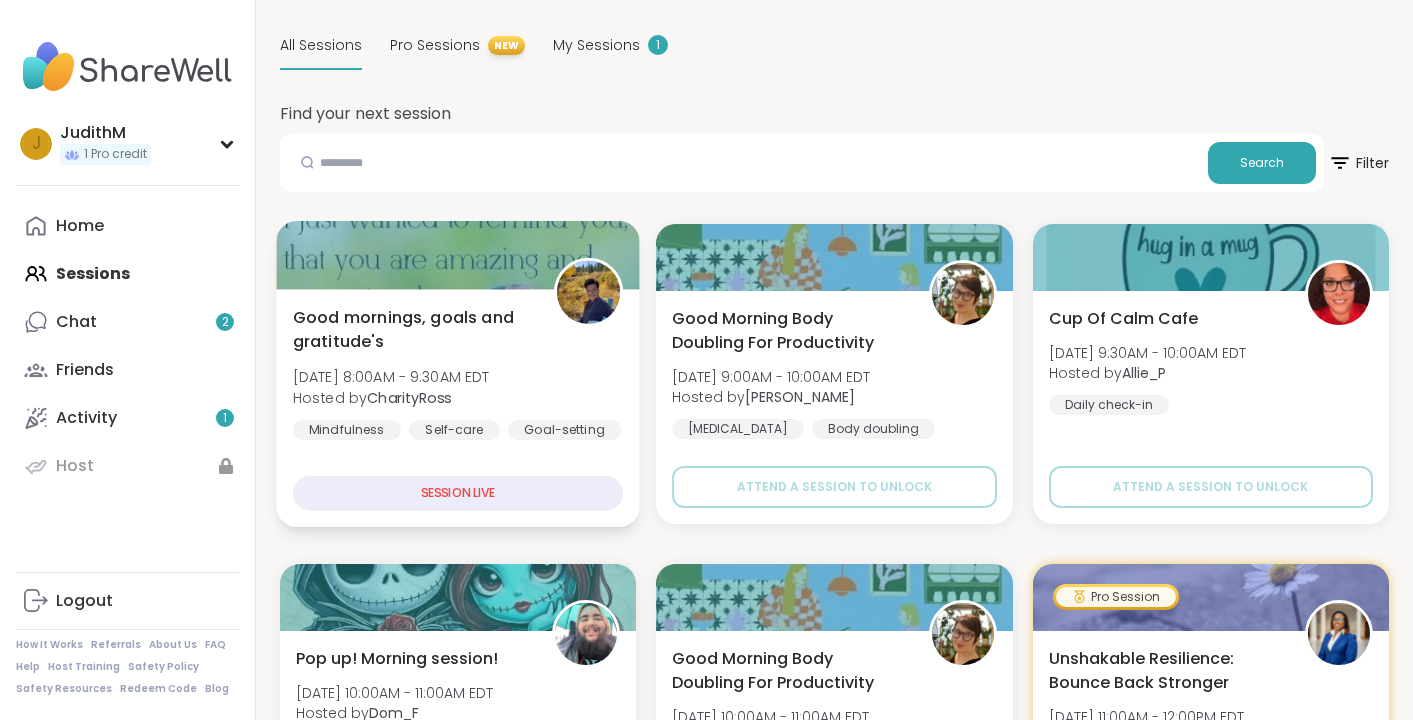 scroll, scrollTop: 194, scrollLeft: 0, axis: vertical 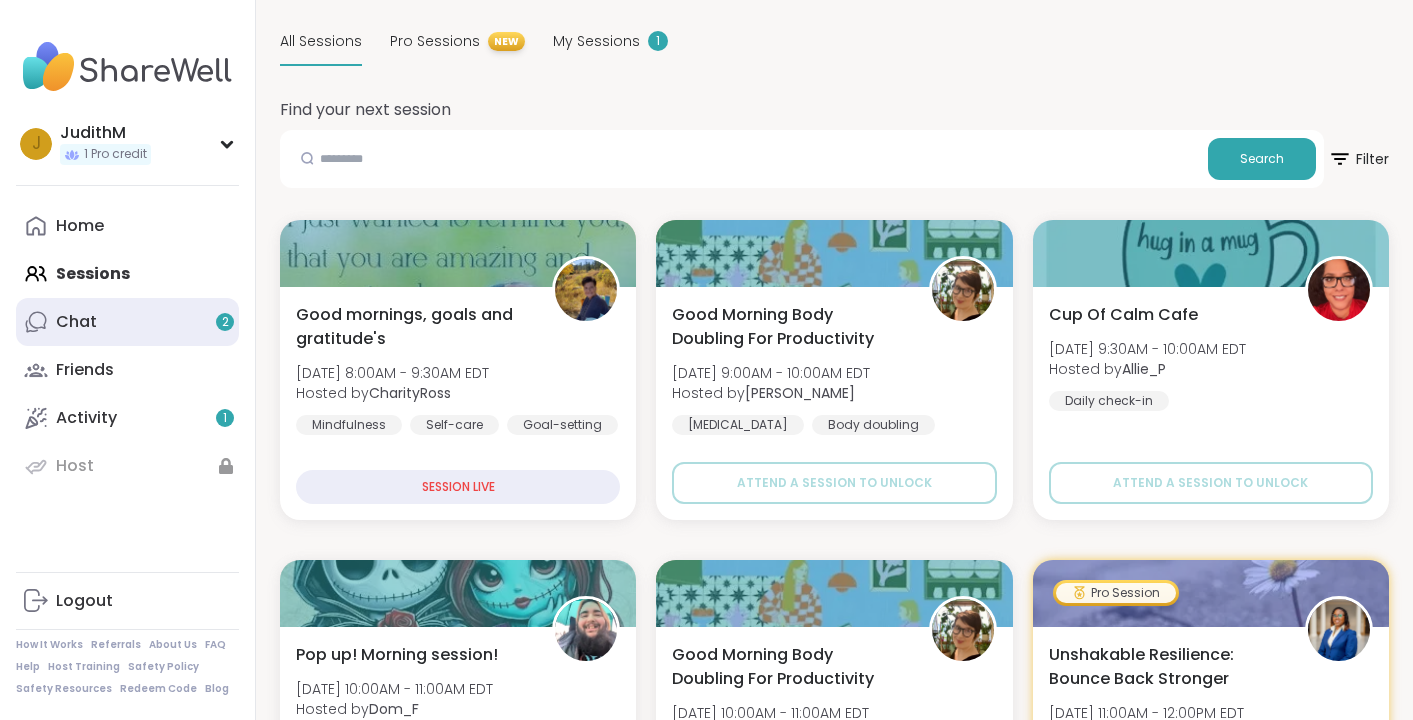 click on "Chat 2" at bounding box center (76, 322) 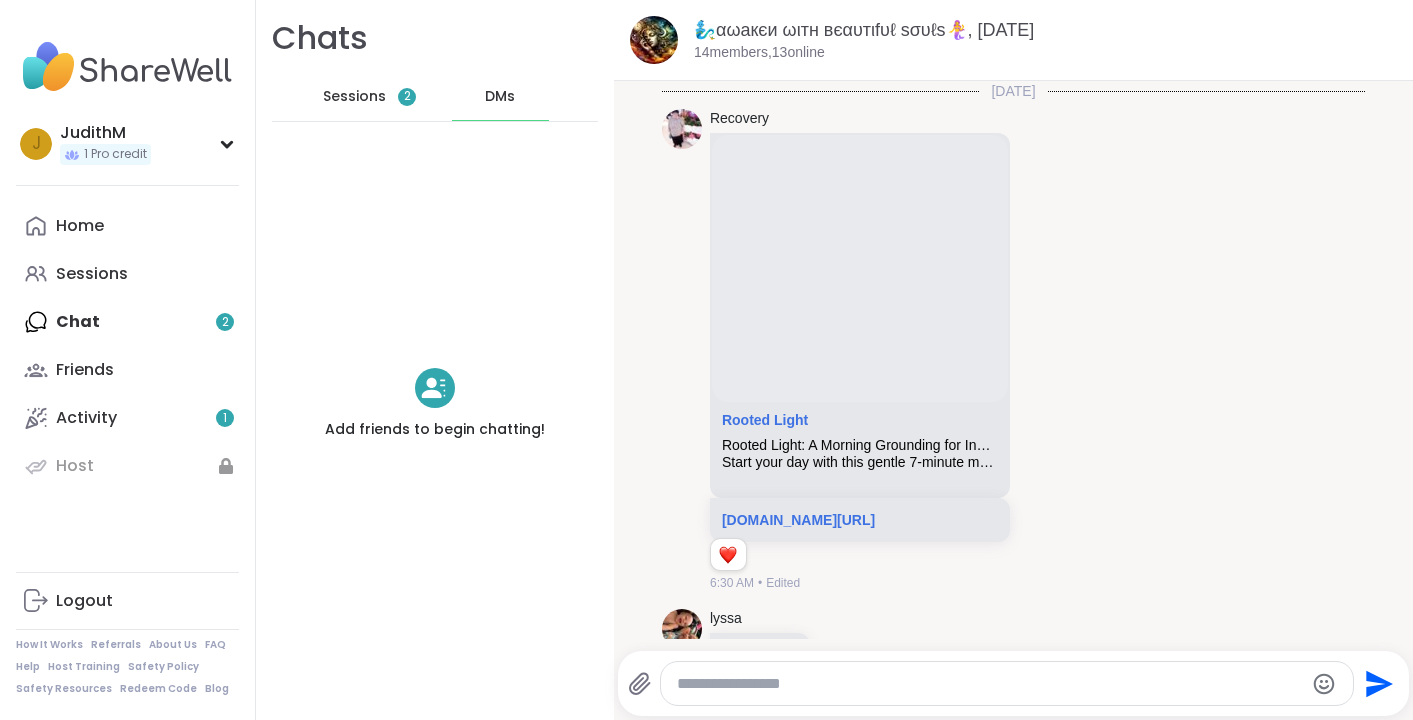 scroll, scrollTop: 0, scrollLeft: 0, axis: both 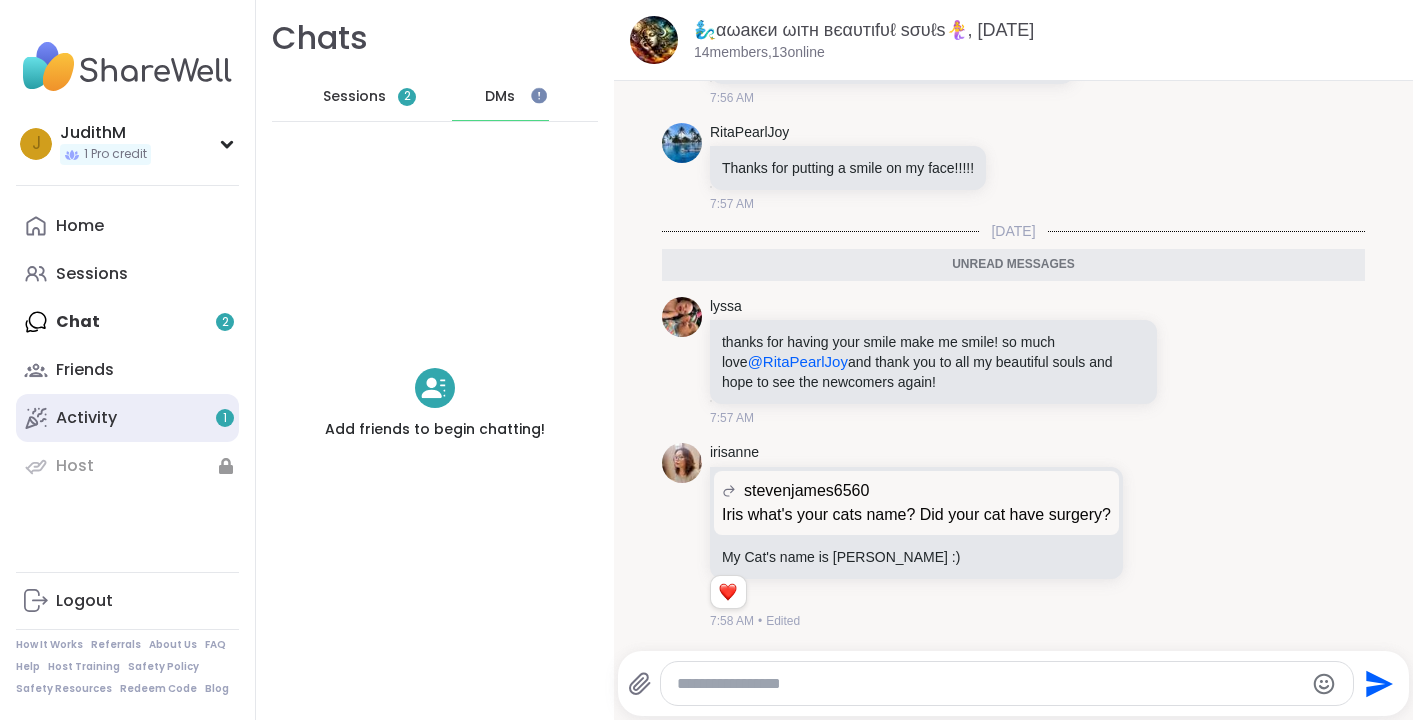 click on "Activity 1" at bounding box center [86, 418] 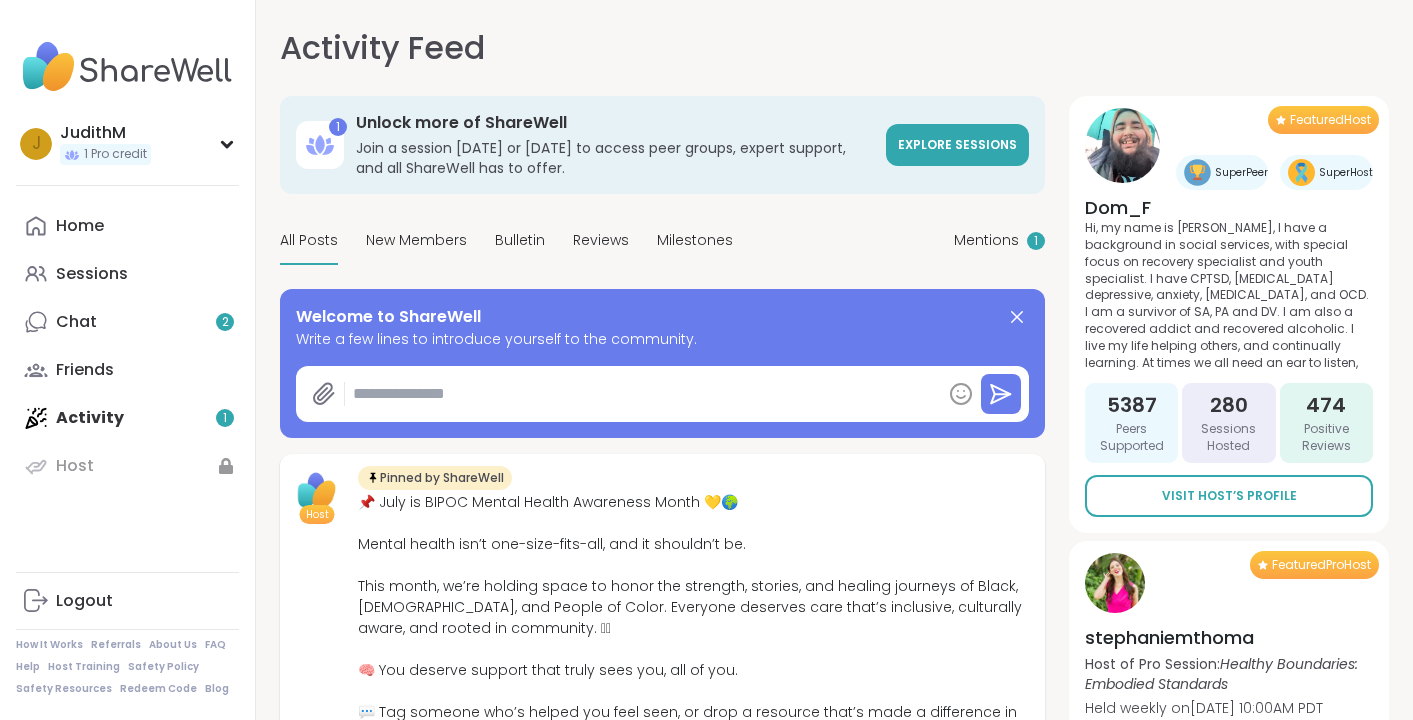 type on "*" 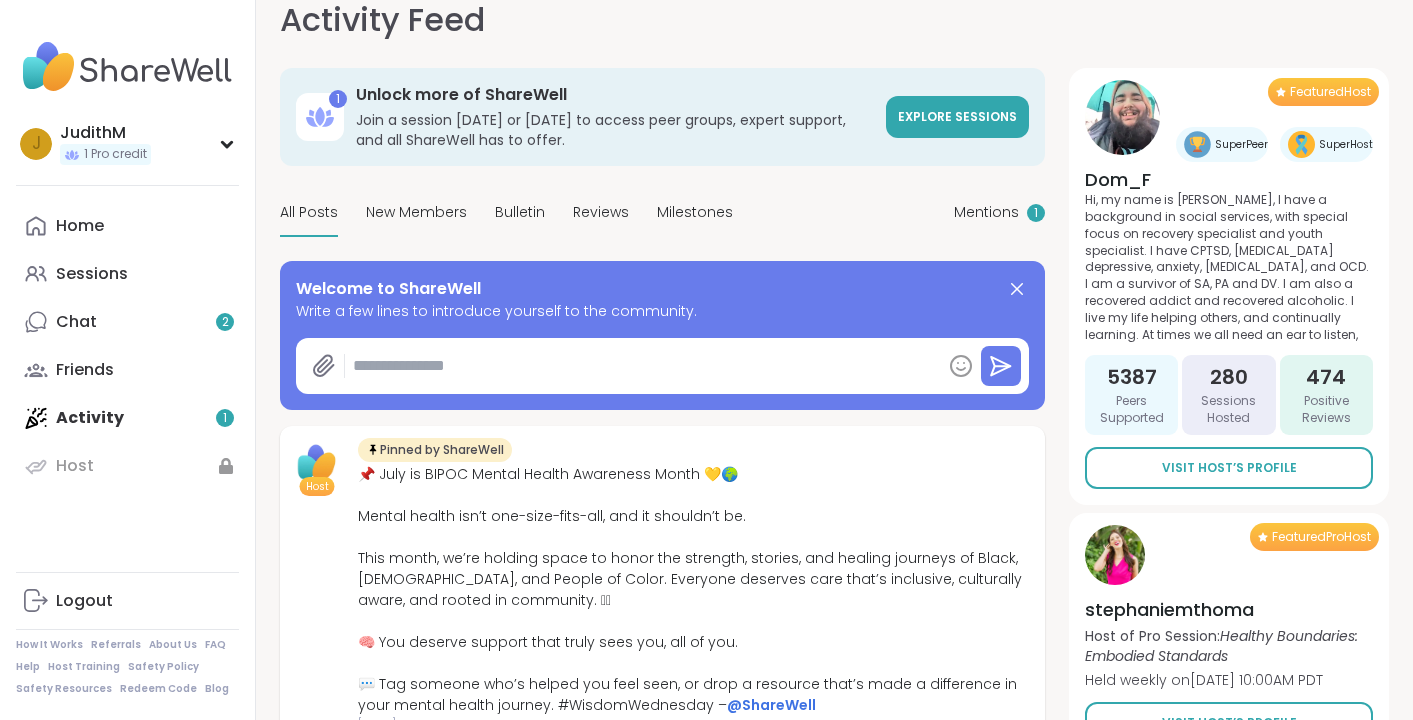 scroll, scrollTop: 0, scrollLeft: 0, axis: both 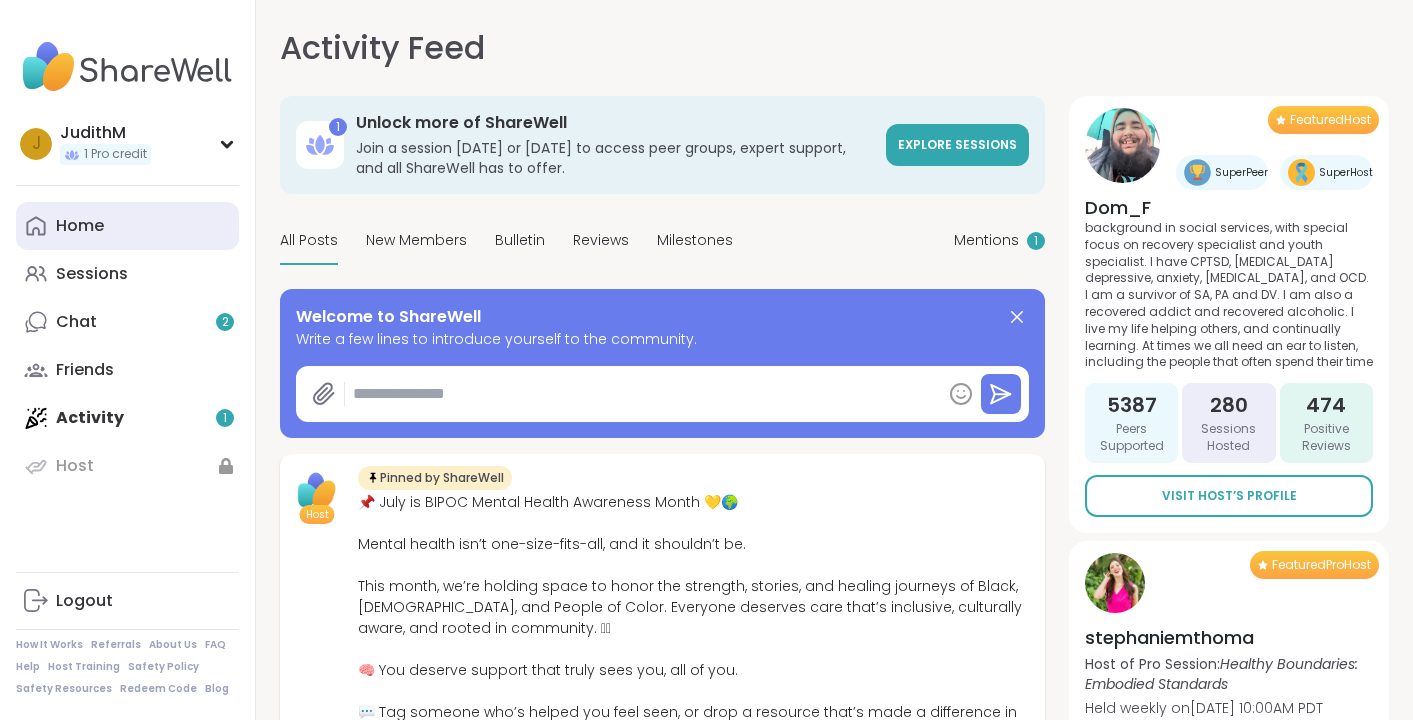 click on "Home" at bounding box center (80, 226) 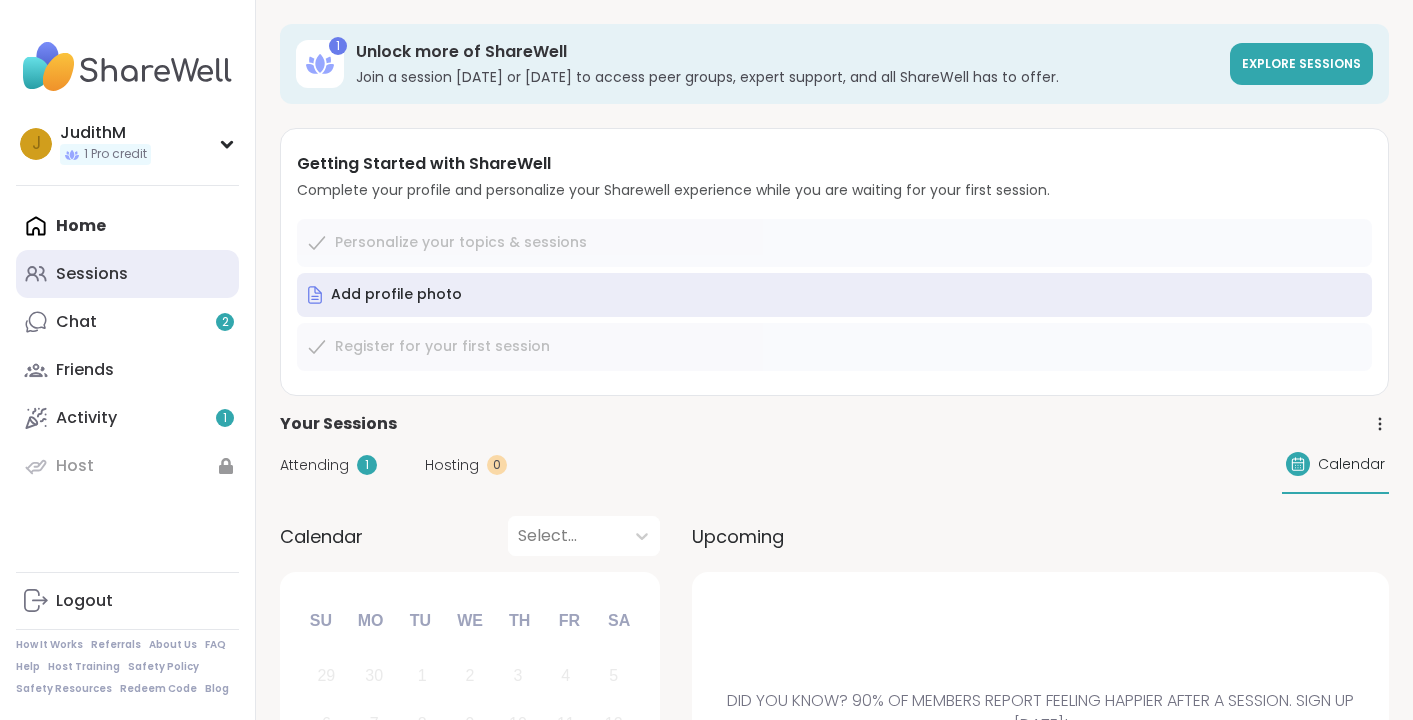 click on "Sessions" at bounding box center (92, 274) 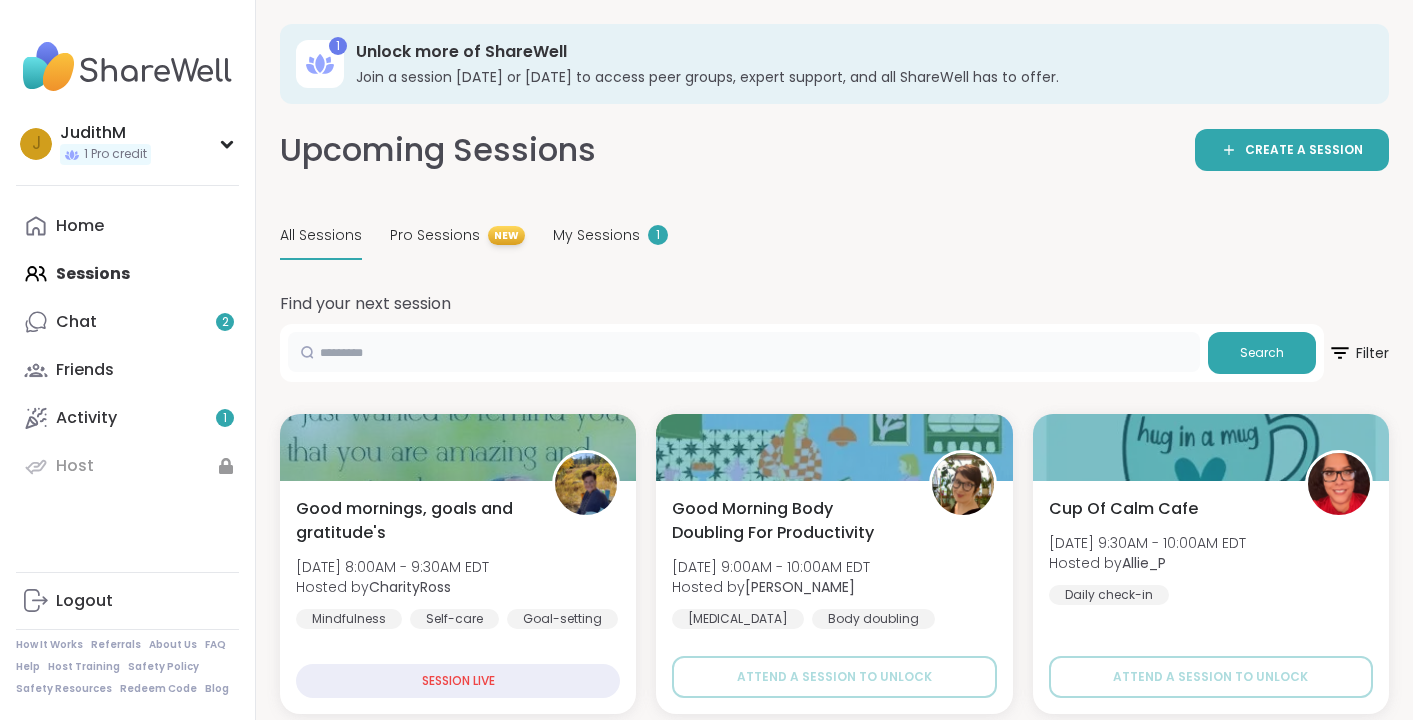 click at bounding box center (744, 352) 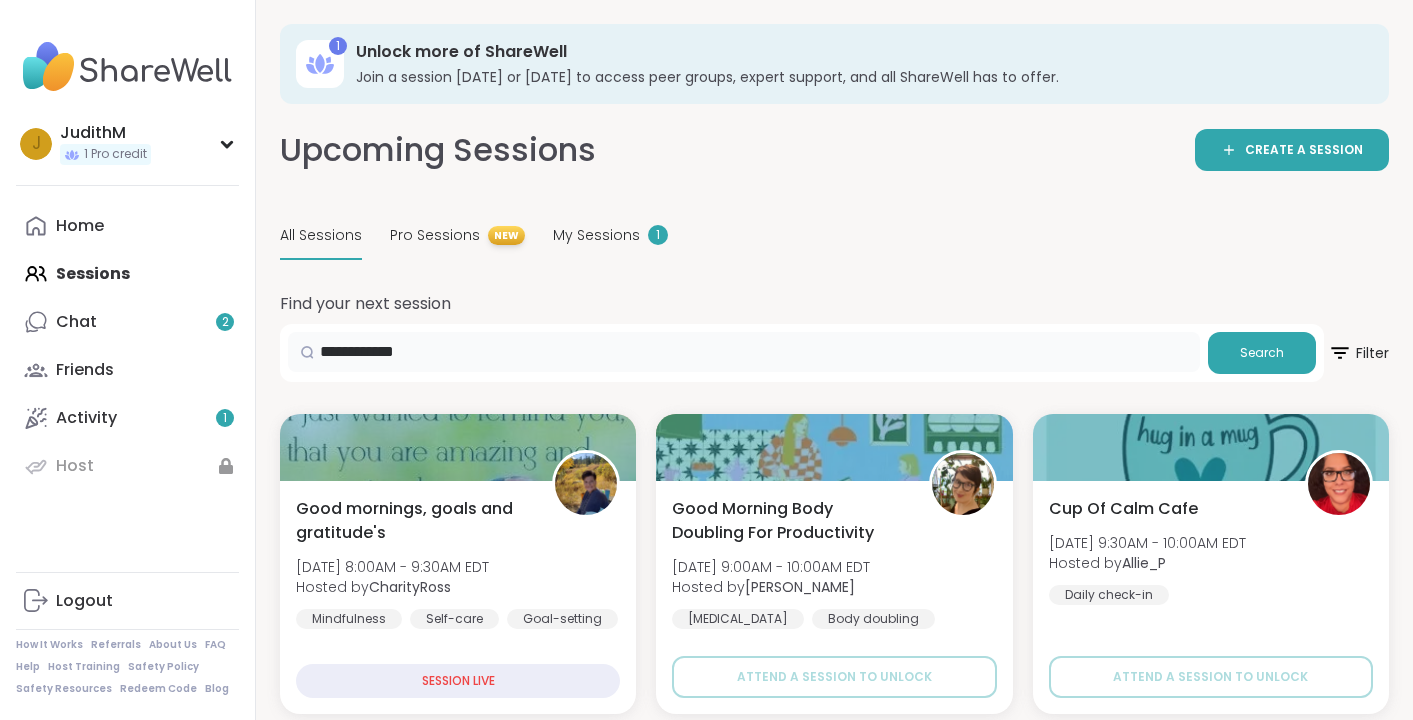 type on "**********" 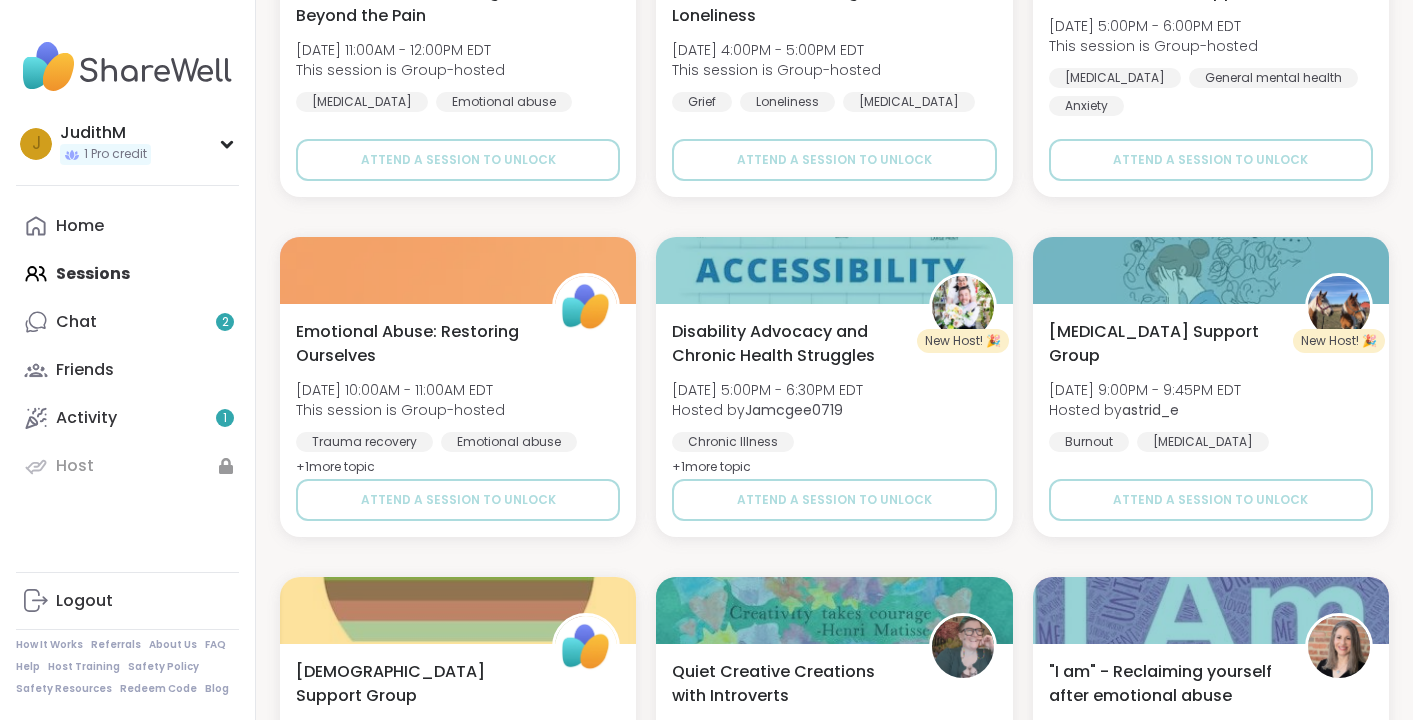 scroll, scrollTop: 0, scrollLeft: 0, axis: both 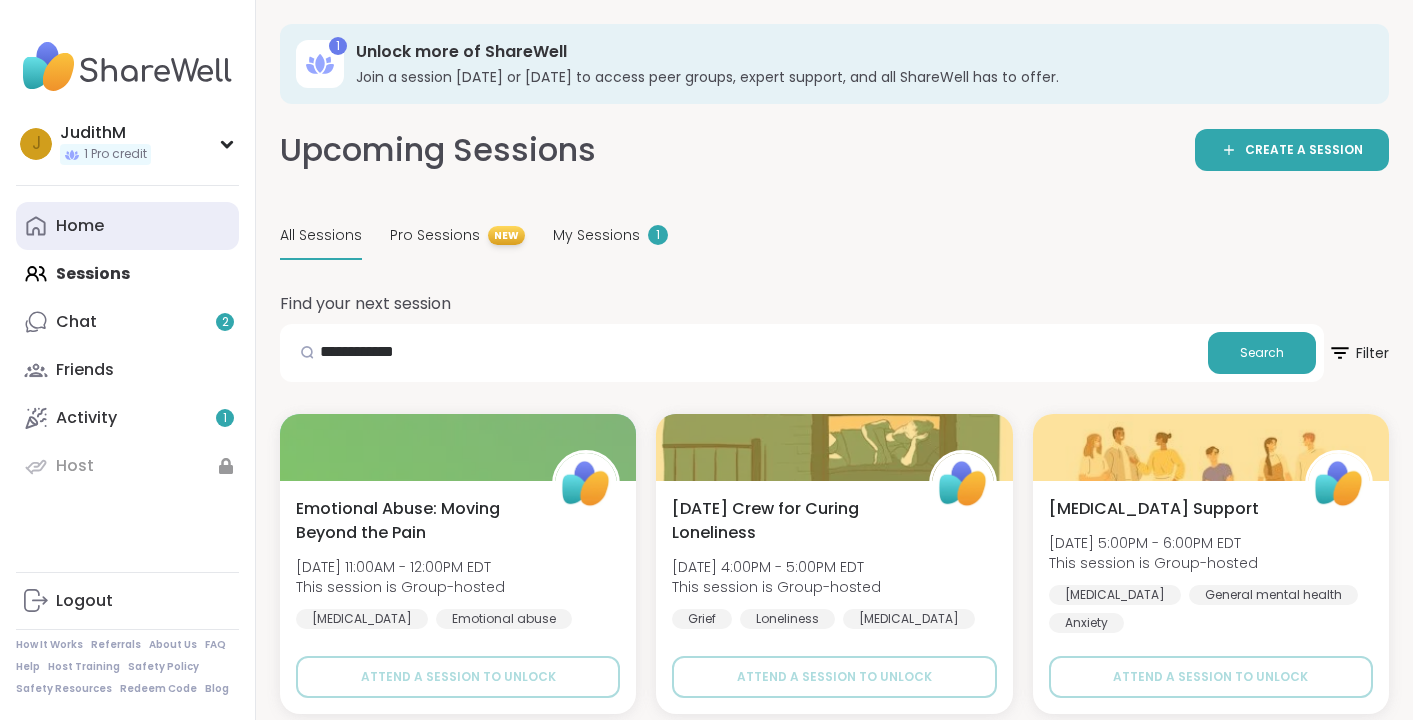 click on "Home" at bounding box center [127, 226] 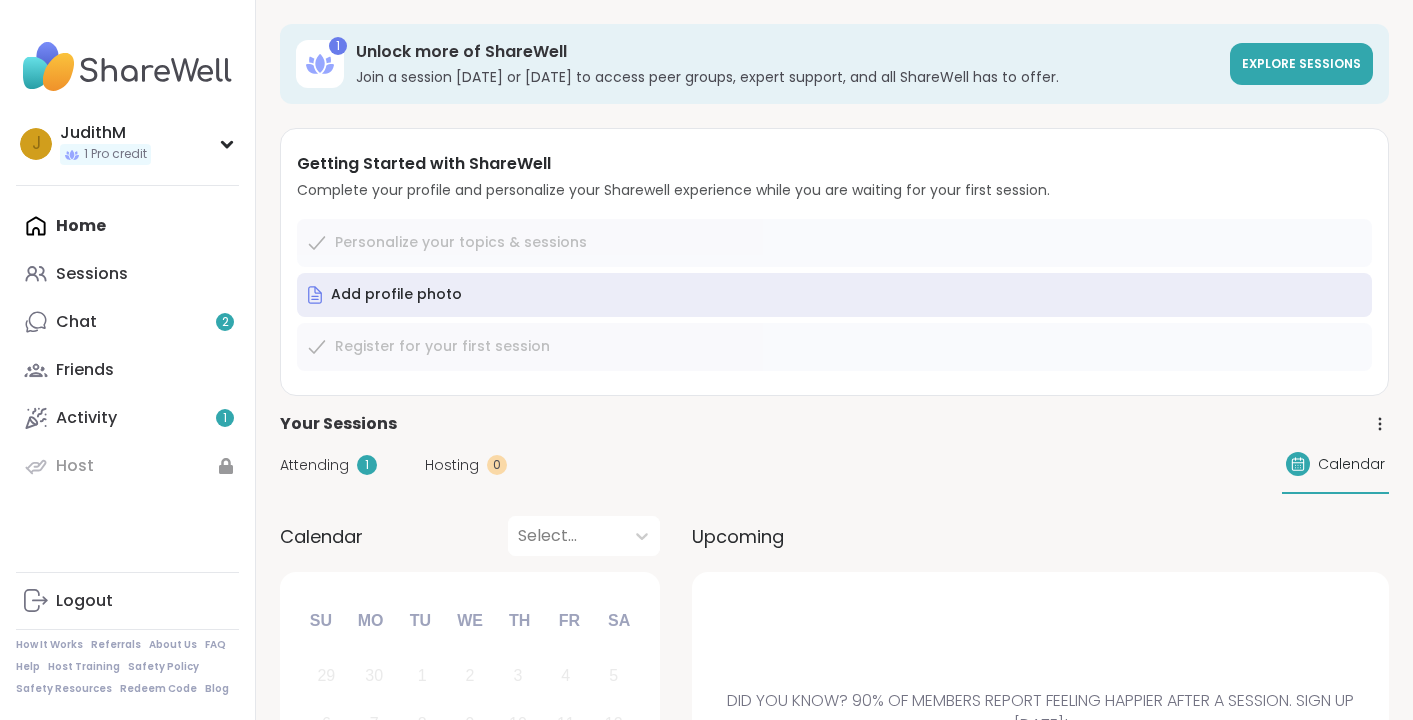 click on "Home Sessions Chat 2 Friends Activity 1 Host" at bounding box center (127, 346) 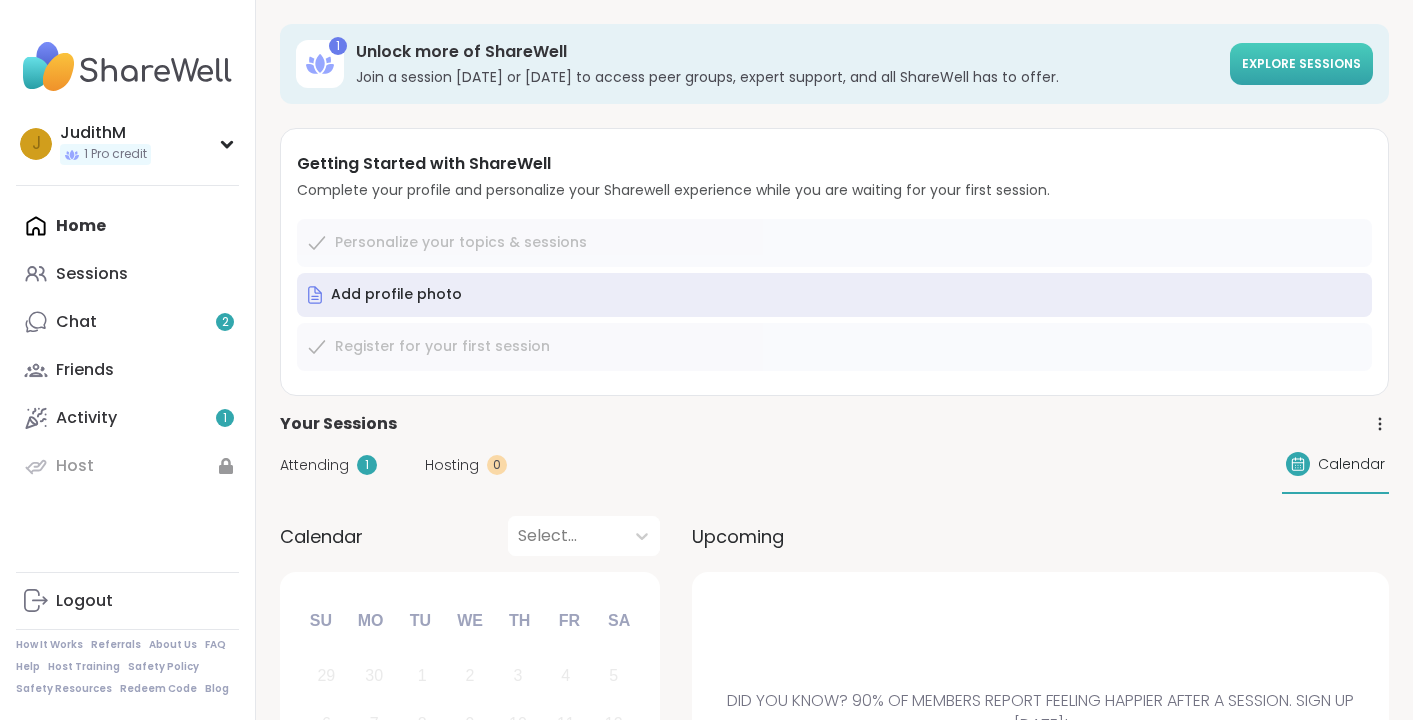 click on "Explore sessions" at bounding box center [1301, 63] 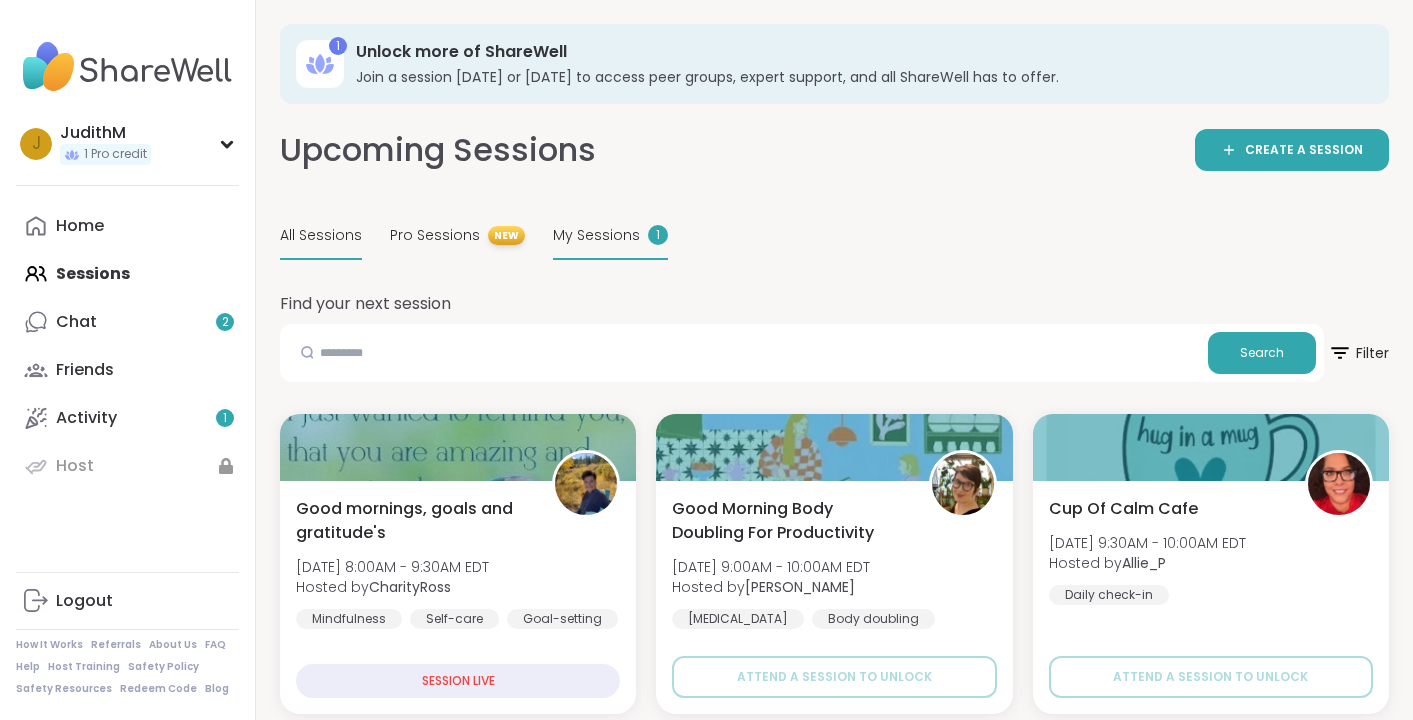 click on "My Sessions" at bounding box center (596, 235) 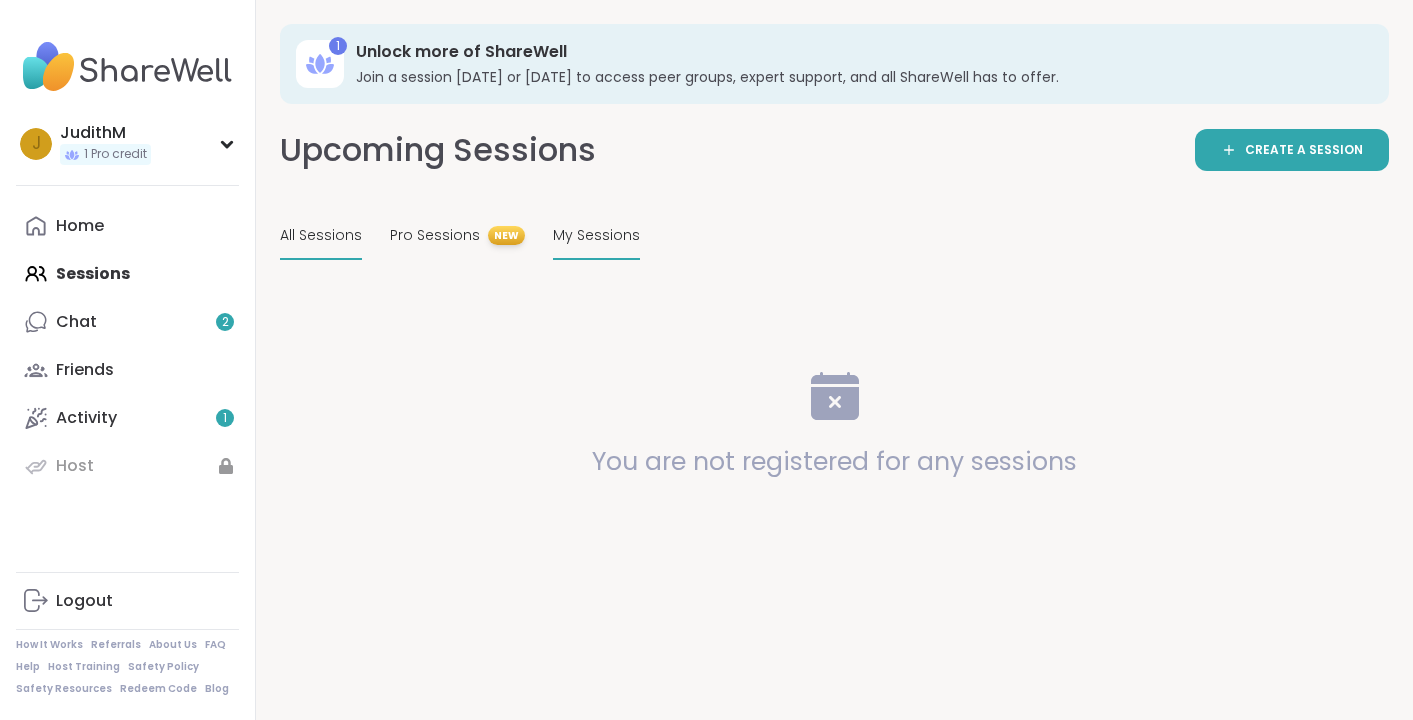 click on "All Sessions" at bounding box center (321, 235) 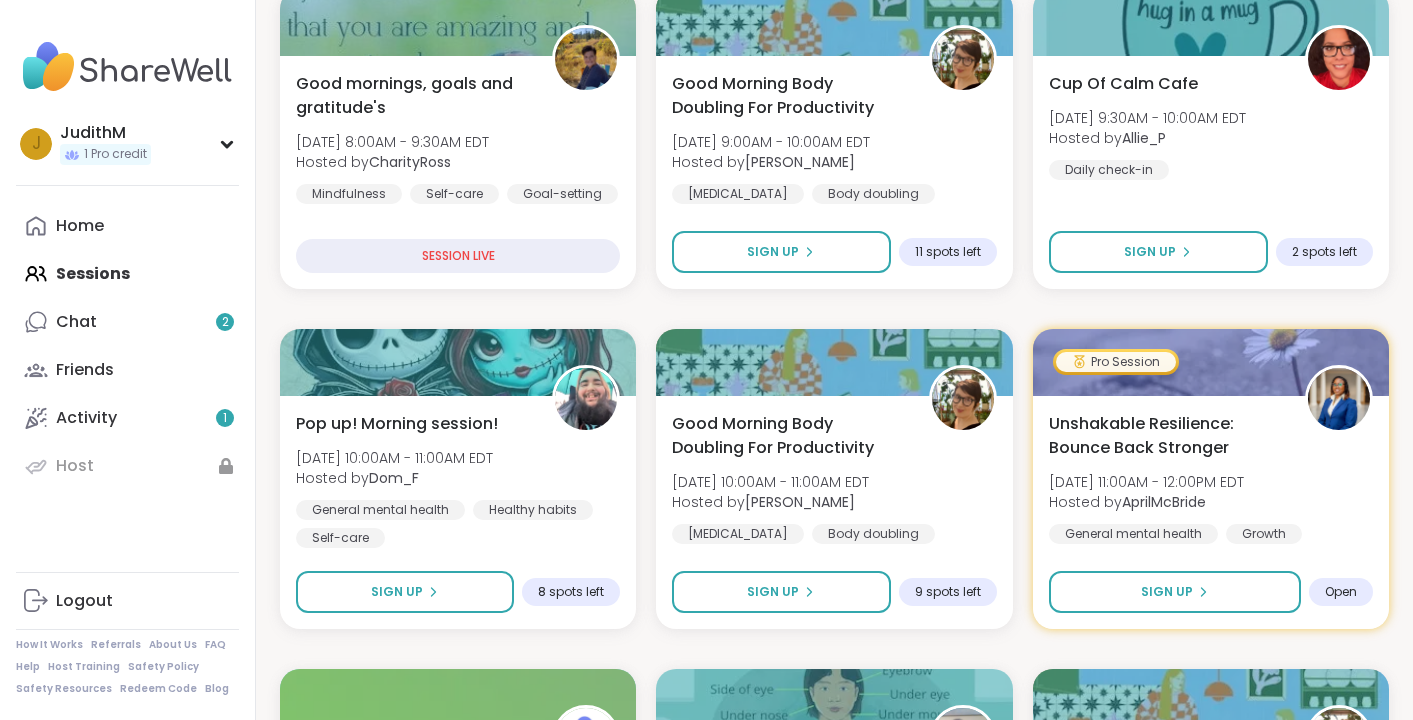 scroll, scrollTop: 0, scrollLeft: 0, axis: both 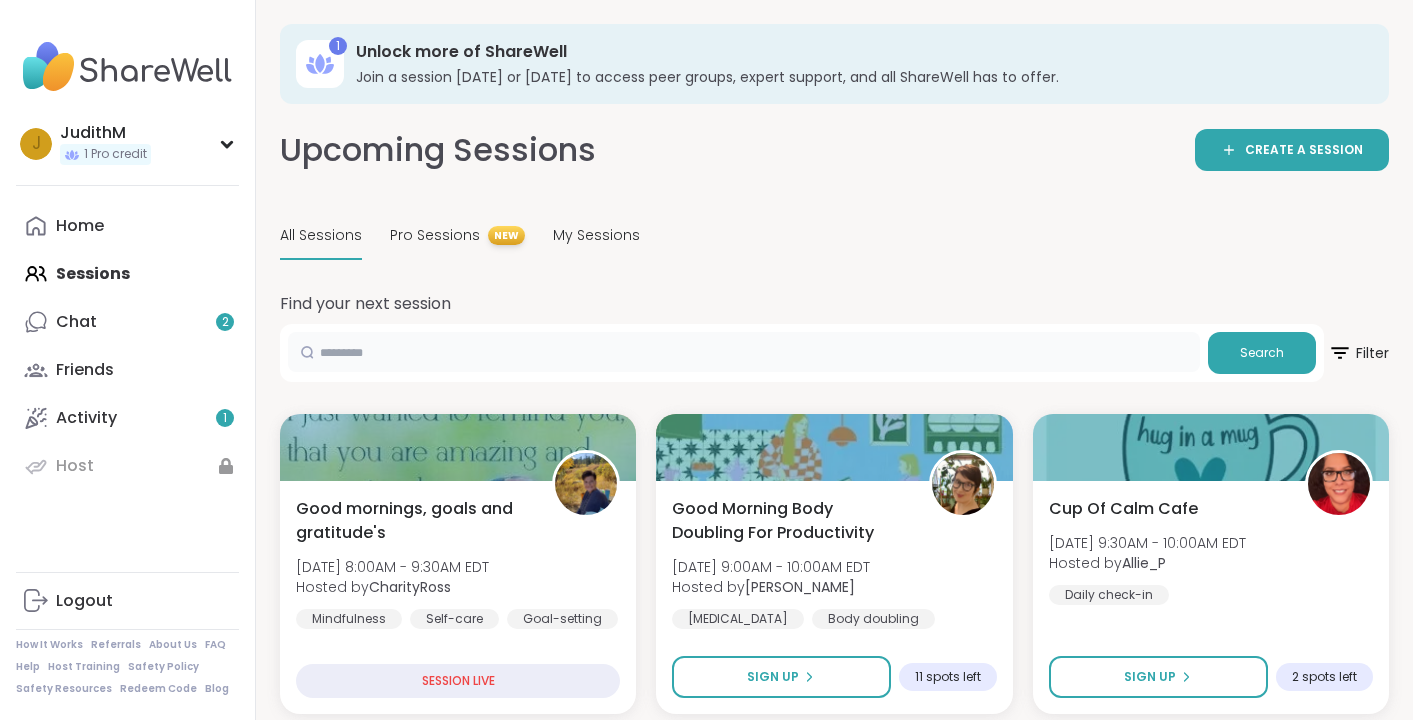 click at bounding box center (744, 352) 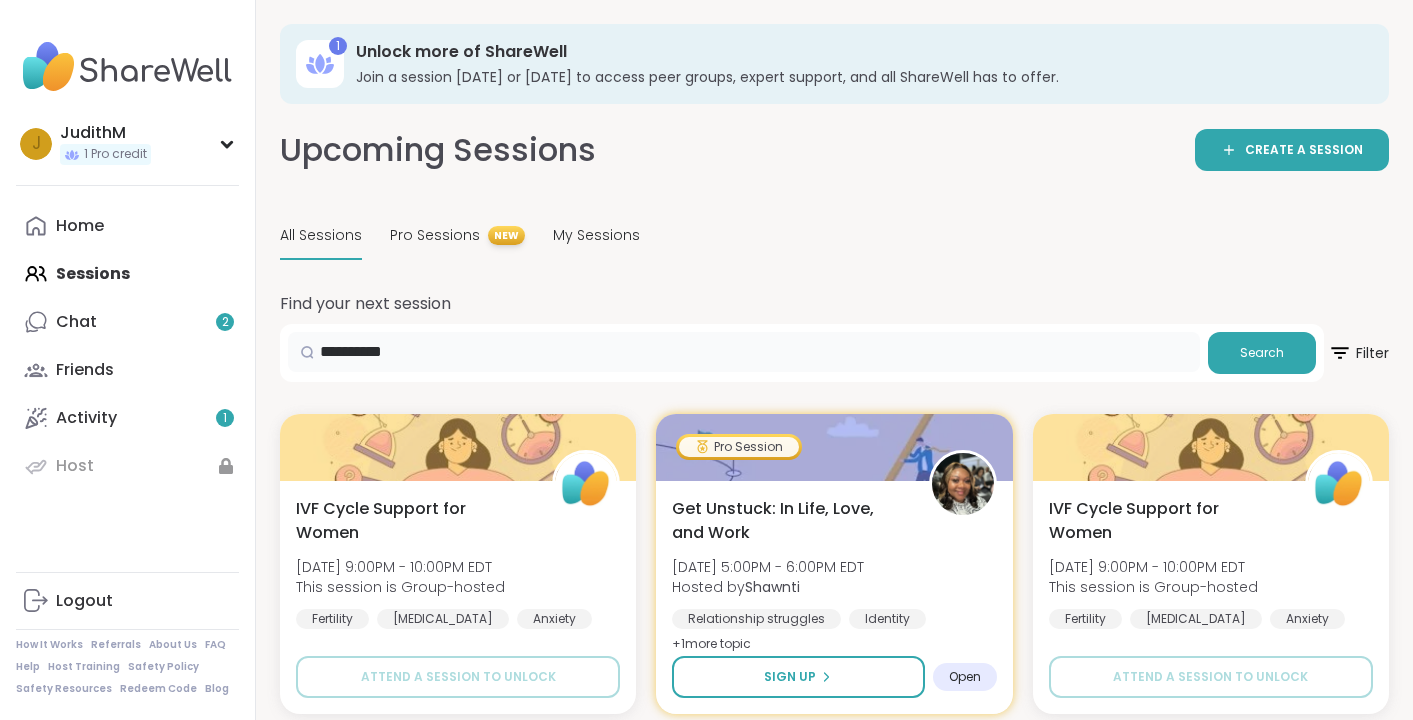 drag, startPoint x: 400, startPoint y: 357, endPoint x: 286, endPoint y: 342, distance: 114.982605 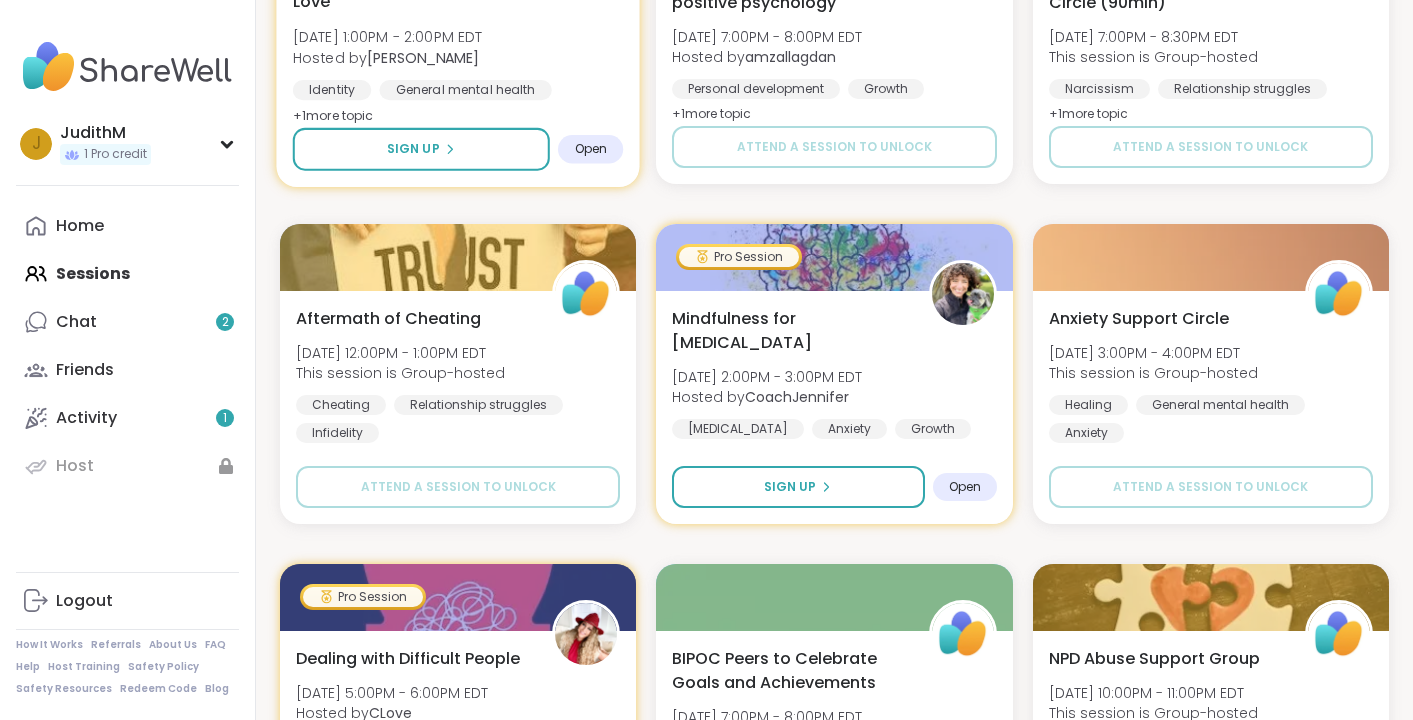 scroll, scrollTop: 1212, scrollLeft: 0, axis: vertical 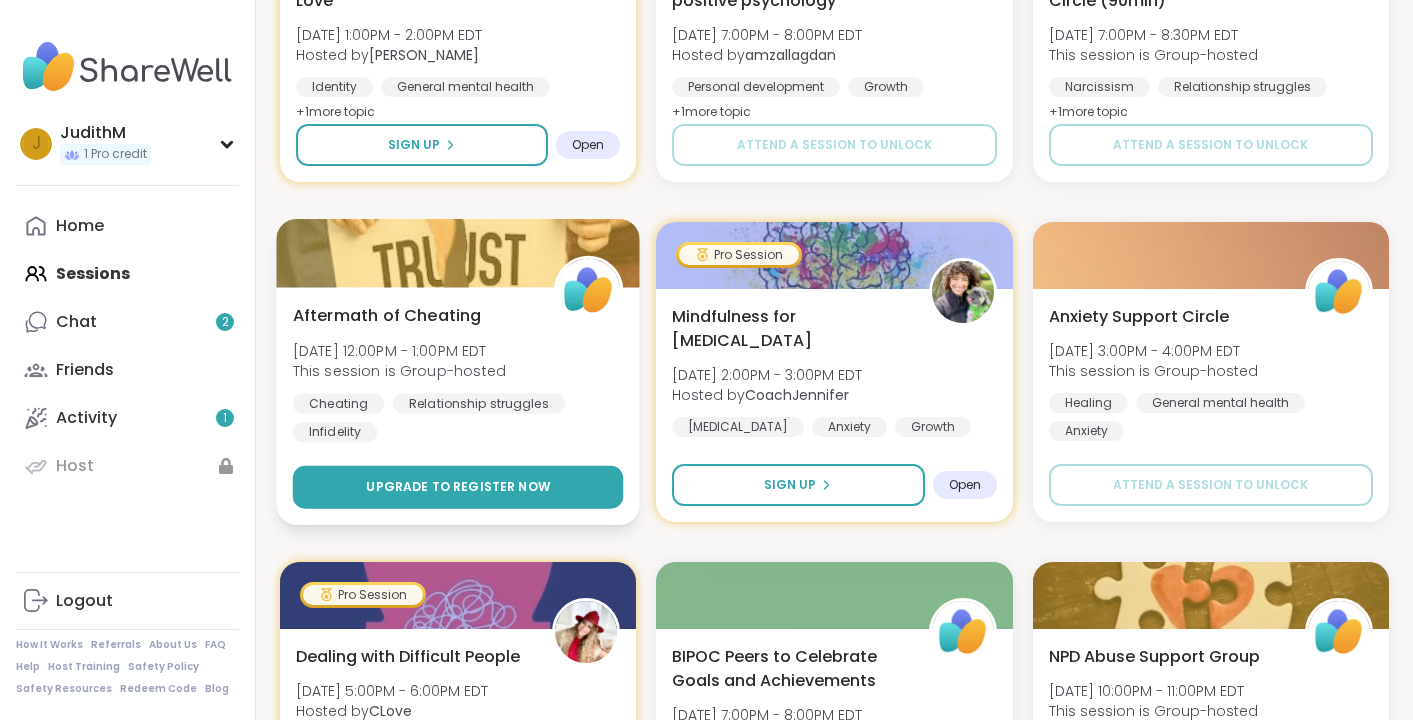 click on "Upgrade to register now" at bounding box center (458, 487) 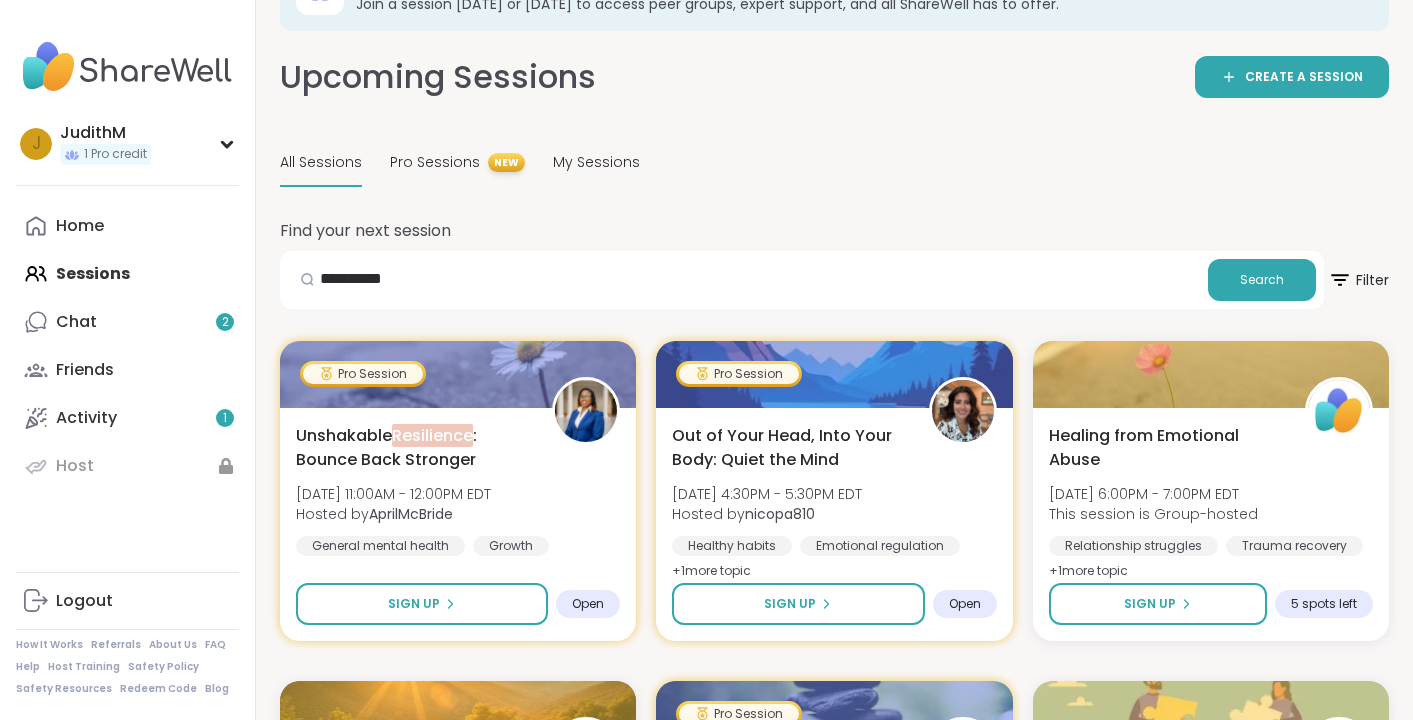 scroll, scrollTop: 0, scrollLeft: 0, axis: both 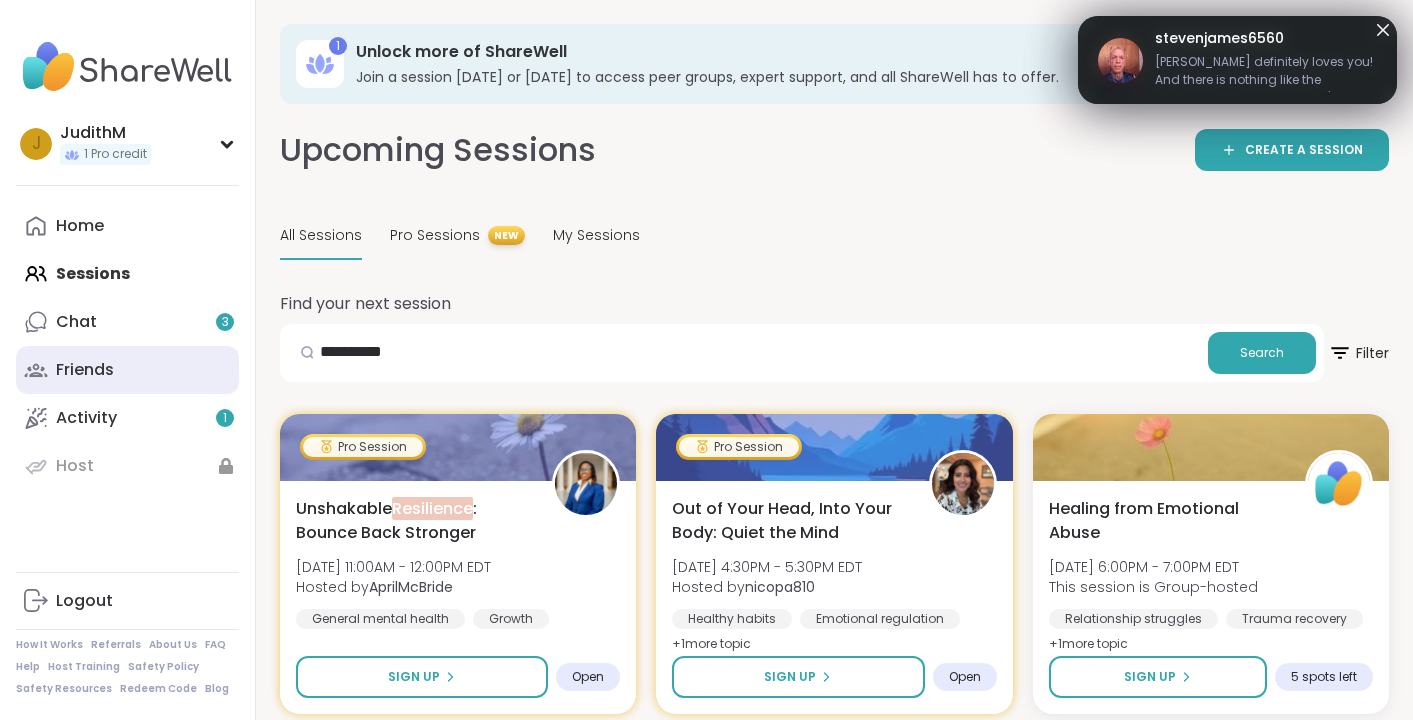 click on "Friends" at bounding box center (85, 370) 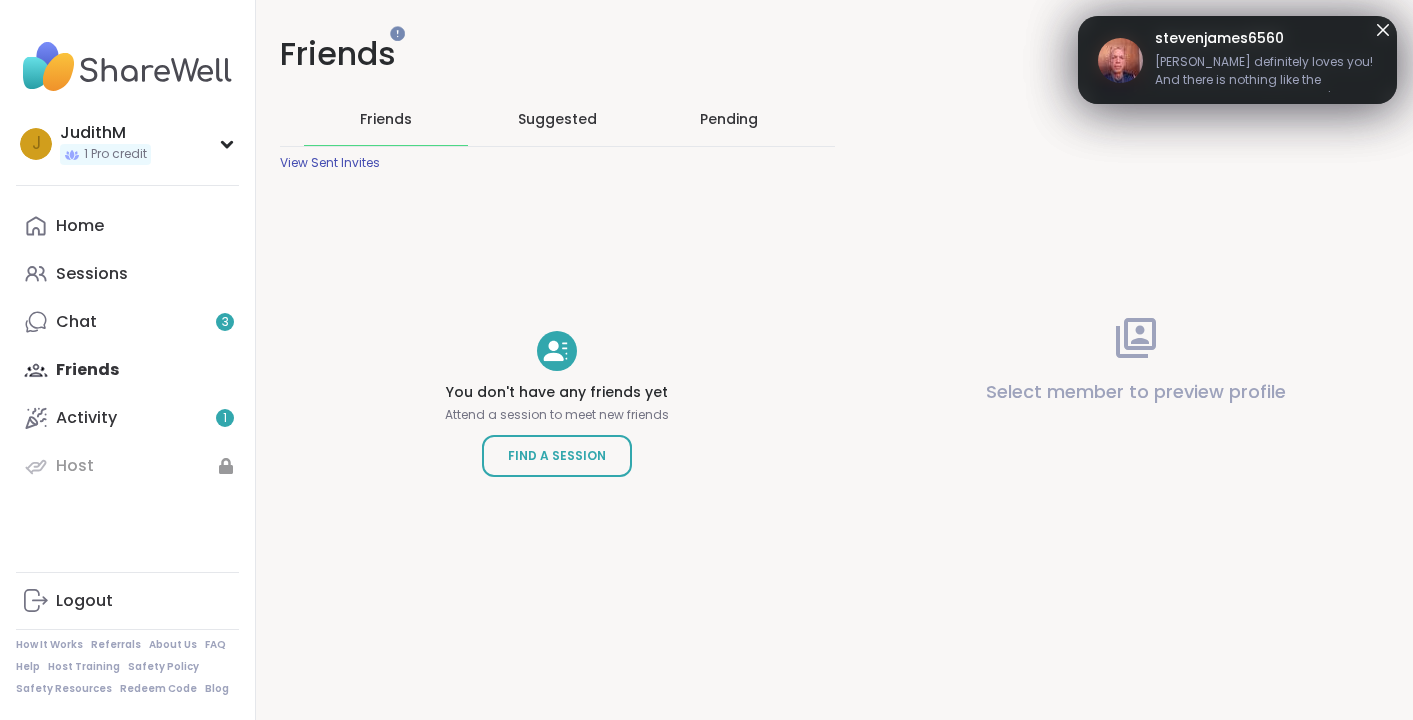 scroll, scrollTop: 0, scrollLeft: 0, axis: both 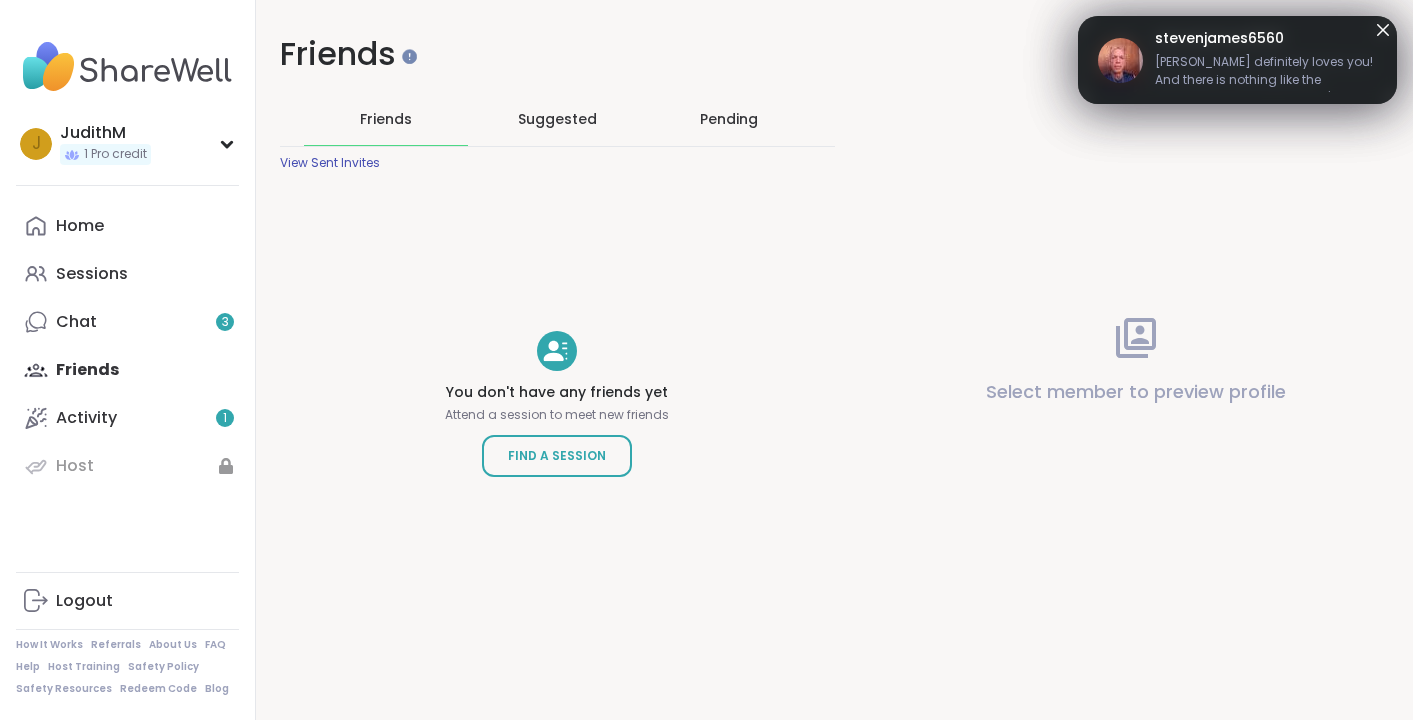click on "Friends" at bounding box center (386, 119) 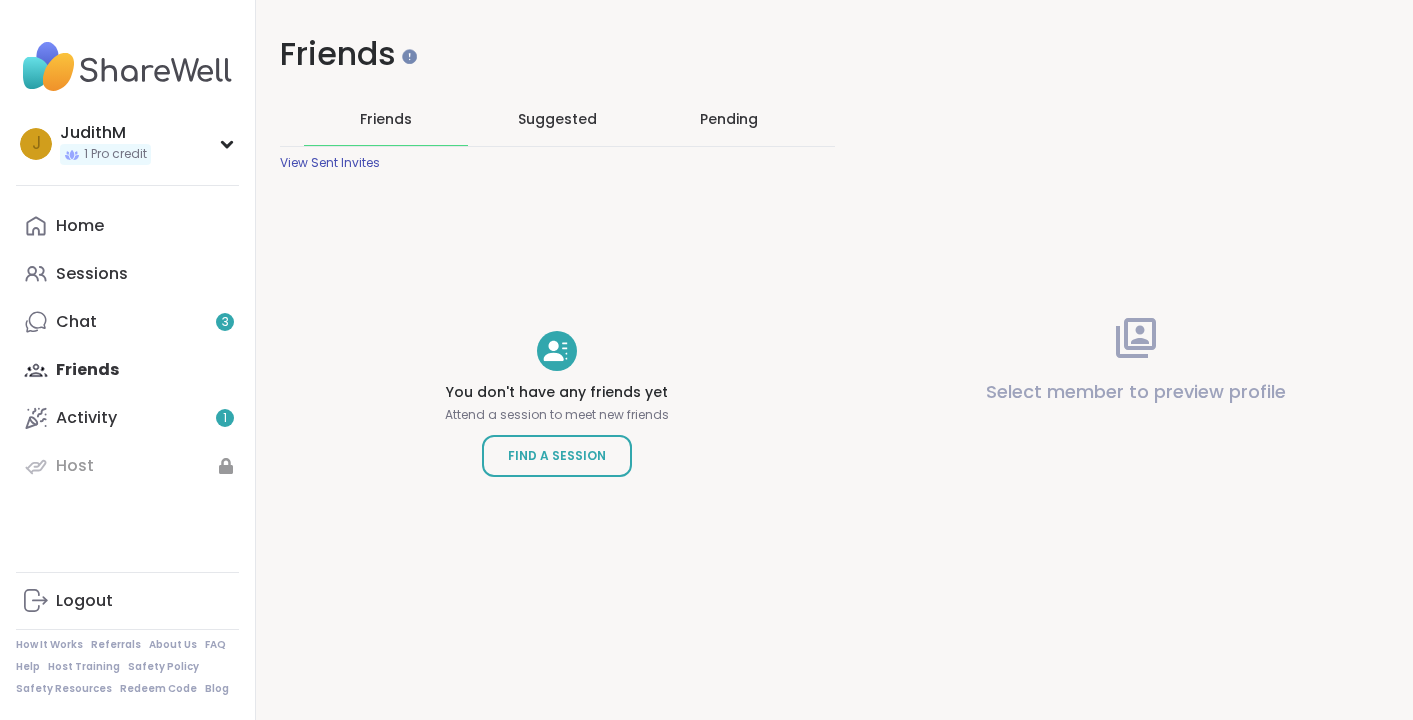 click 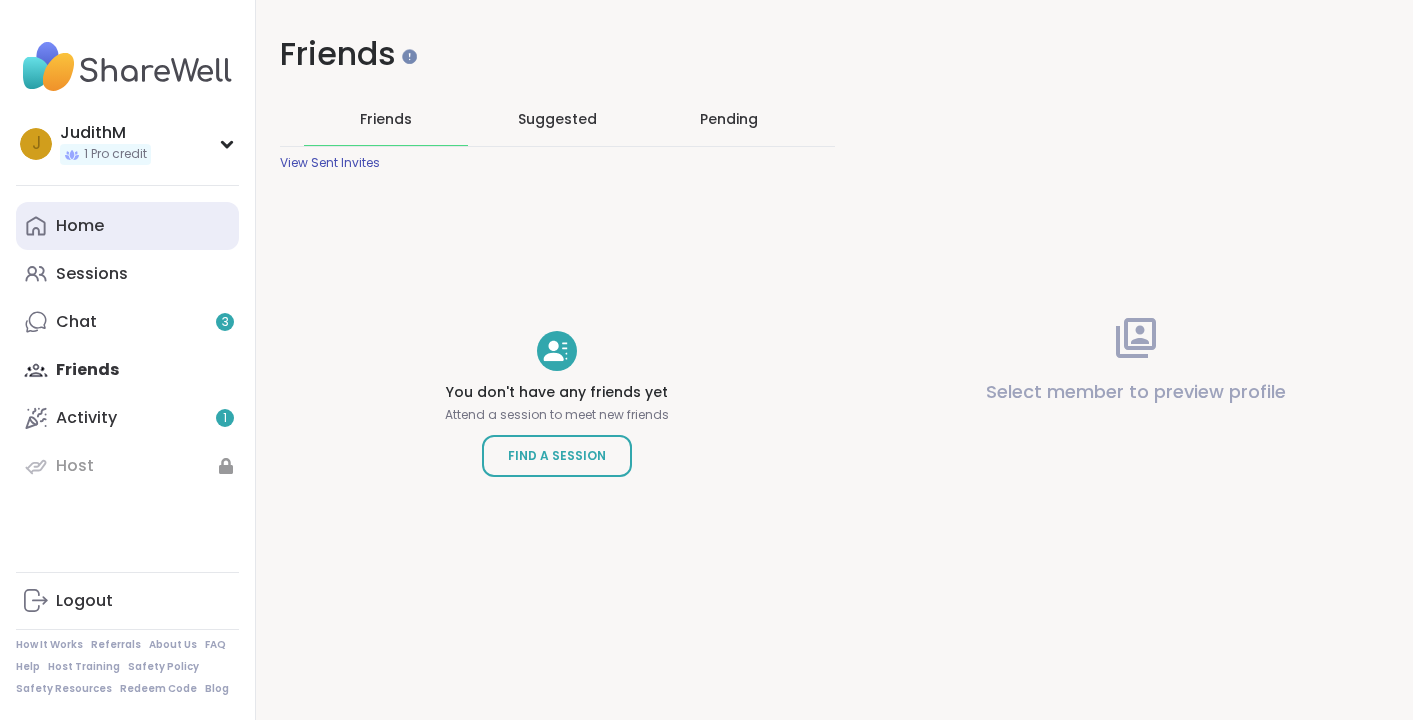 click on "Home" at bounding box center (80, 226) 